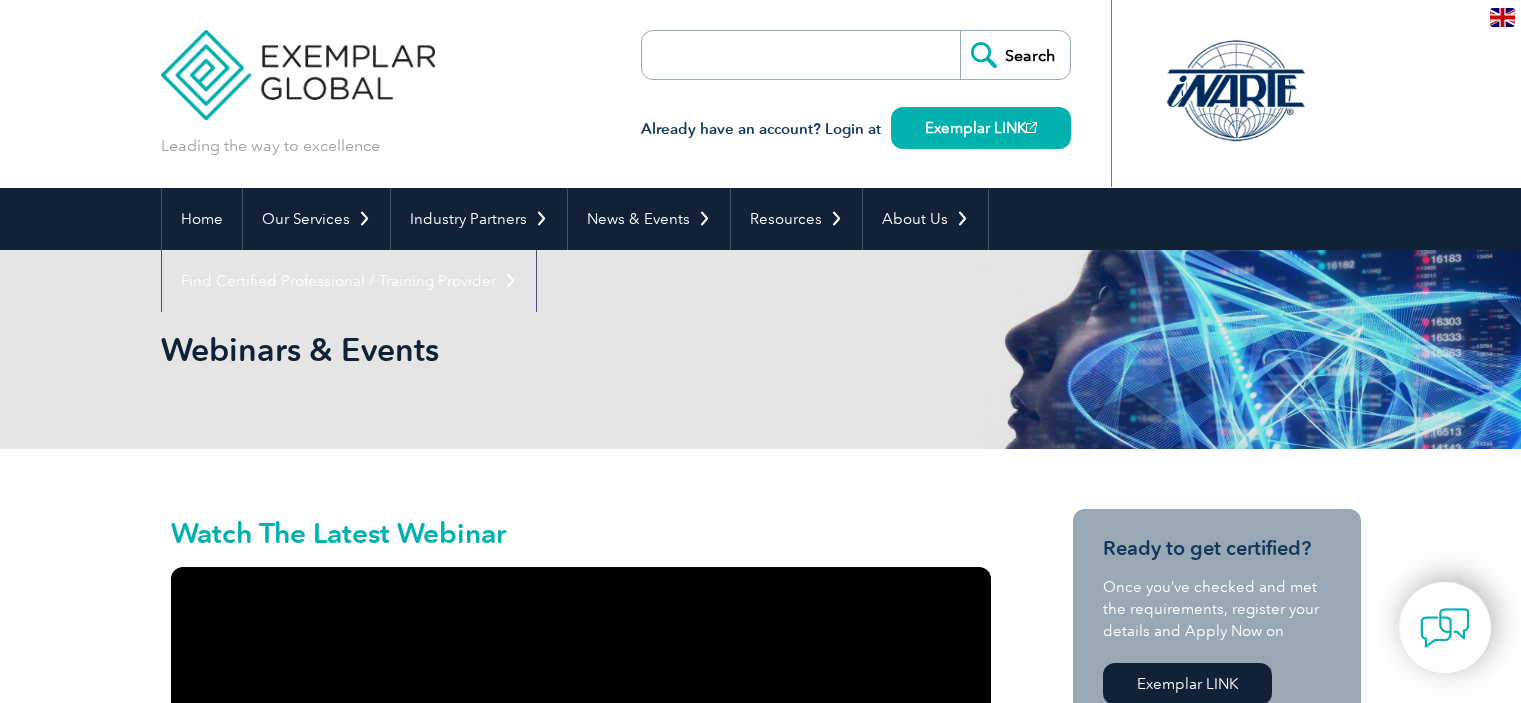 scroll, scrollTop: 0, scrollLeft: 0, axis: both 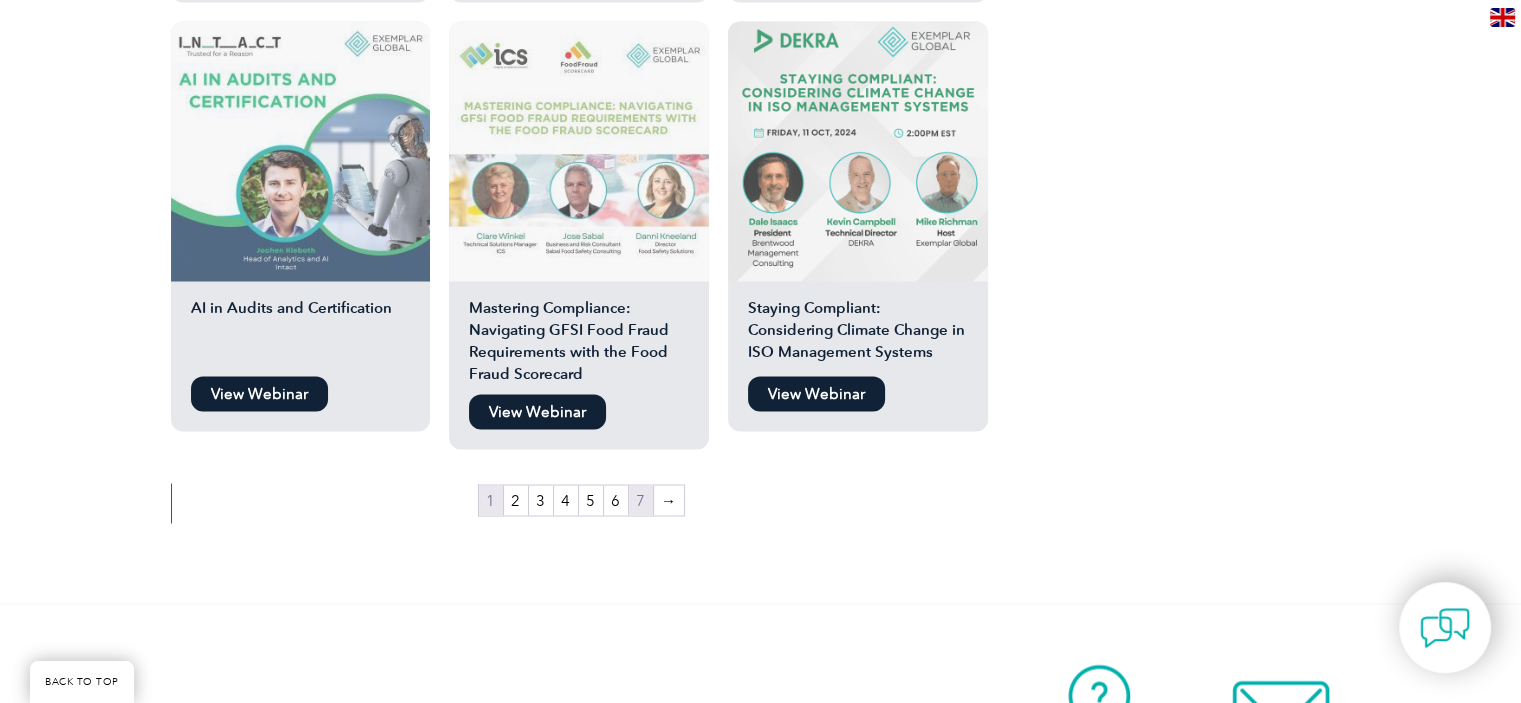 click on "7" at bounding box center (641, 500) 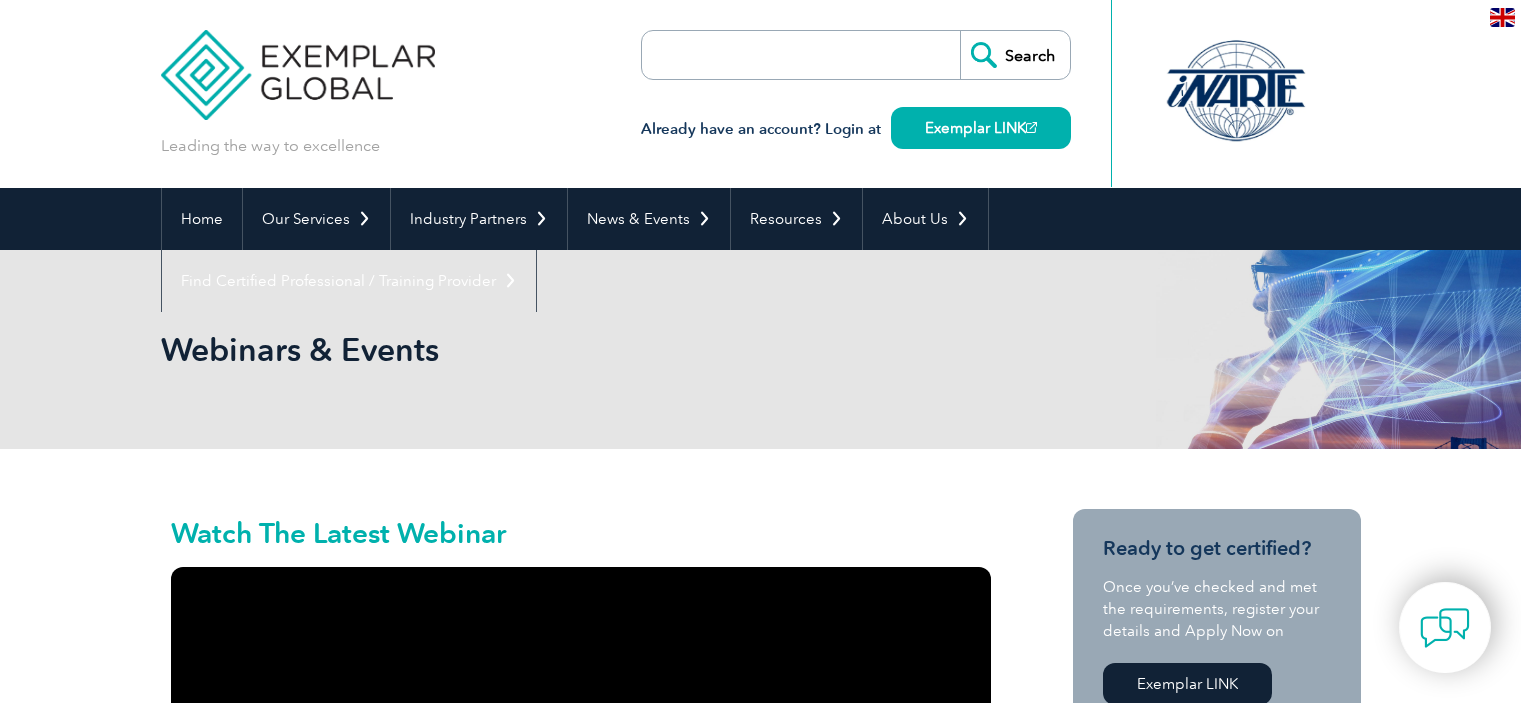 scroll, scrollTop: 0, scrollLeft: 0, axis: both 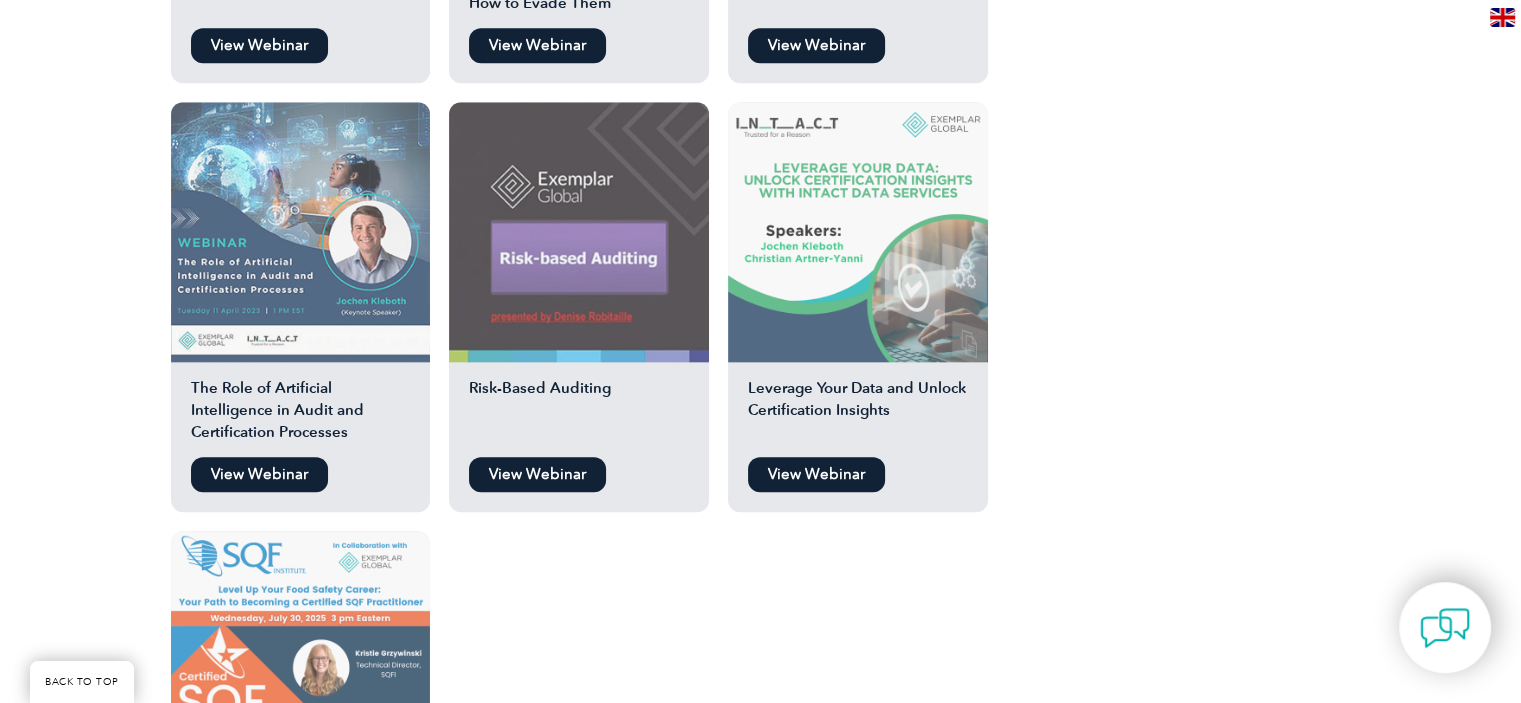 click at bounding box center [858, 232] 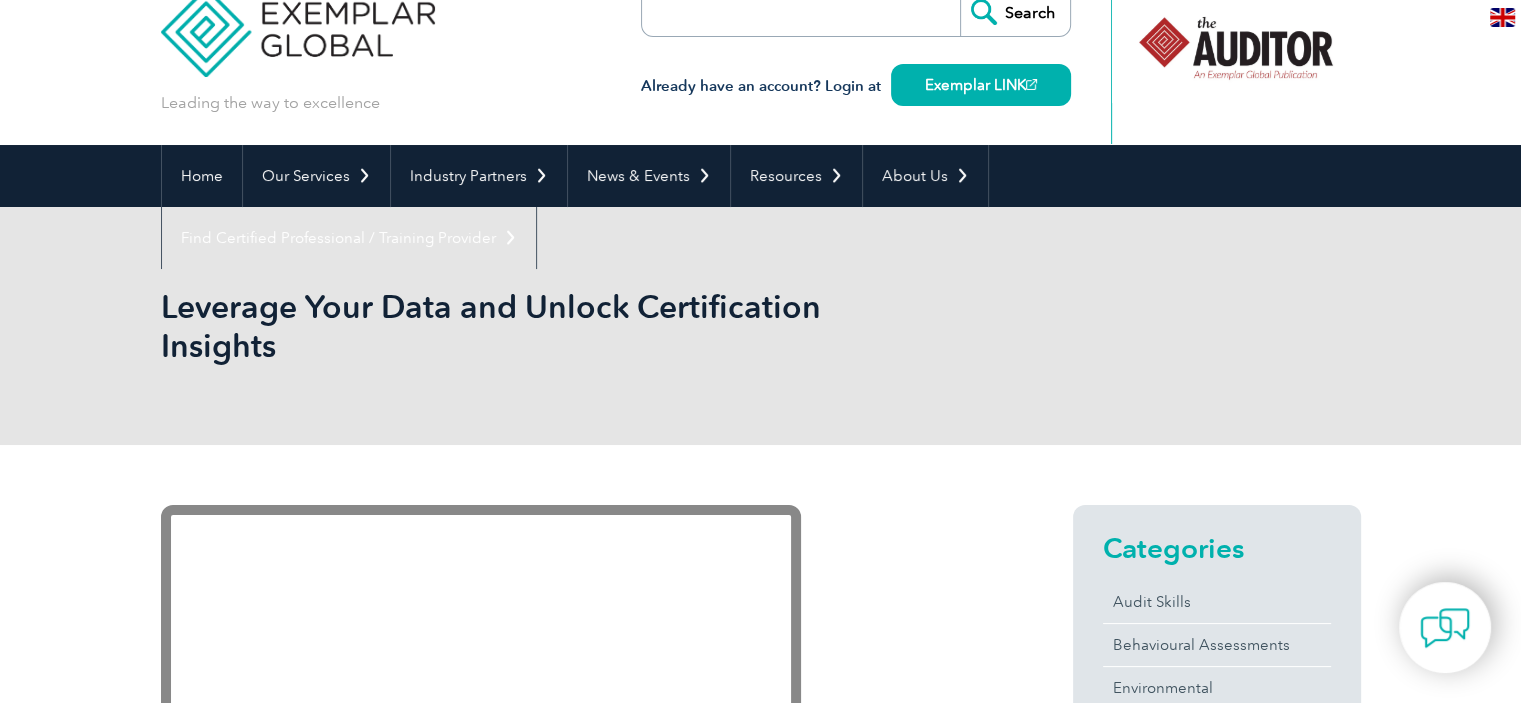 scroll, scrollTop: 36, scrollLeft: 0, axis: vertical 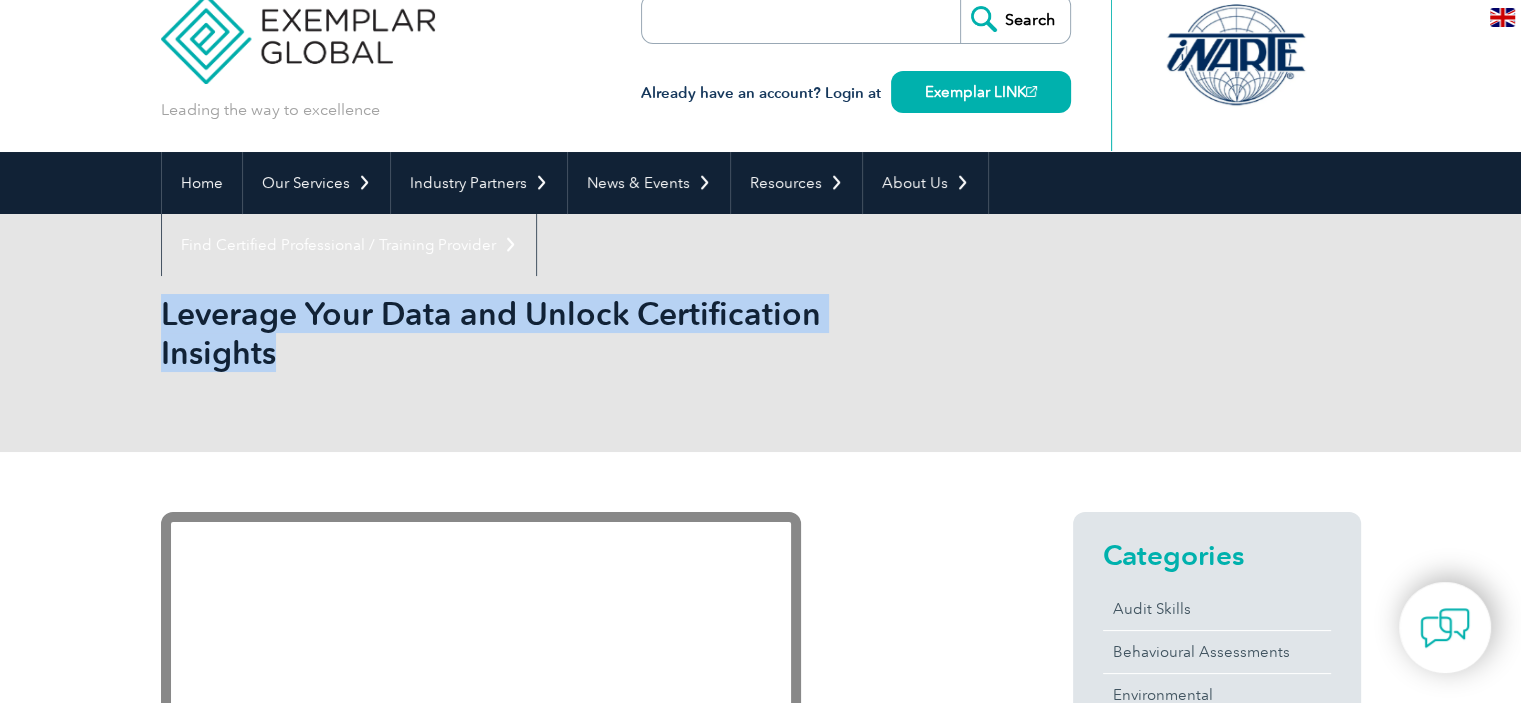drag, startPoint x: 280, startPoint y: 355, endPoint x: 180, endPoint y: 313, distance: 108.461975 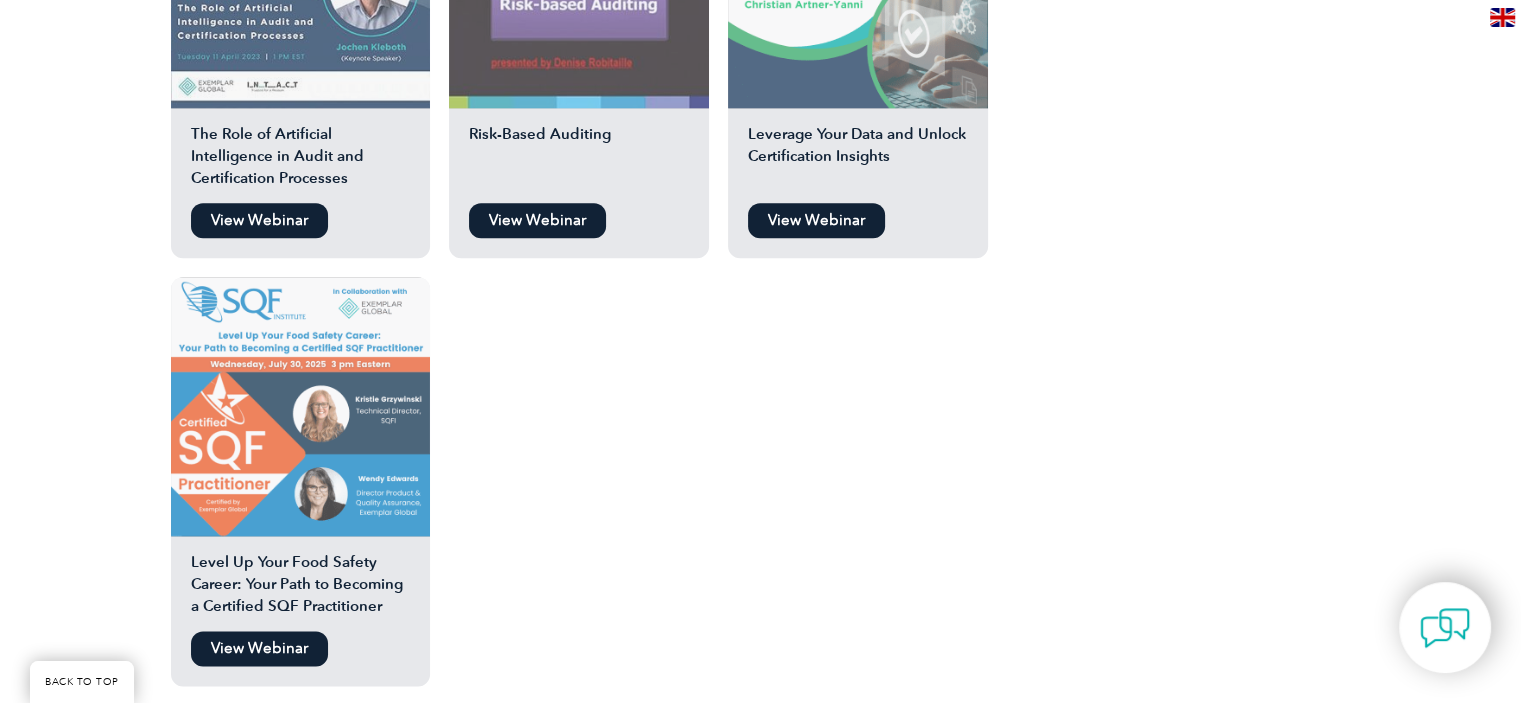 scroll, scrollTop: 2395, scrollLeft: 0, axis: vertical 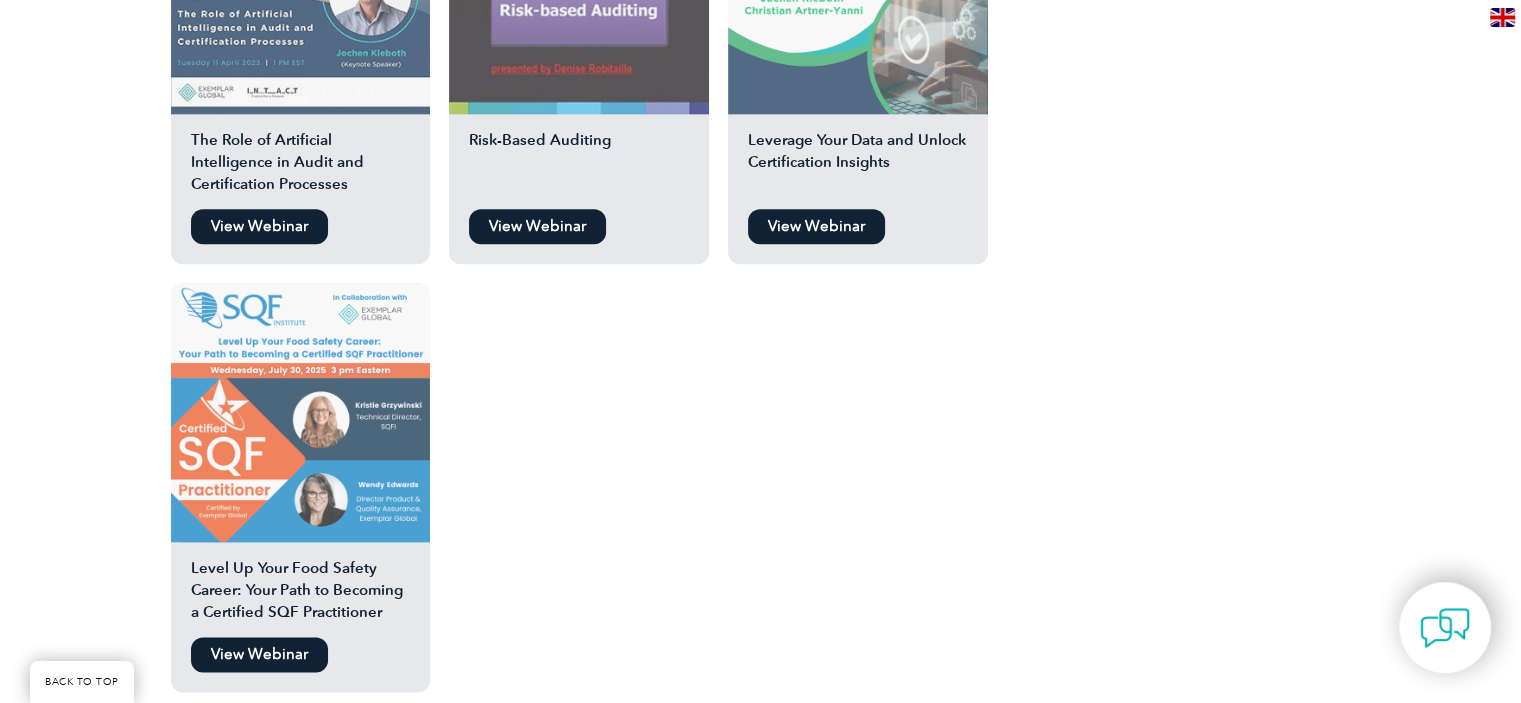 click on "View Webinar" at bounding box center (537, 226) 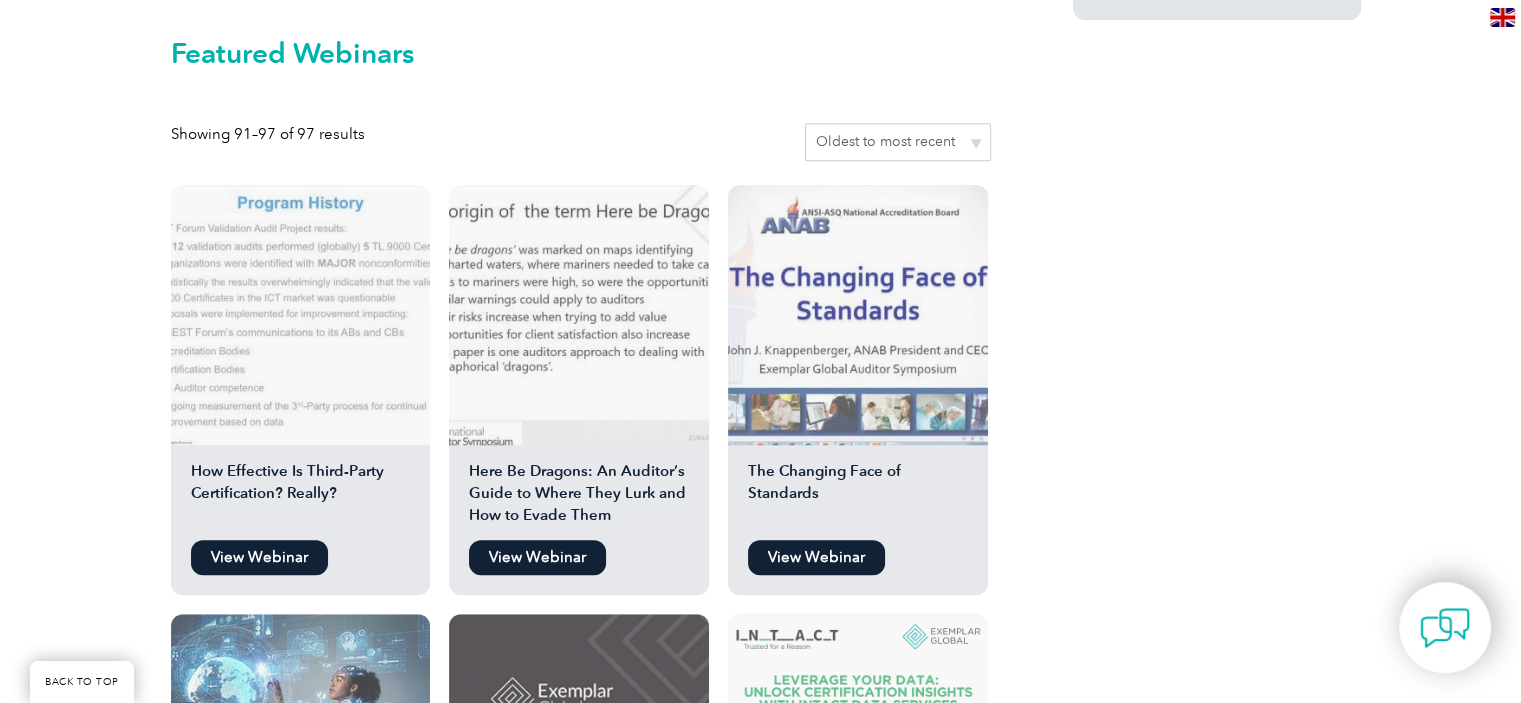 scroll, scrollTop: 1634, scrollLeft: 0, axis: vertical 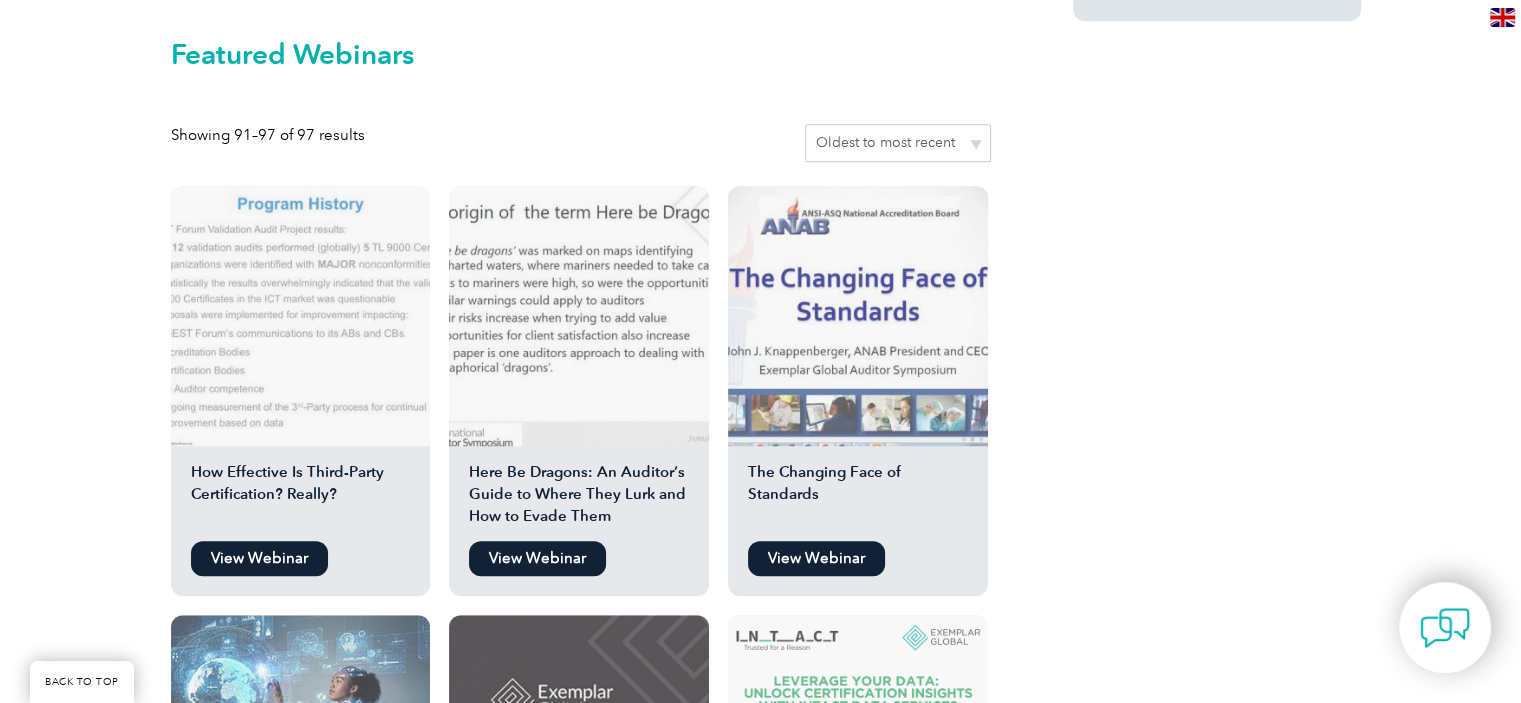 drag, startPoint x: 1294, startPoint y: 391, endPoint x: 1284, endPoint y: 520, distance: 129.38702 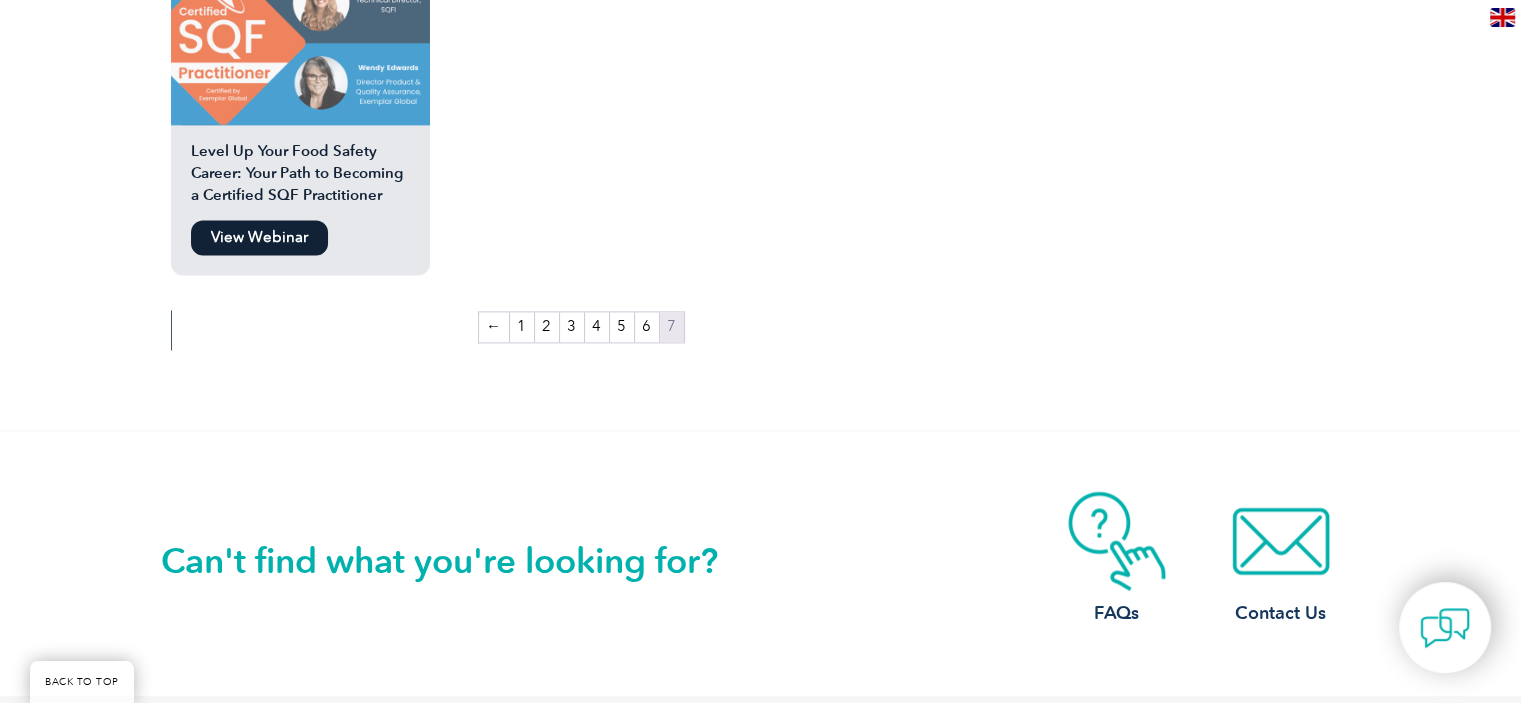 scroll, scrollTop: 2813, scrollLeft: 0, axis: vertical 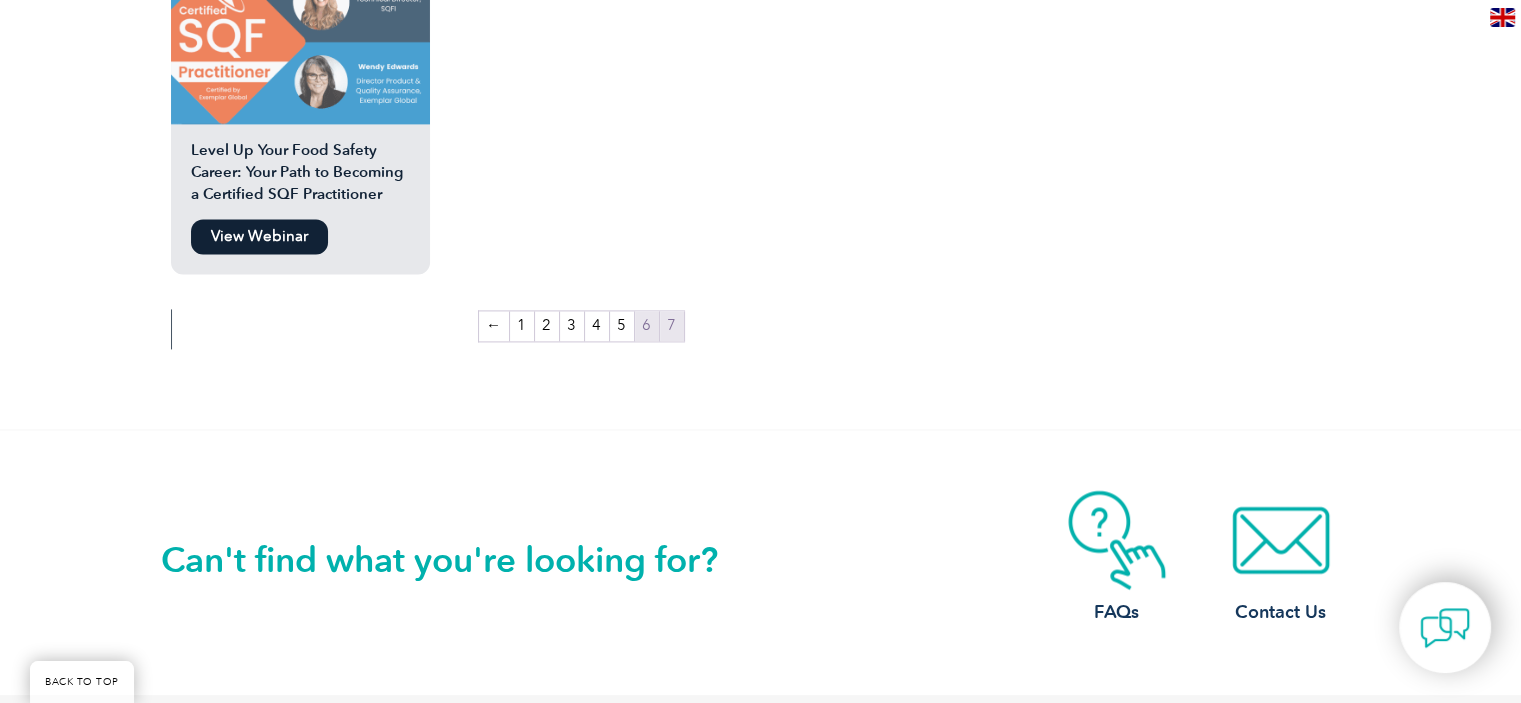 click on "6" at bounding box center (647, 326) 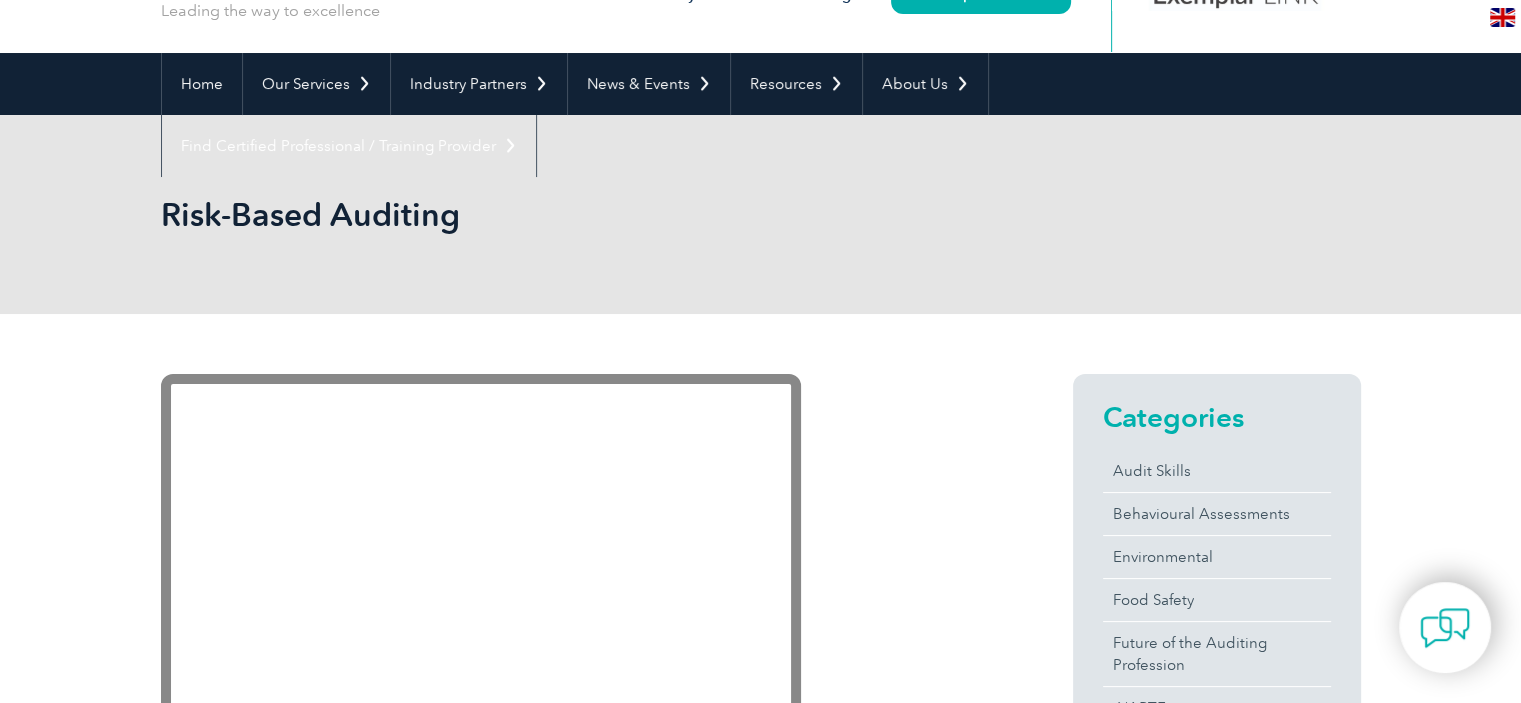 scroll, scrollTop: 136, scrollLeft: 0, axis: vertical 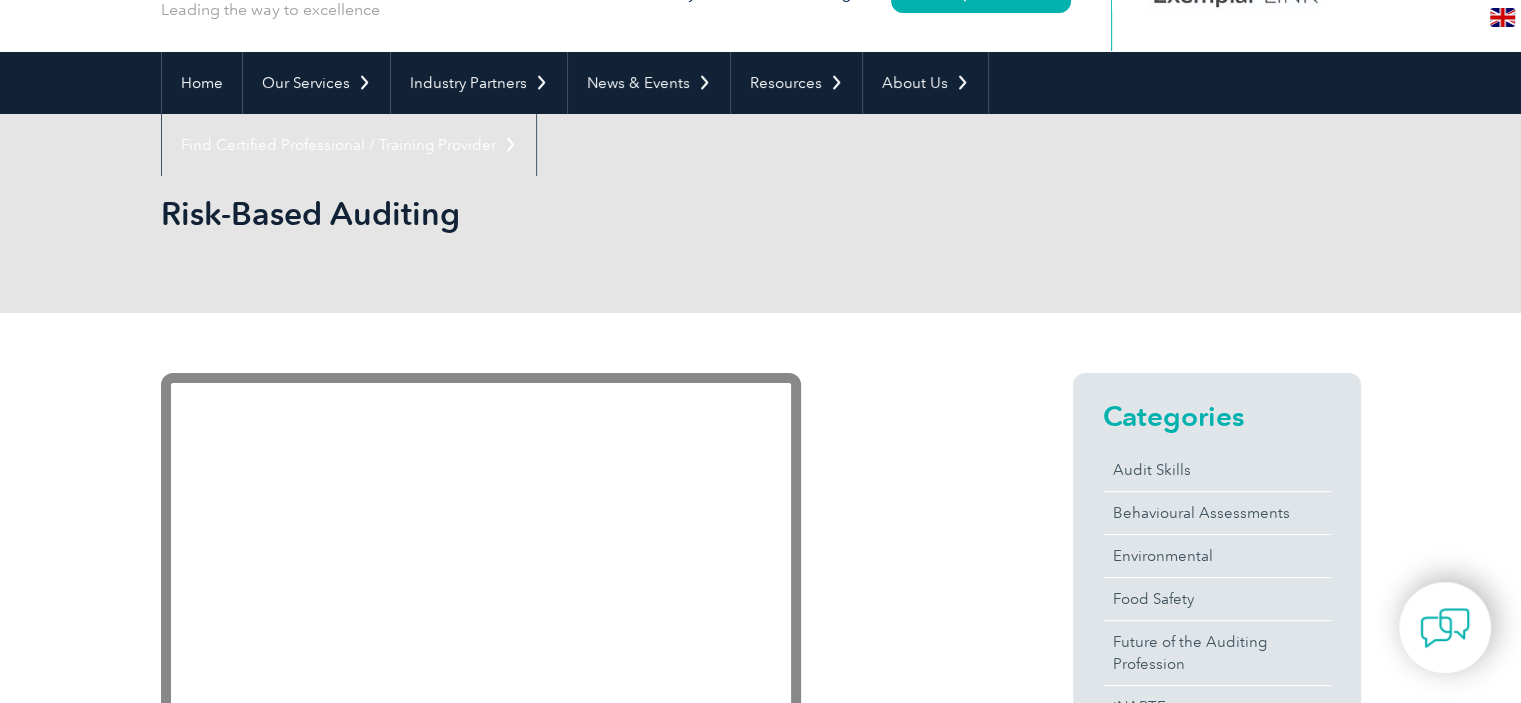 drag, startPoint x: 464, startPoint y: 215, endPoint x: 145, endPoint y: 231, distance: 319.401 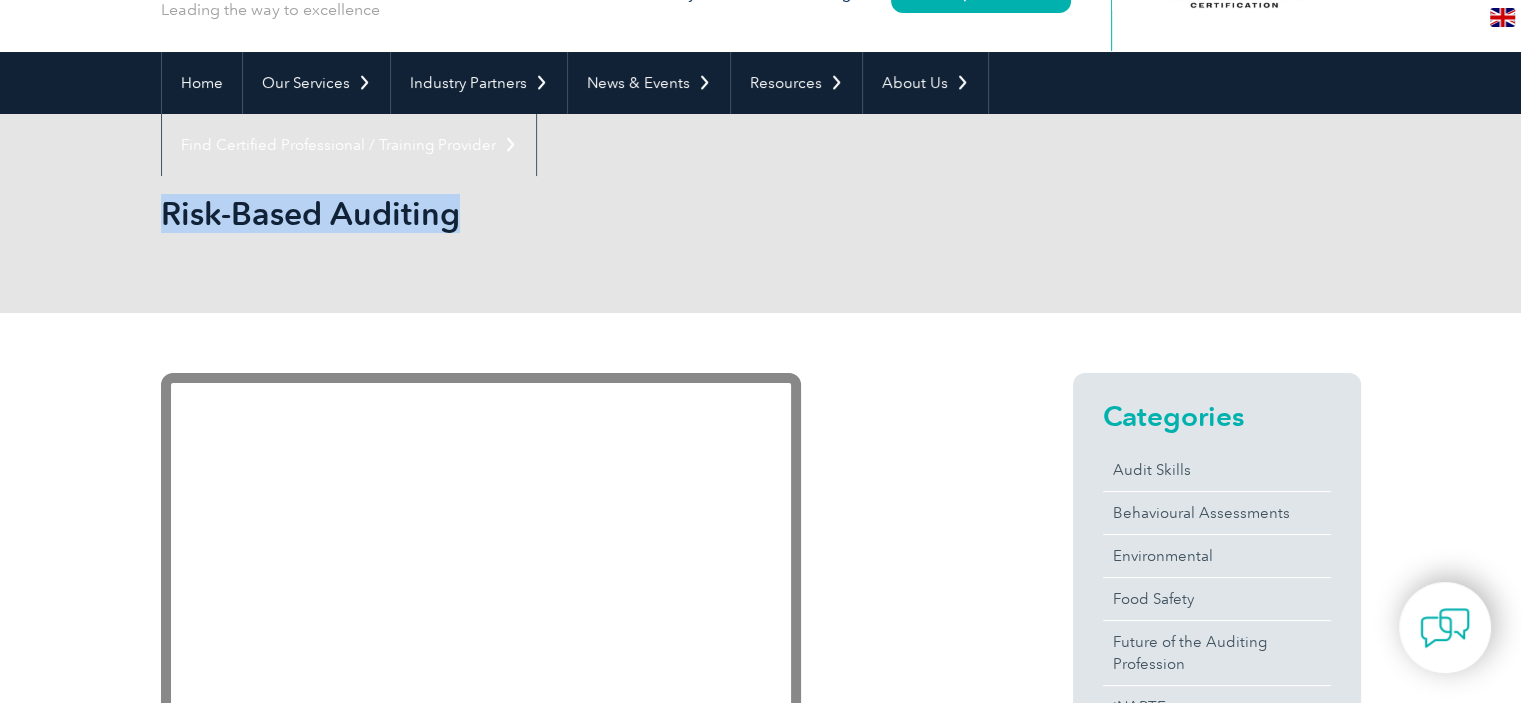 drag, startPoint x: 156, startPoint y: 211, endPoint x: 228, endPoint y: 213, distance: 72.02777 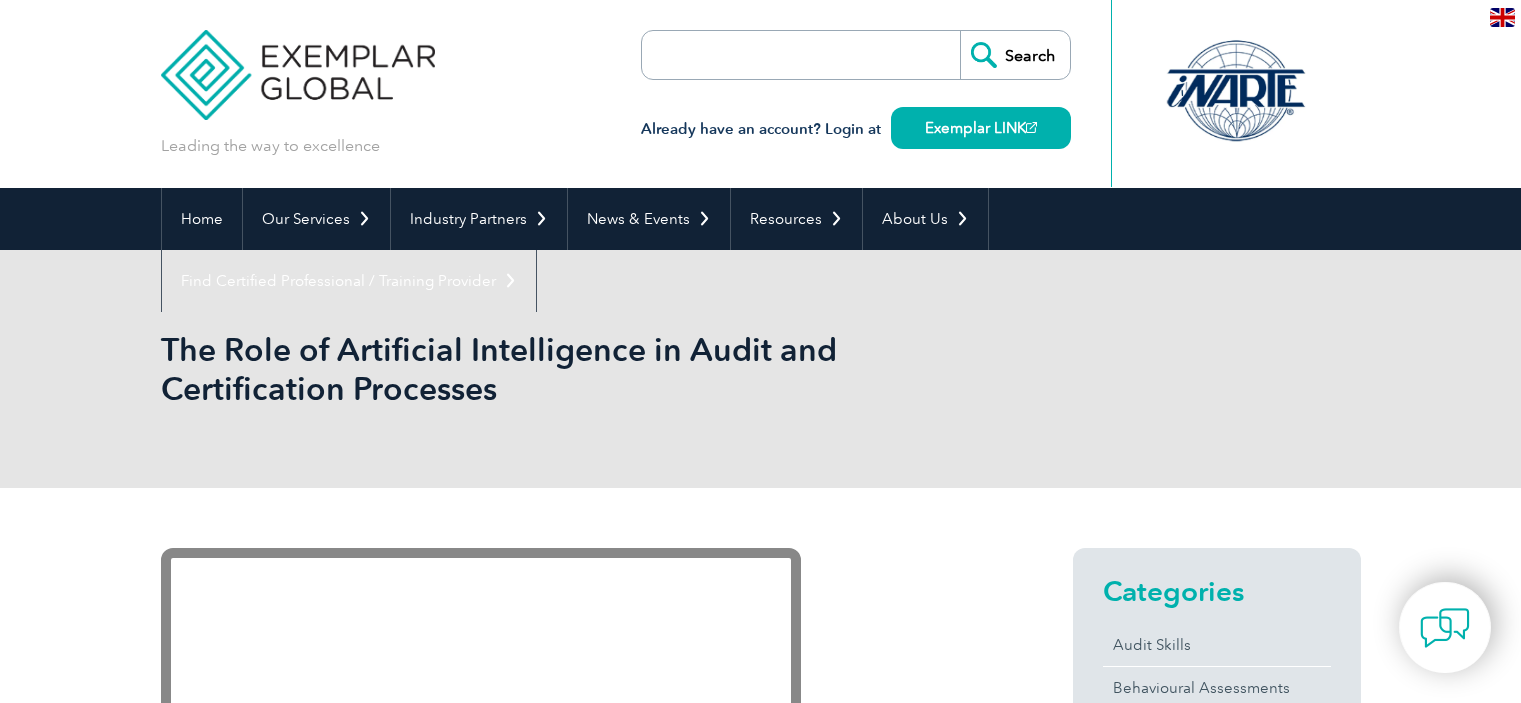 scroll, scrollTop: 0, scrollLeft: 0, axis: both 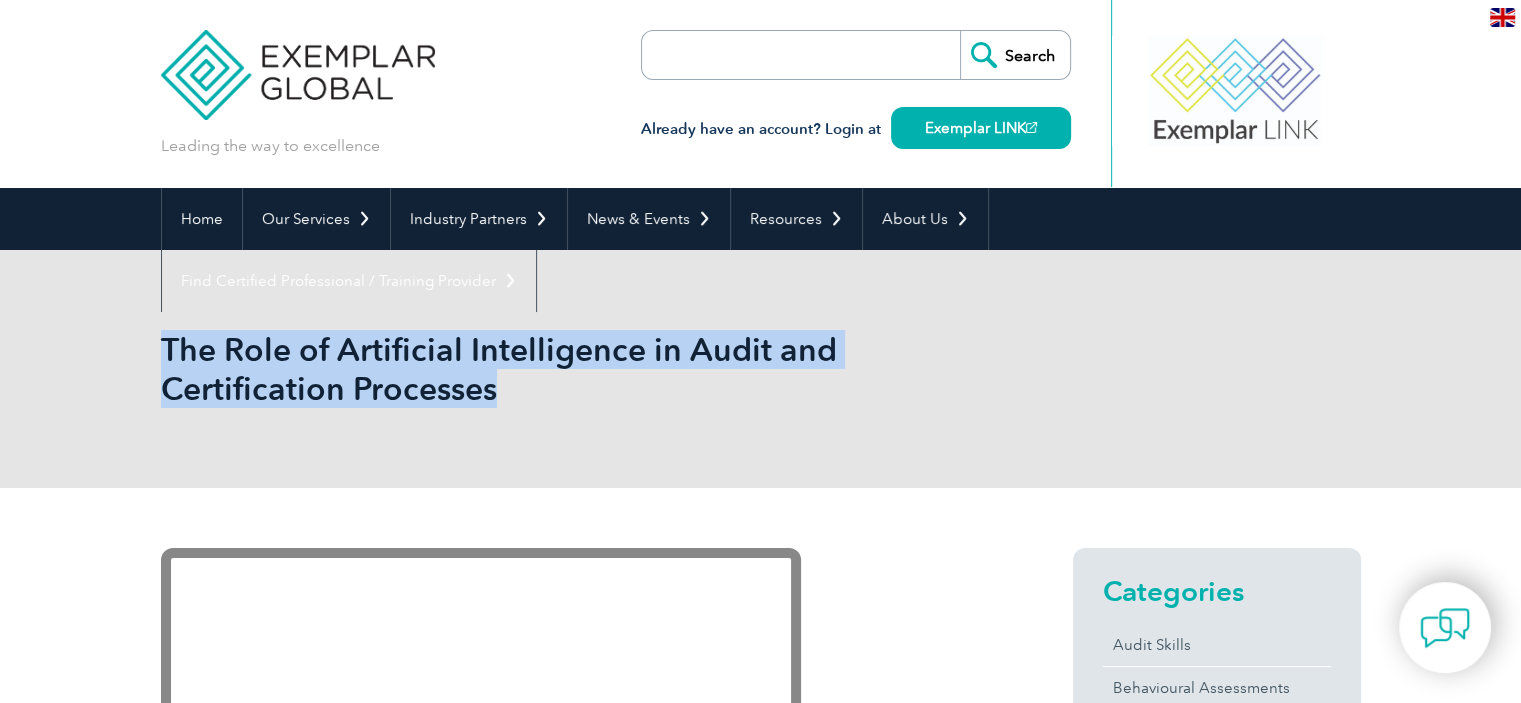 drag, startPoint x: 496, startPoint y: 392, endPoint x: 162, endPoint y: 351, distance: 336.50705 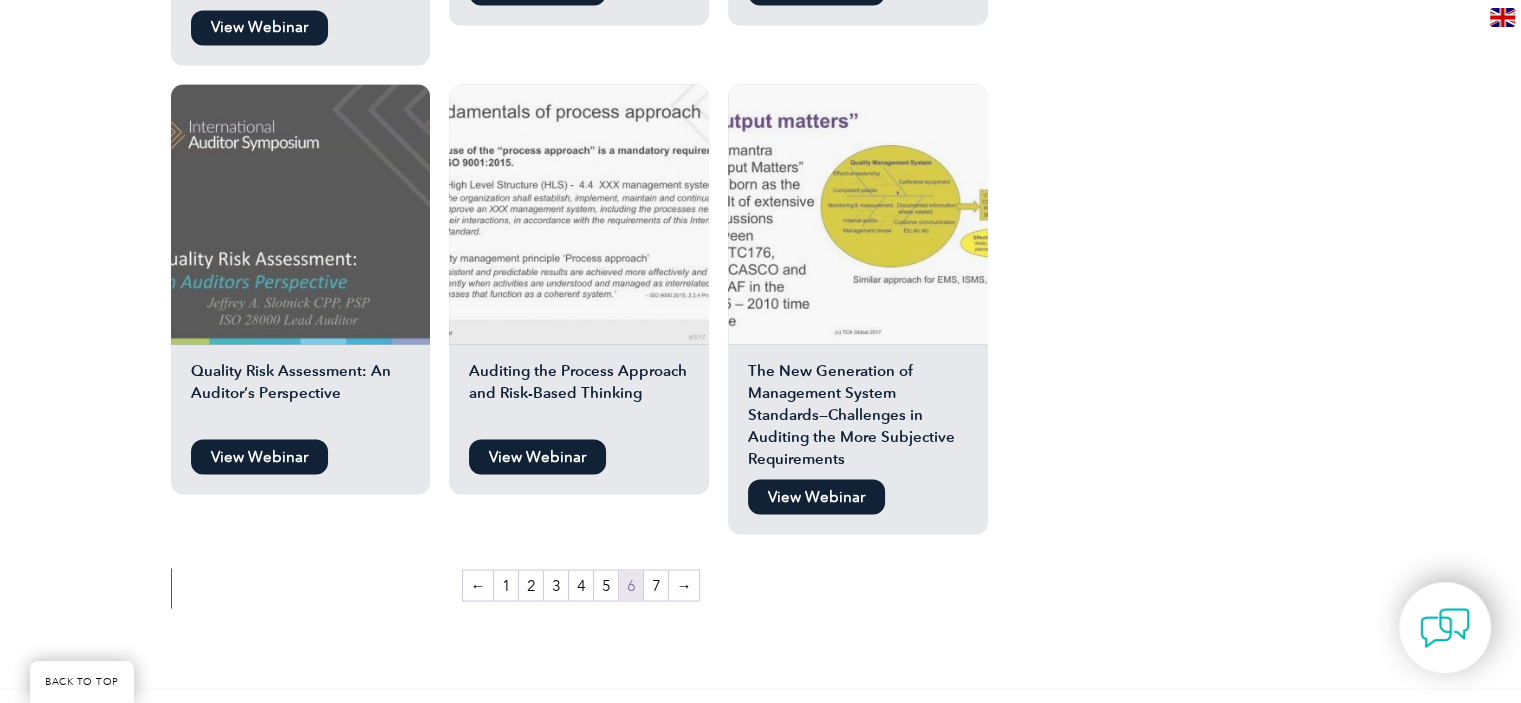 scroll, scrollTop: 3490, scrollLeft: 0, axis: vertical 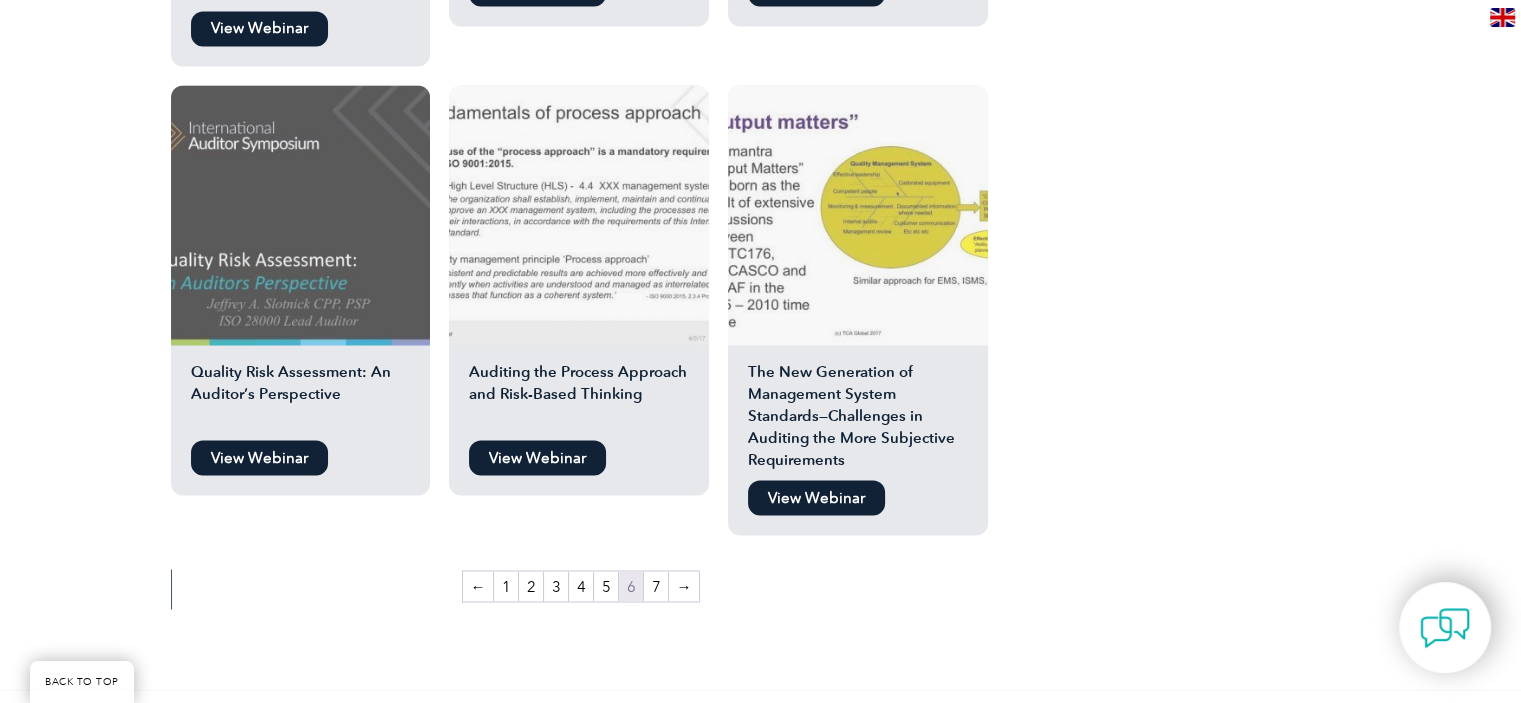 click on "View Webinar" at bounding box center [537, 457] 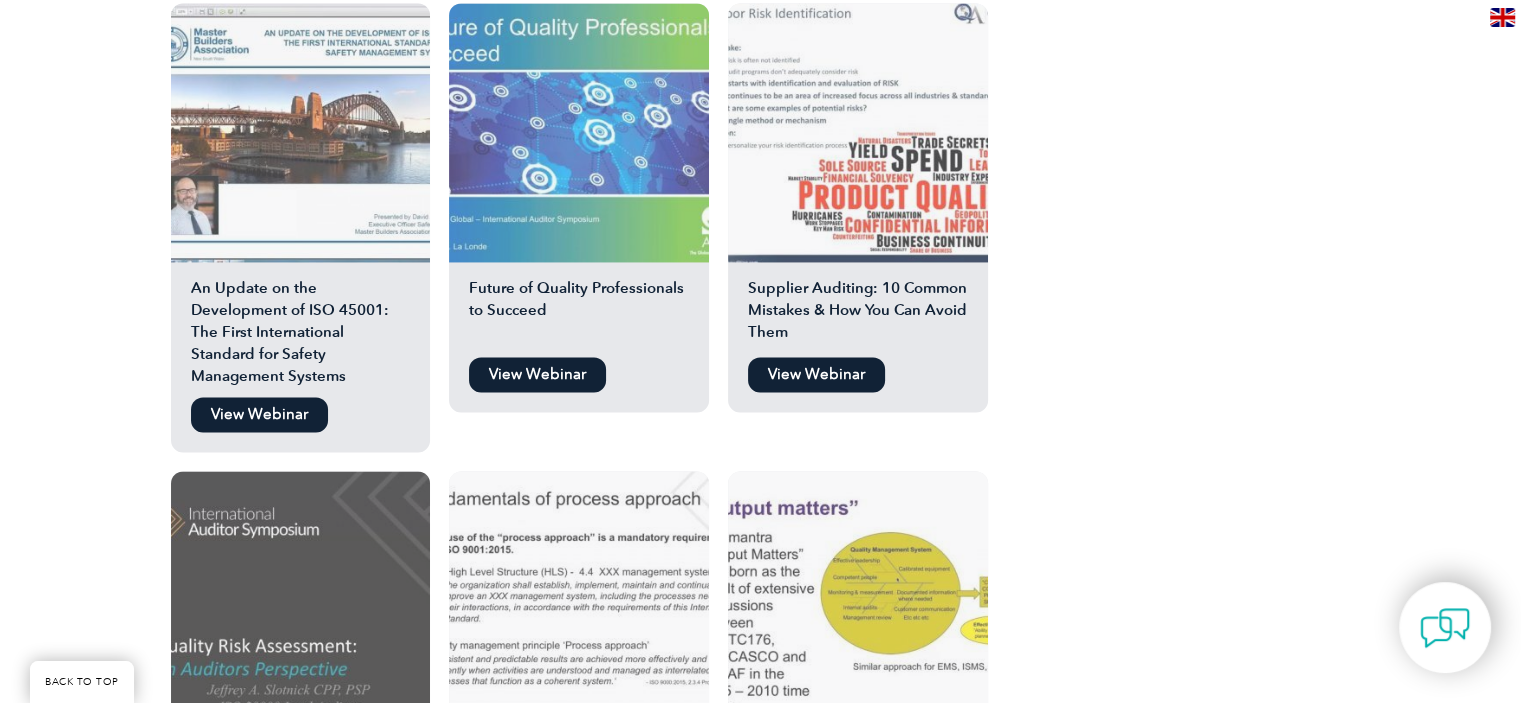 scroll, scrollTop: 3103, scrollLeft: 0, axis: vertical 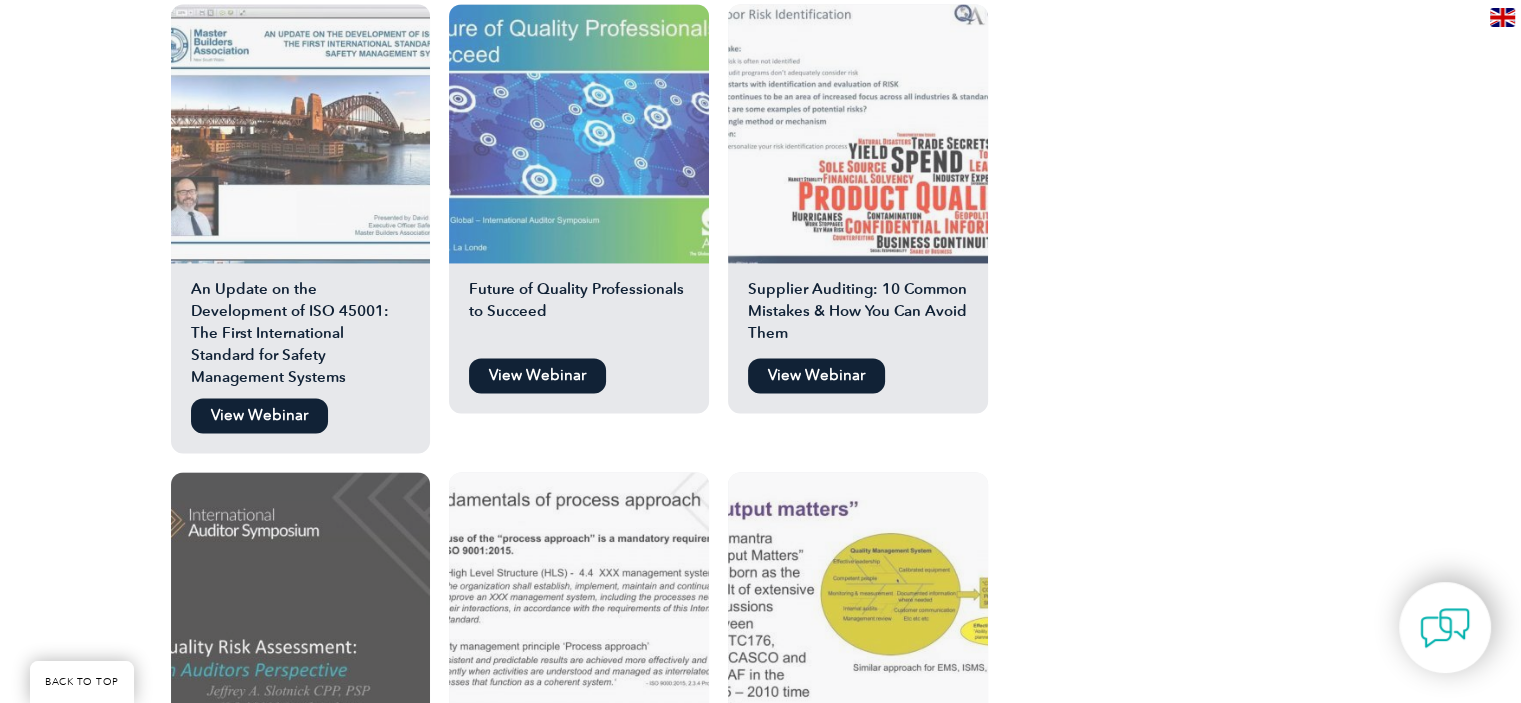click on "View Webinar" at bounding box center (816, 375) 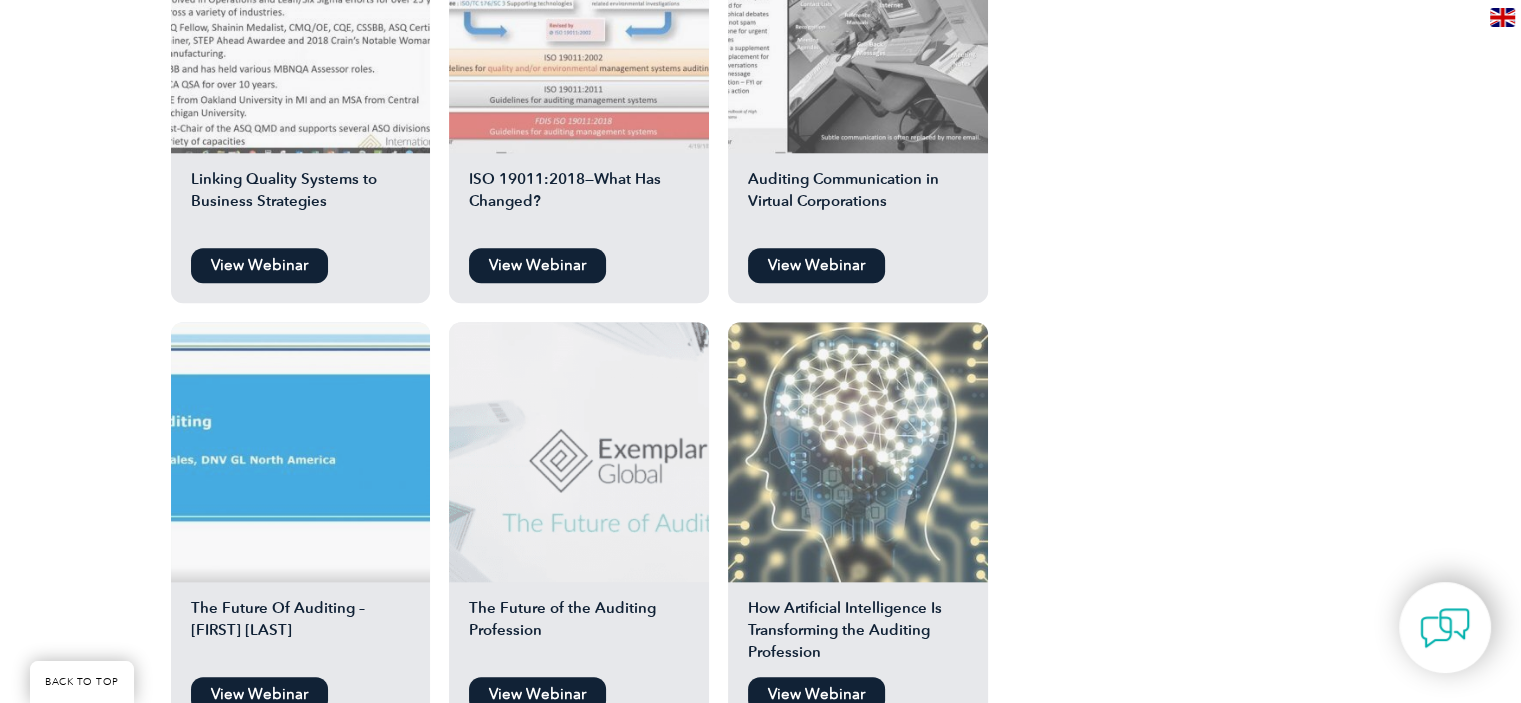 scroll, scrollTop: 1926, scrollLeft: 0, axis: vertical 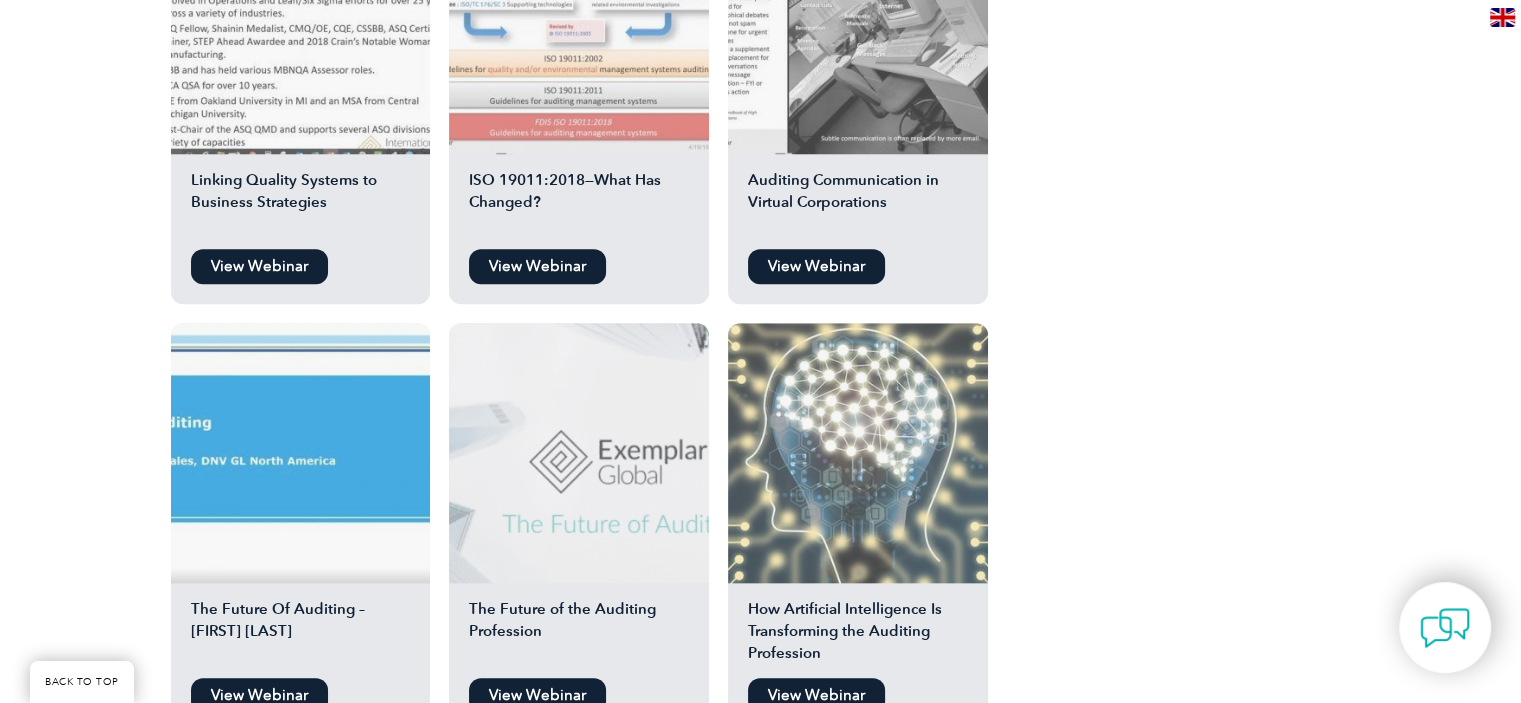 click at bounding box center [858, 453] 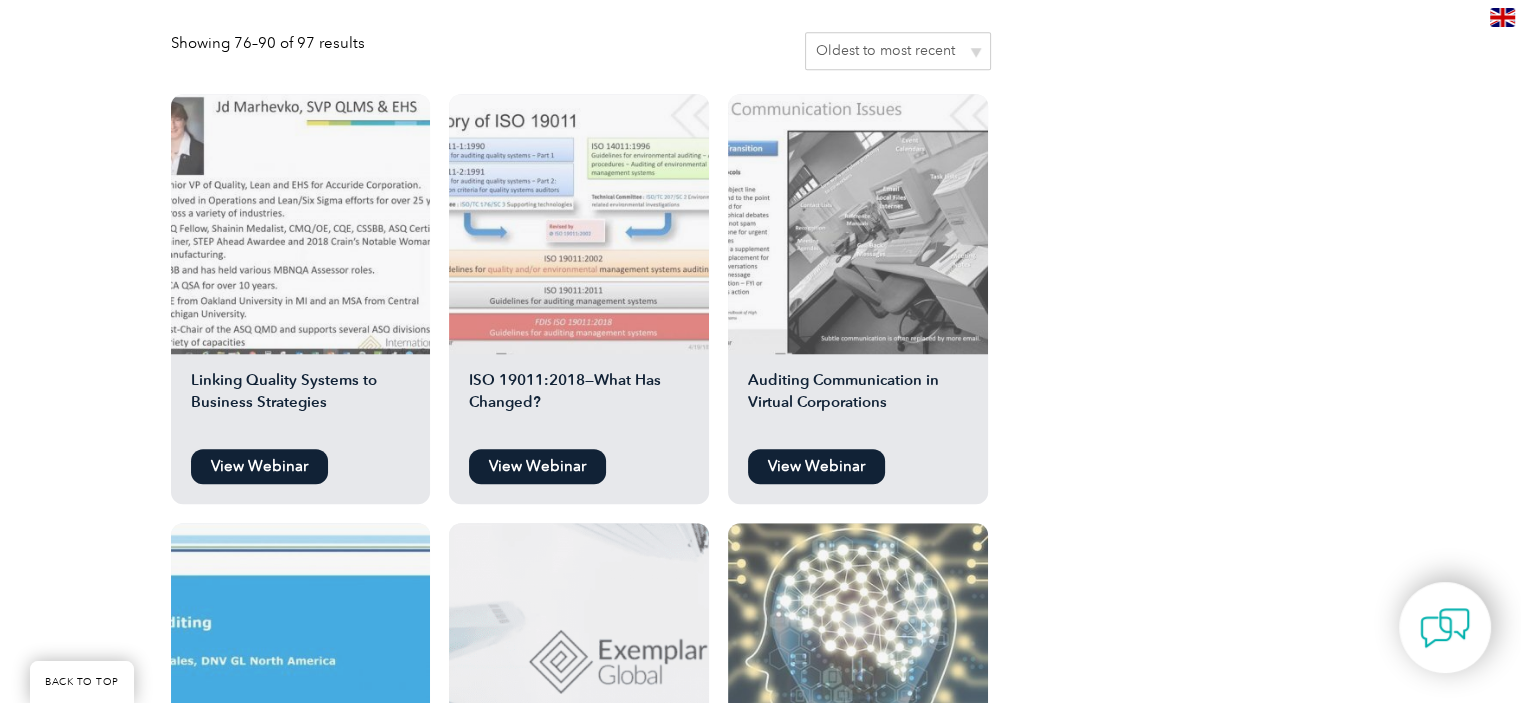 scroll, scrollTop: 1724, scrollLeft: 0, axis: vertical 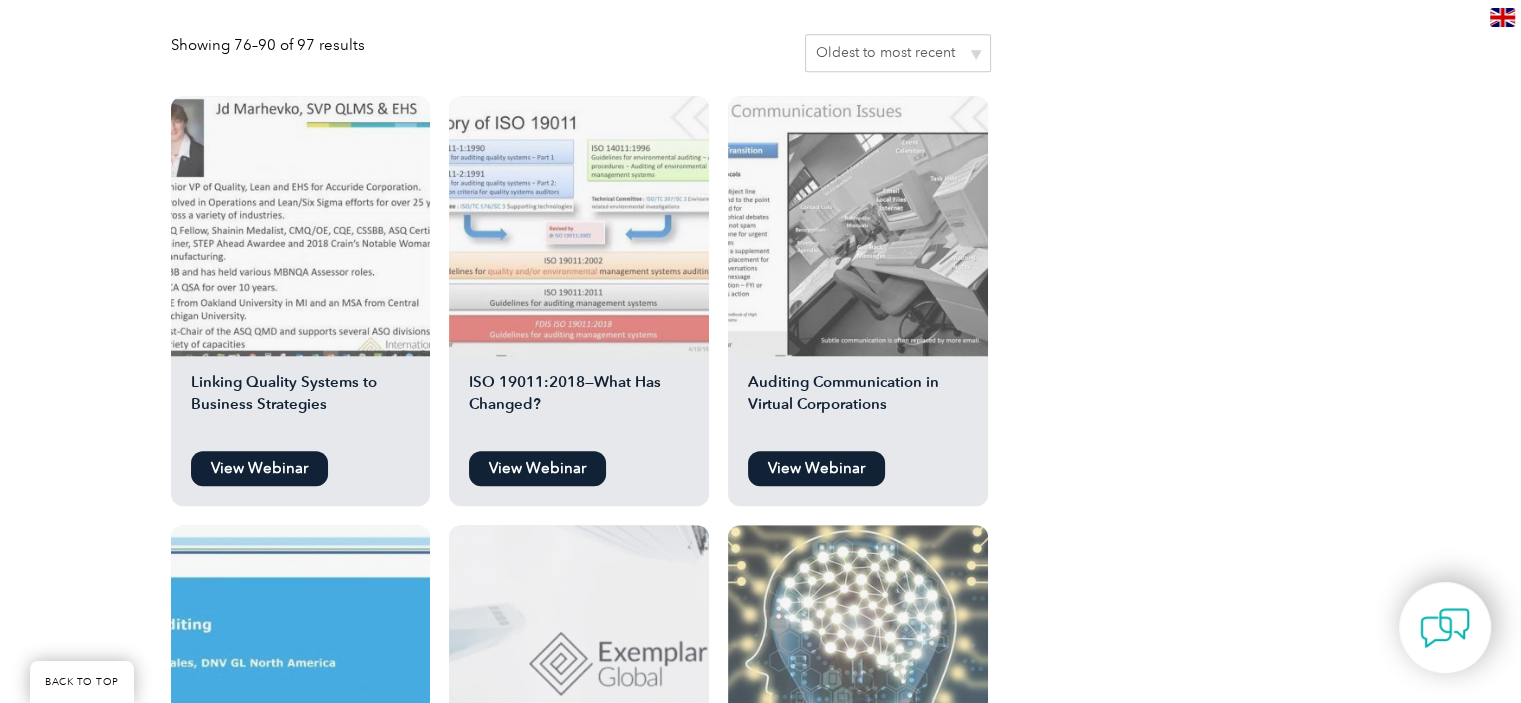 click at bounding box center [301, 226] 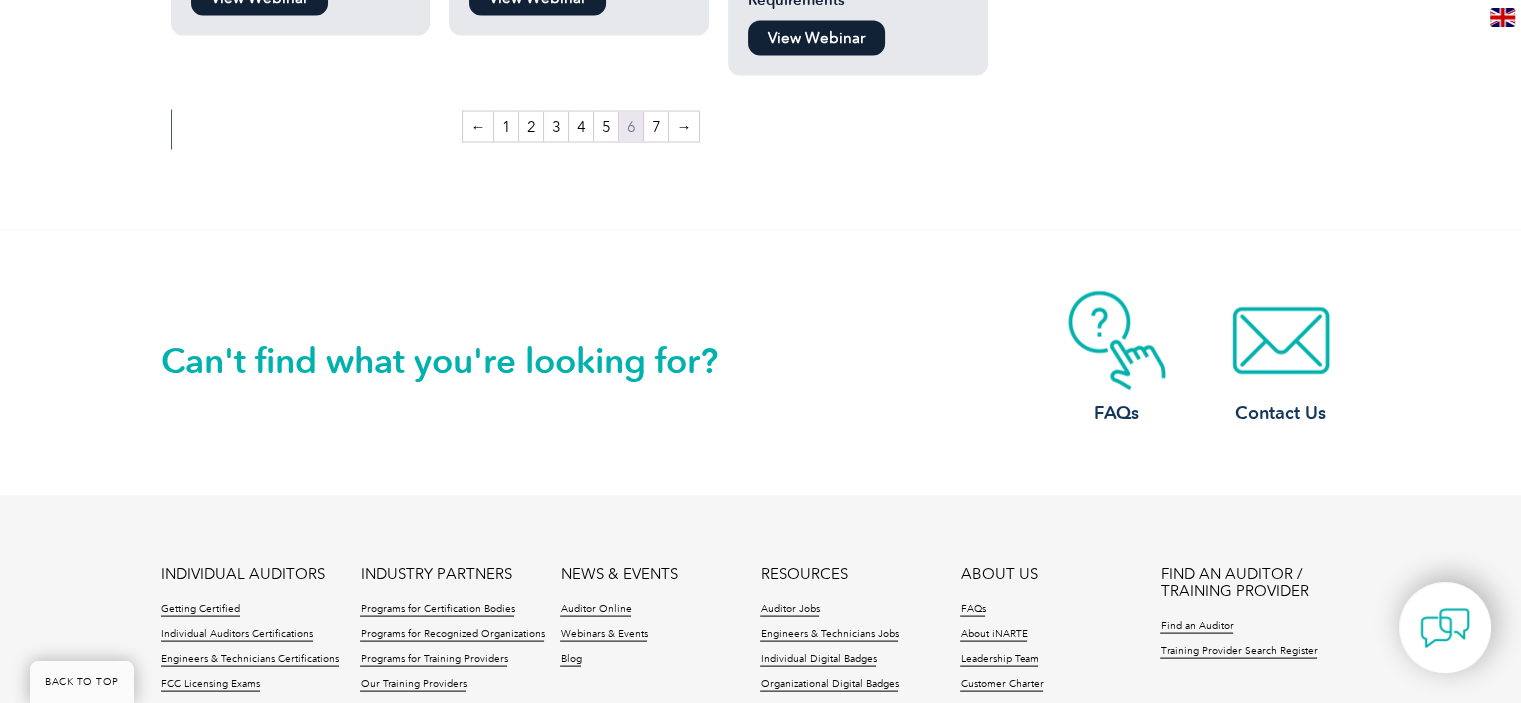 scroll, scrollTop: 3948, scrollLeft: 0, axis: vertical 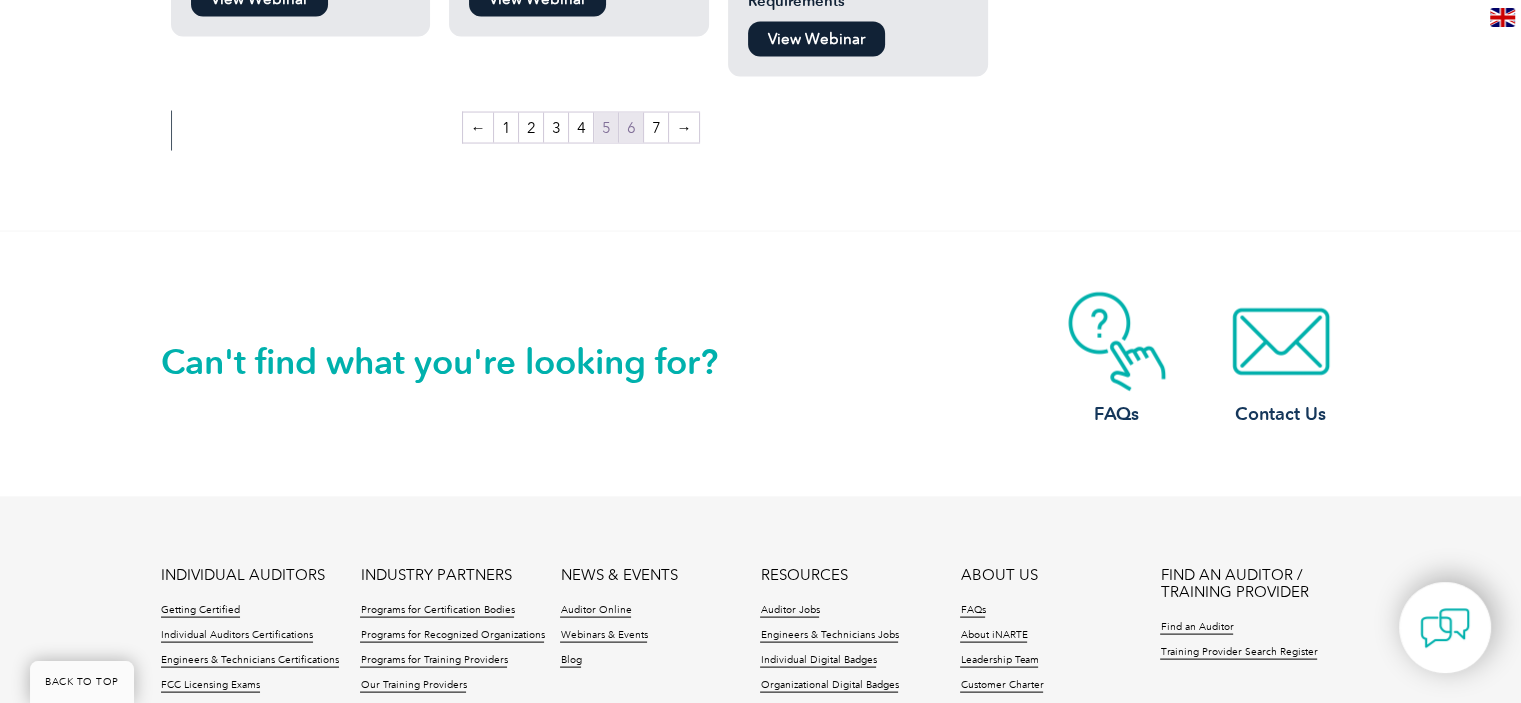 click on "5" at bounding box center (606, 128) 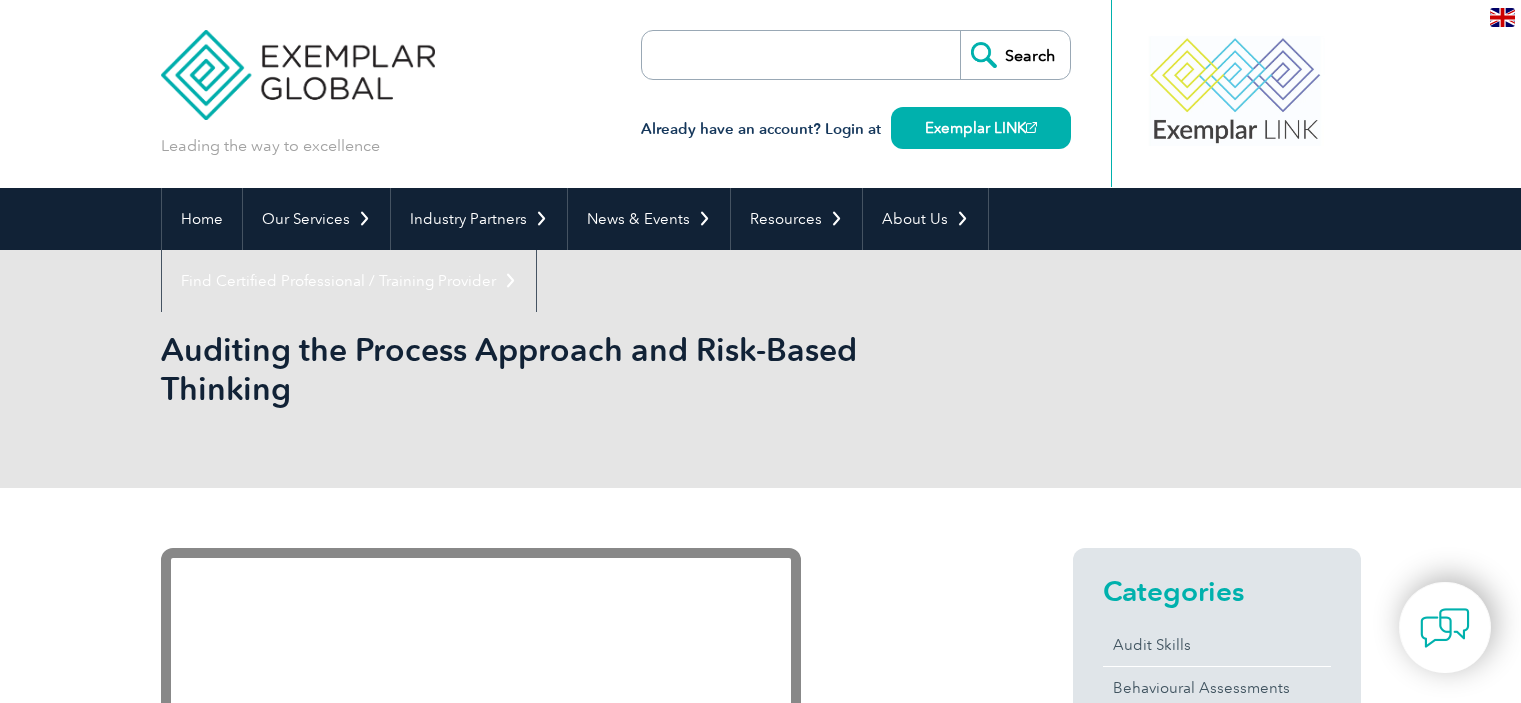 scroll, scrollTop: 0, scrollLeft: 0, axis: both 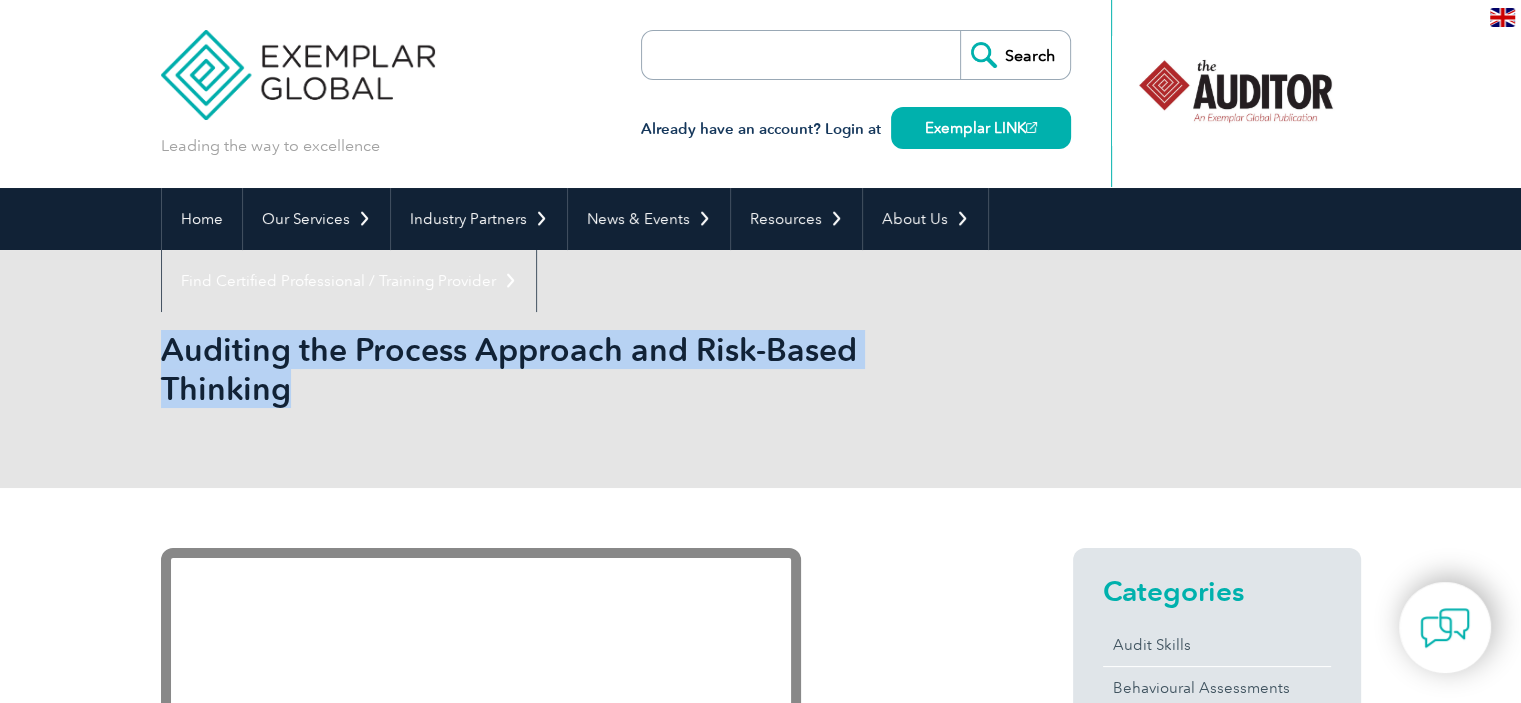 drag, startPoint x: 300, startPoint y: 399, endPoint x: 165, endPoint y: 343, distance: 146.15402 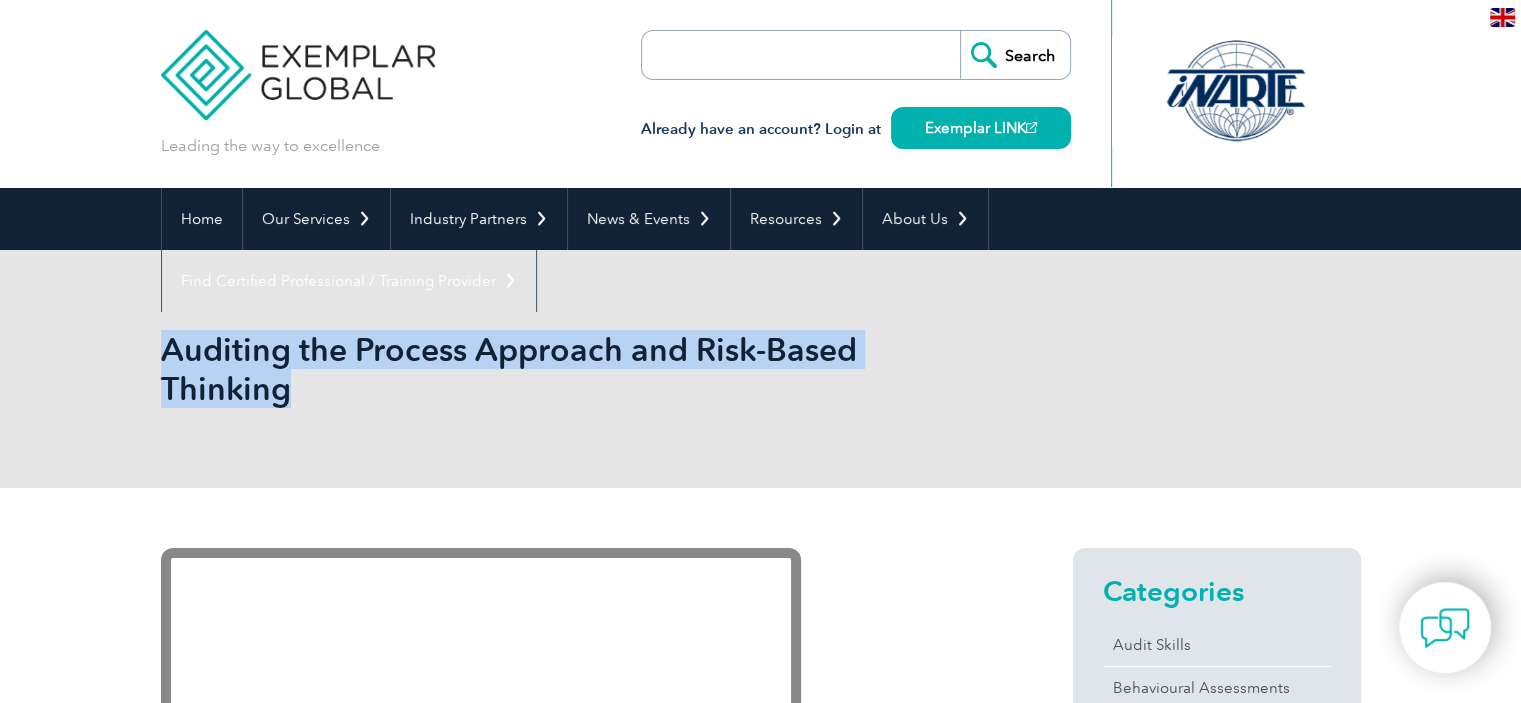 copy on "Auditing the Process Approach and Risk-Based Thinking" 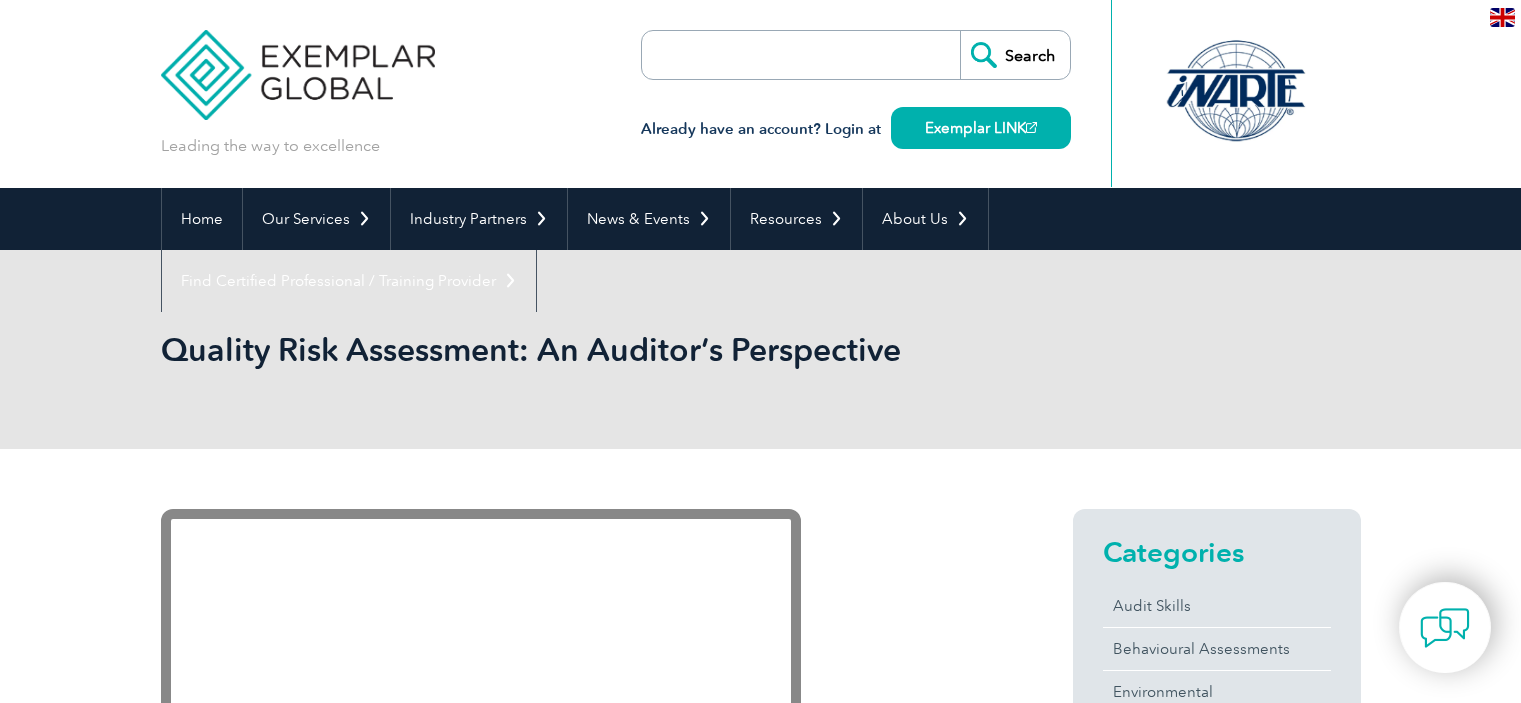 scroll, scrollTop: 0, scrollLeft: 0, axis: both 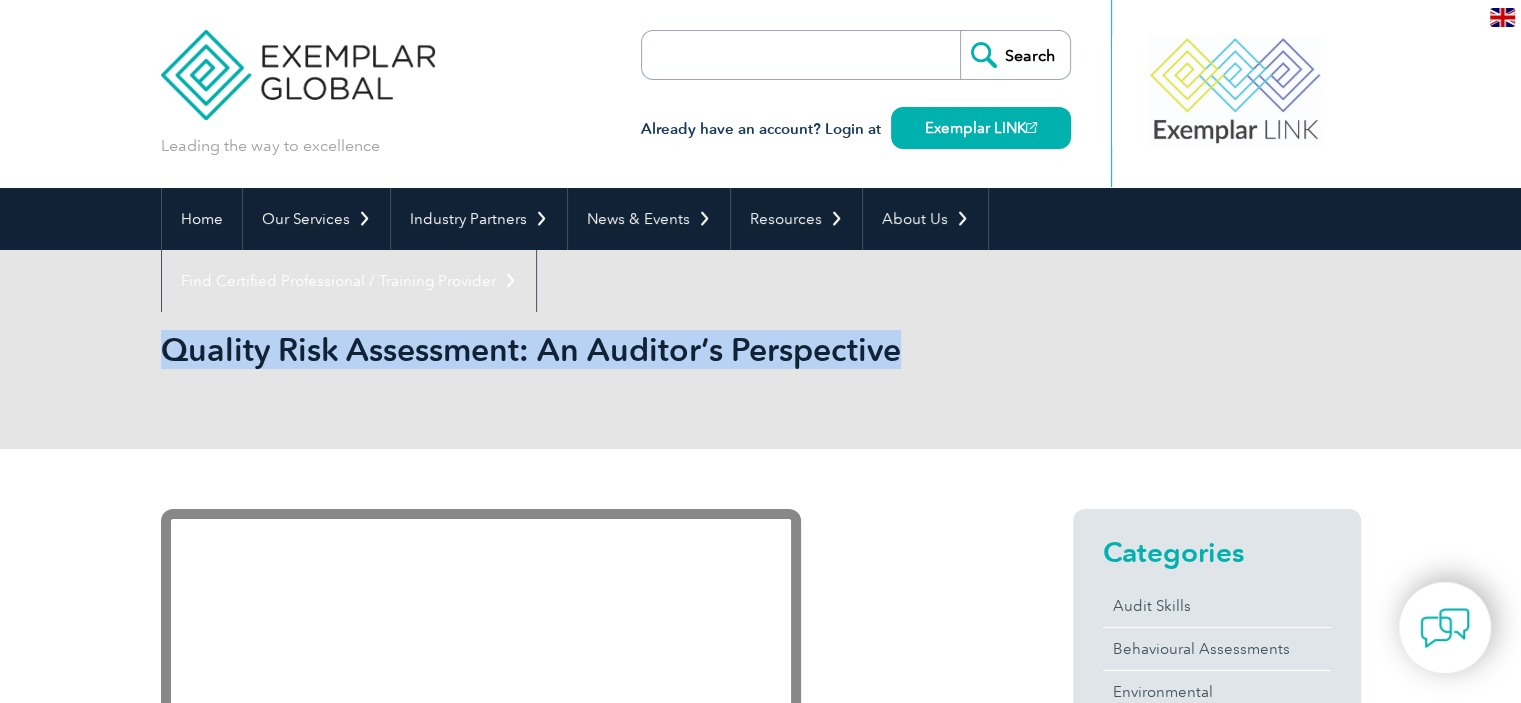 drag, startPoint x: 917, startPoint y: 356, endPoint x: 161, endPoint y: 355, distance: 756.0007 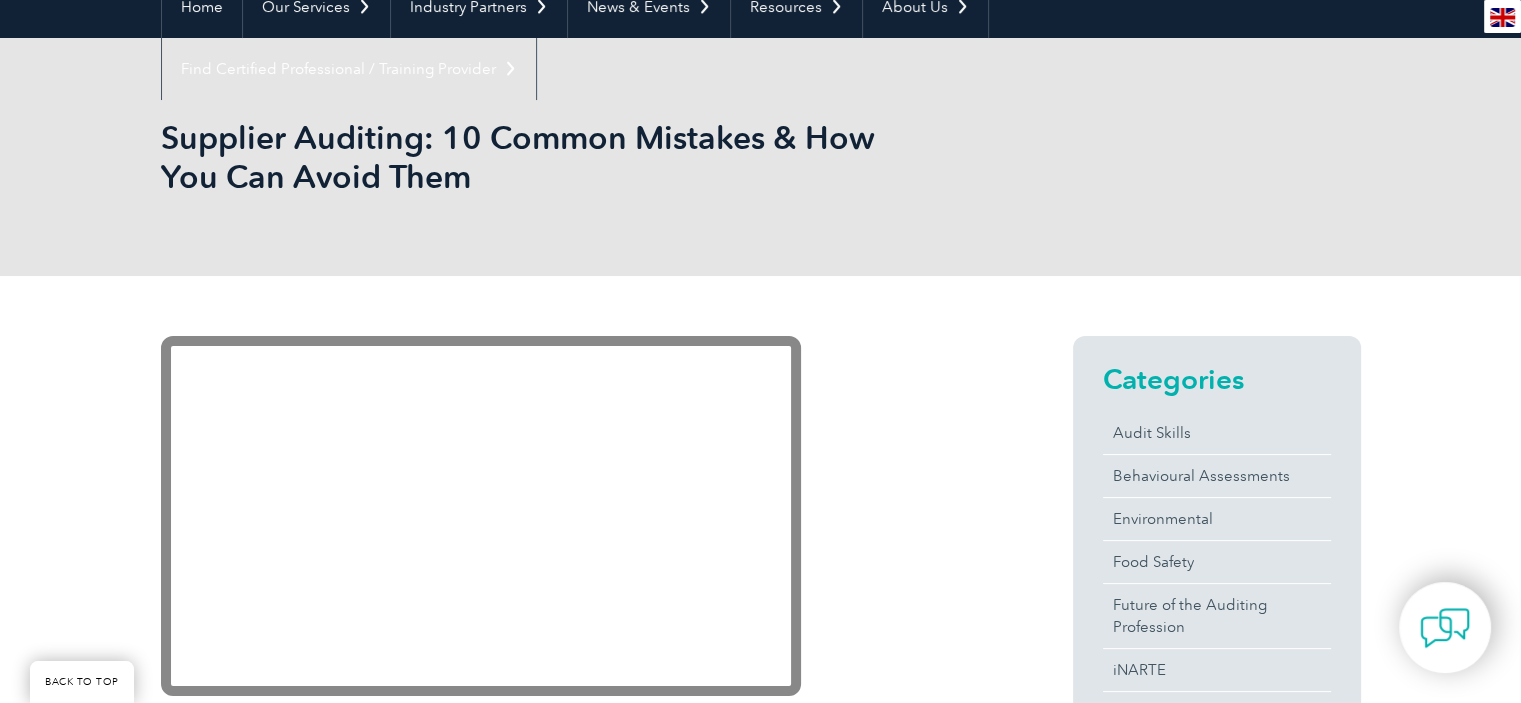 scroll, scrollTop: 208, scrollLeft: 0, axis: vertical 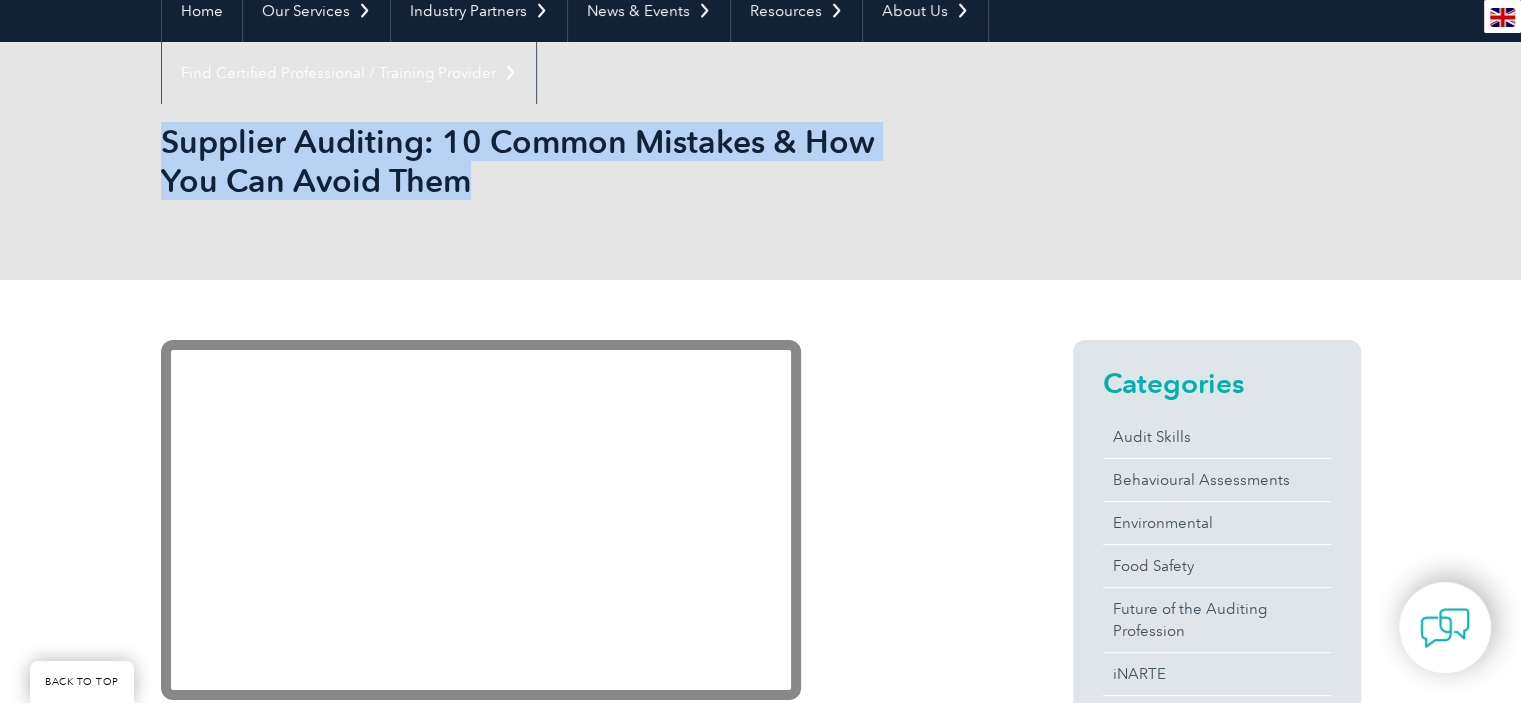 drag, startPoint x: 480, startPoint y: 192, endPoint x: 163, endPoint y: 138, distance: 321.56647 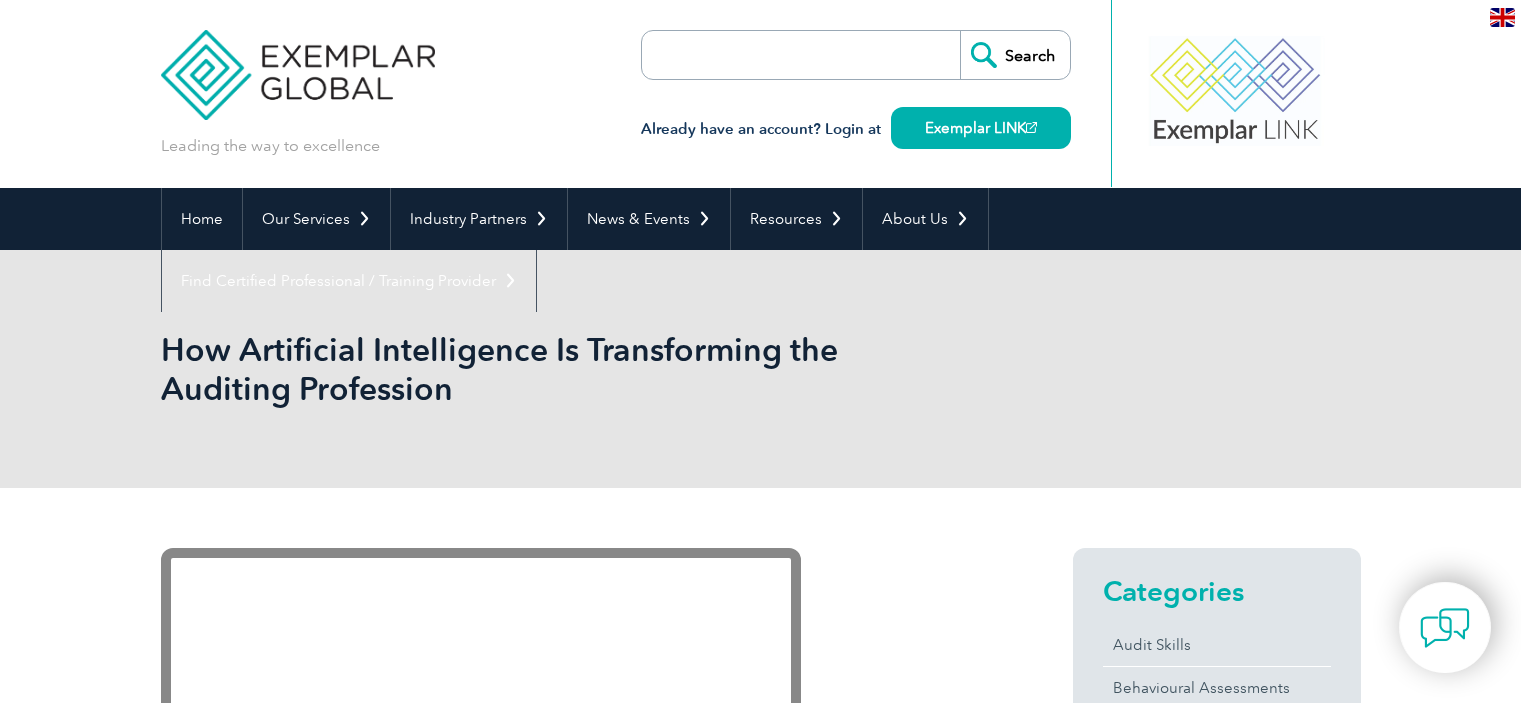 scroll, scrollTop: 0, scrollLeft: 0, axis: both 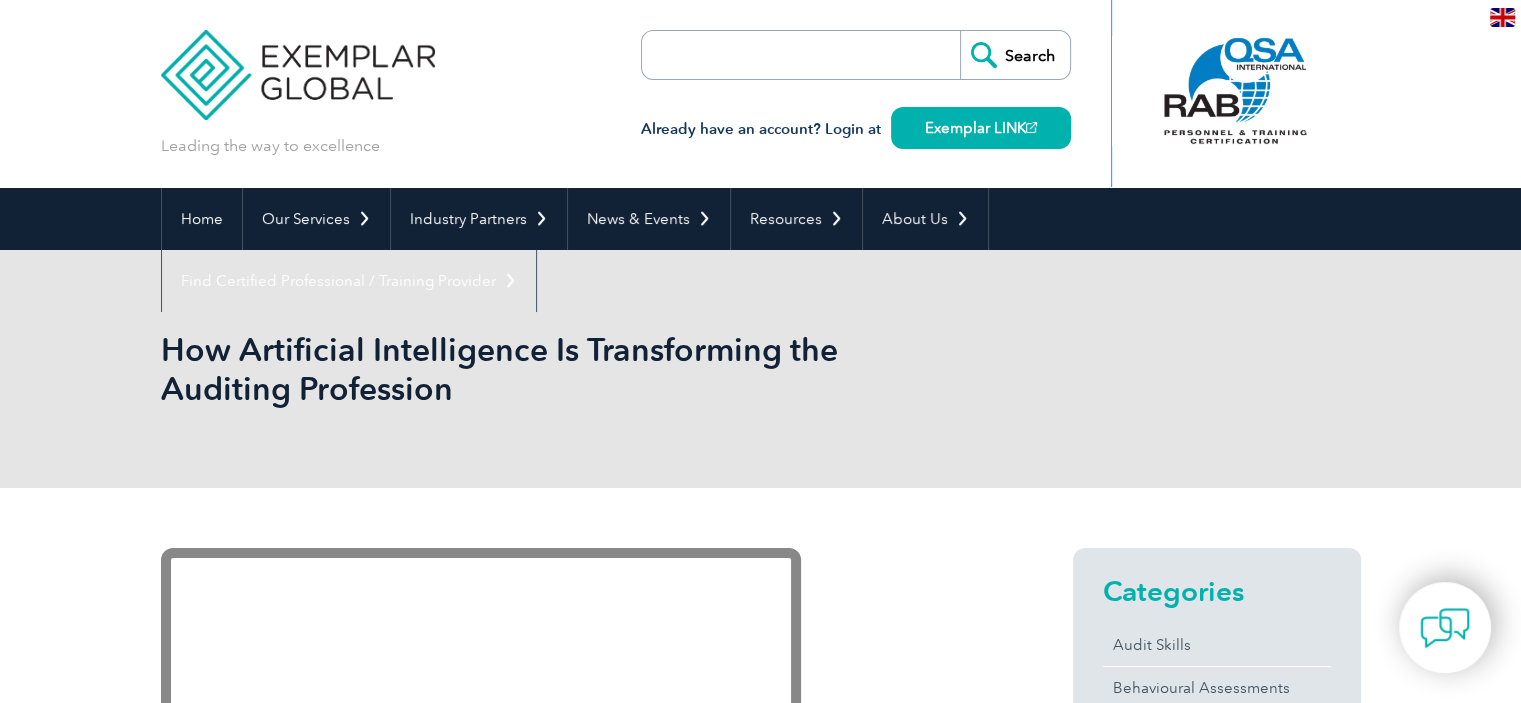 drag, startPoint x: 448, startPoint y: 392, endPoint x: 156, endPoint y: 343, distance: 296.08276 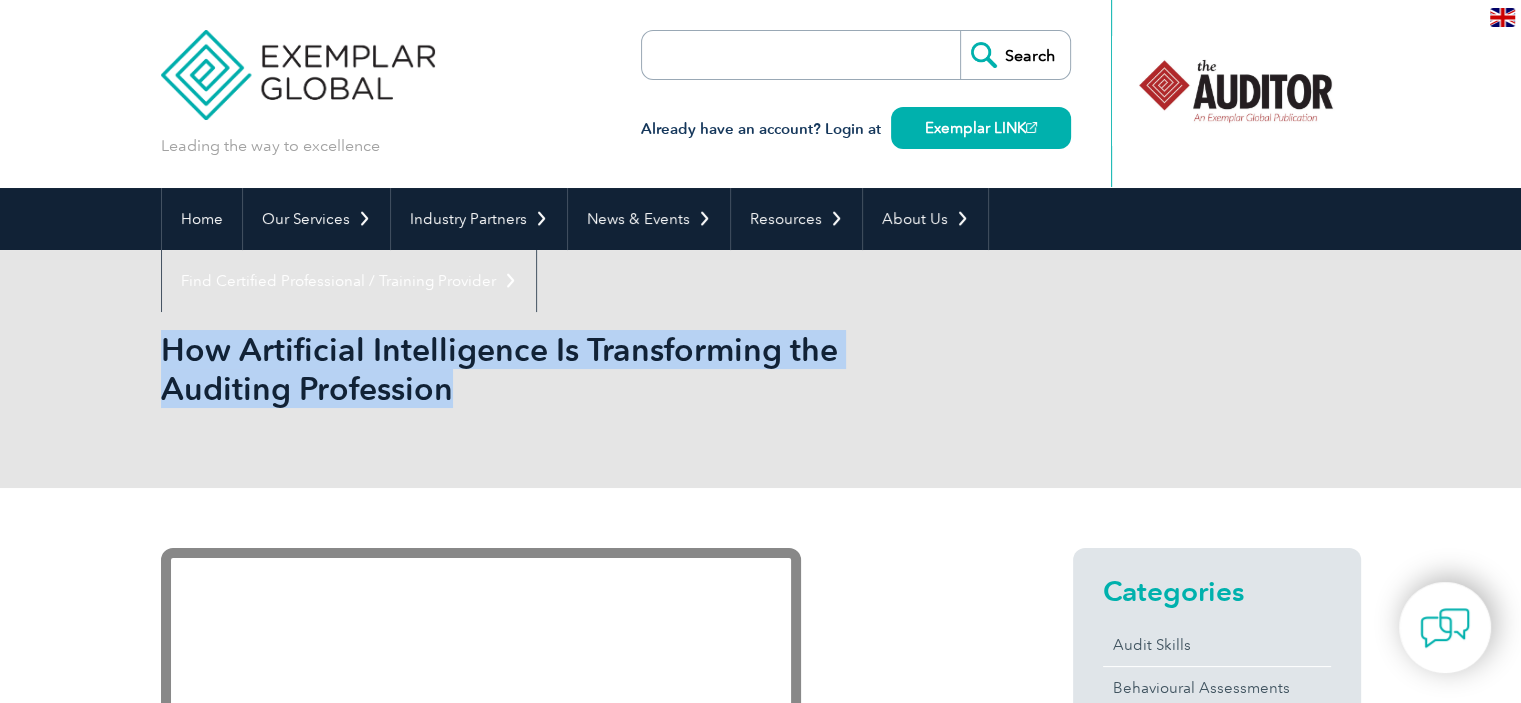 drag, startPoint x: 450, startPoint y: 392, endPoint x: 200, endPoint y: 347, distance: 254.01772 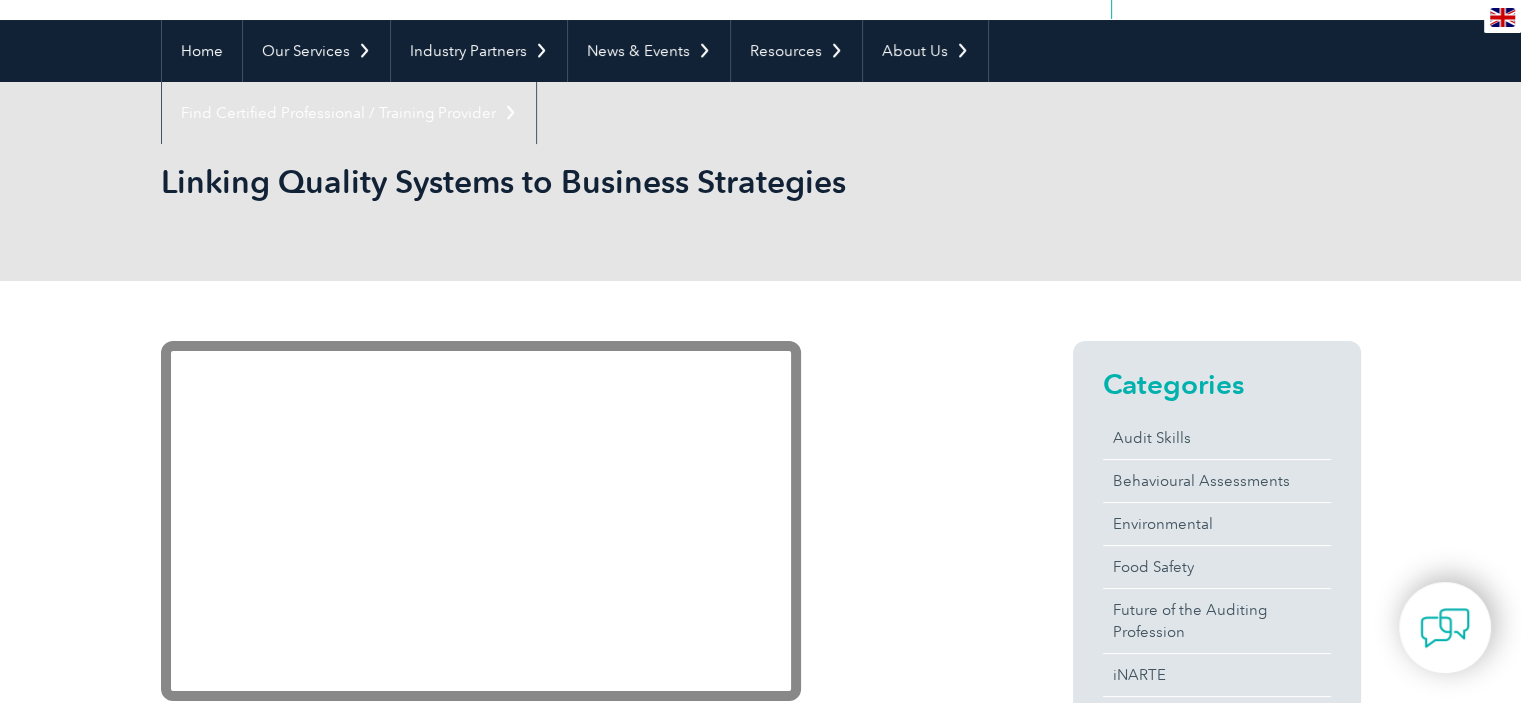 scroll, scrollTop: 170, scrollLeft: 0, axis: vertical 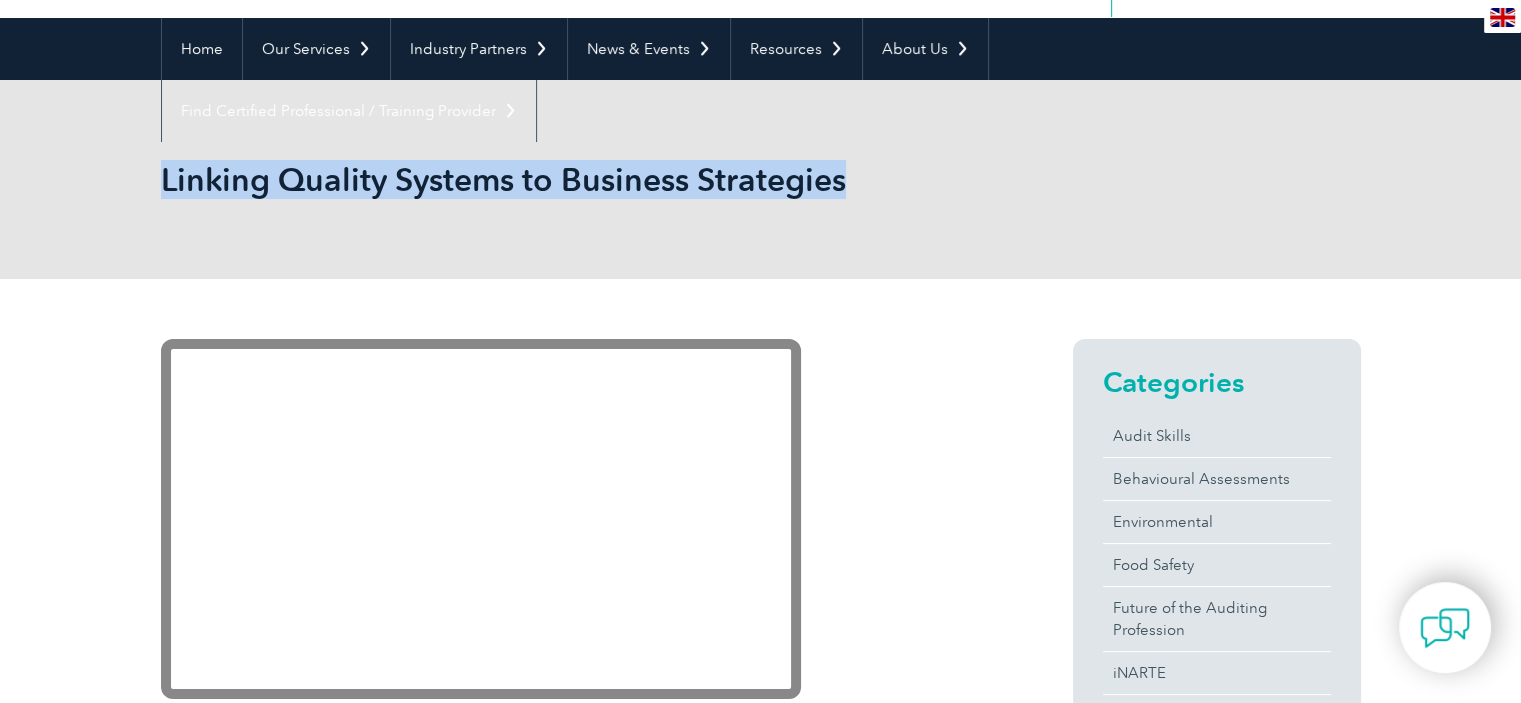 drag, startPoint x: 850, startPoint y: 185, endPoint x: 216, endPoint y: 184, distance: 634.0008 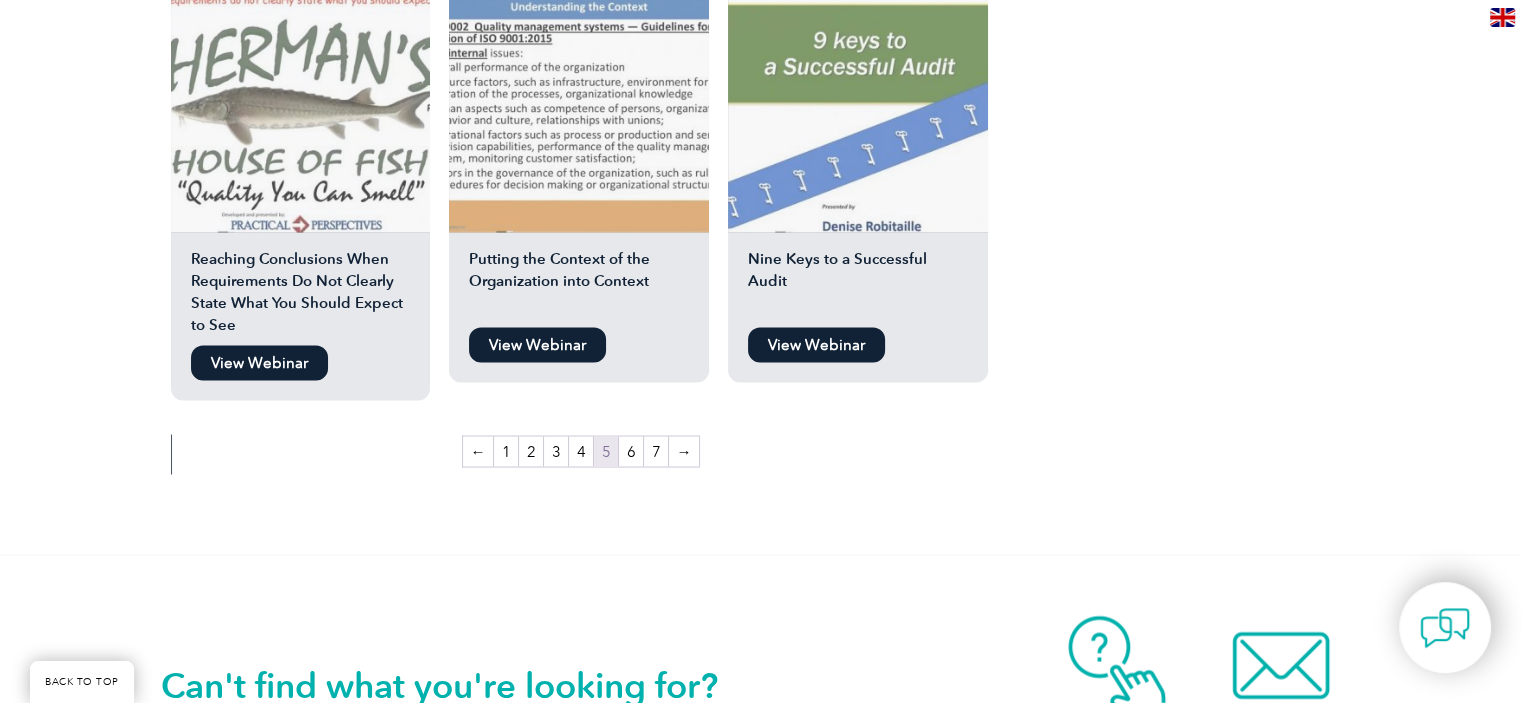 scroll, scrollTop: 3604, scrollLeft: 0, axis: vertical 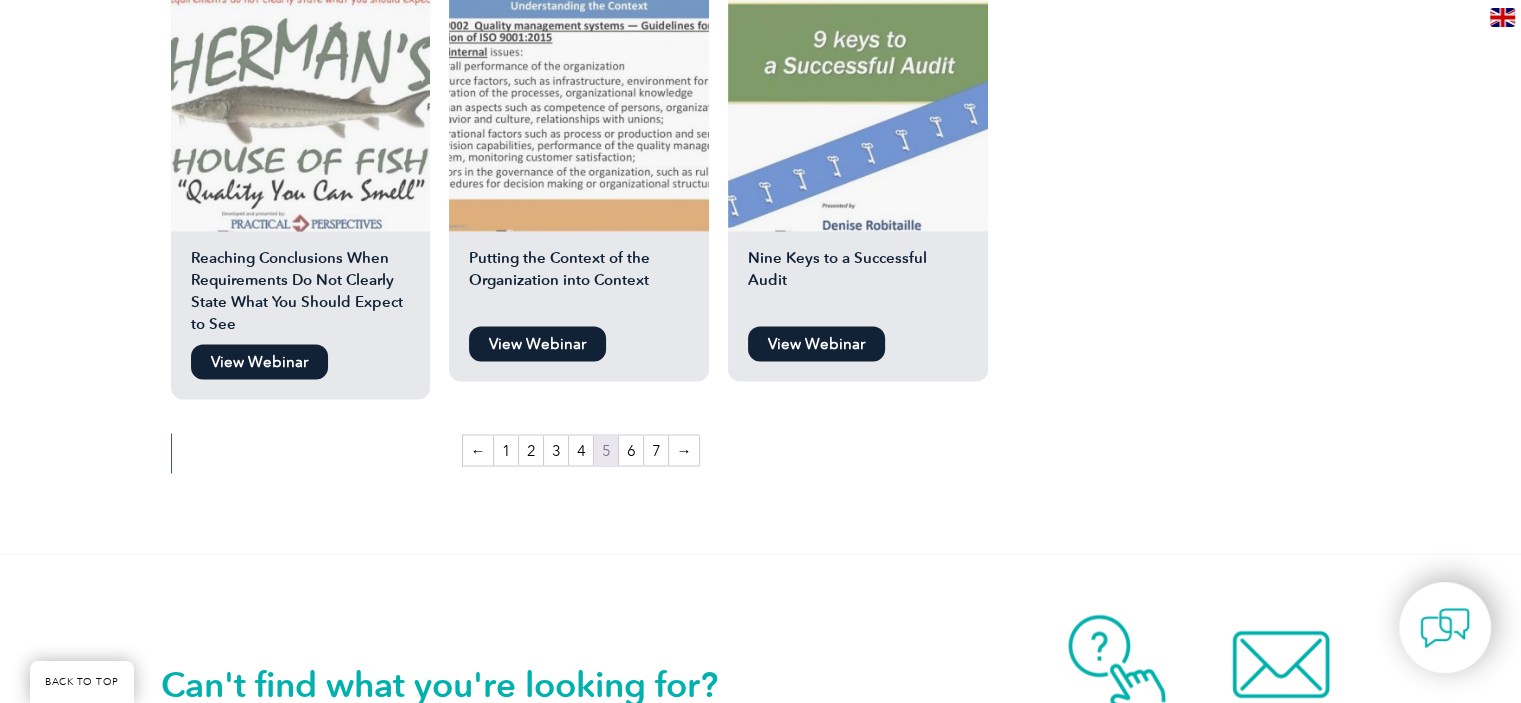 click at bounding box center (579, 101) 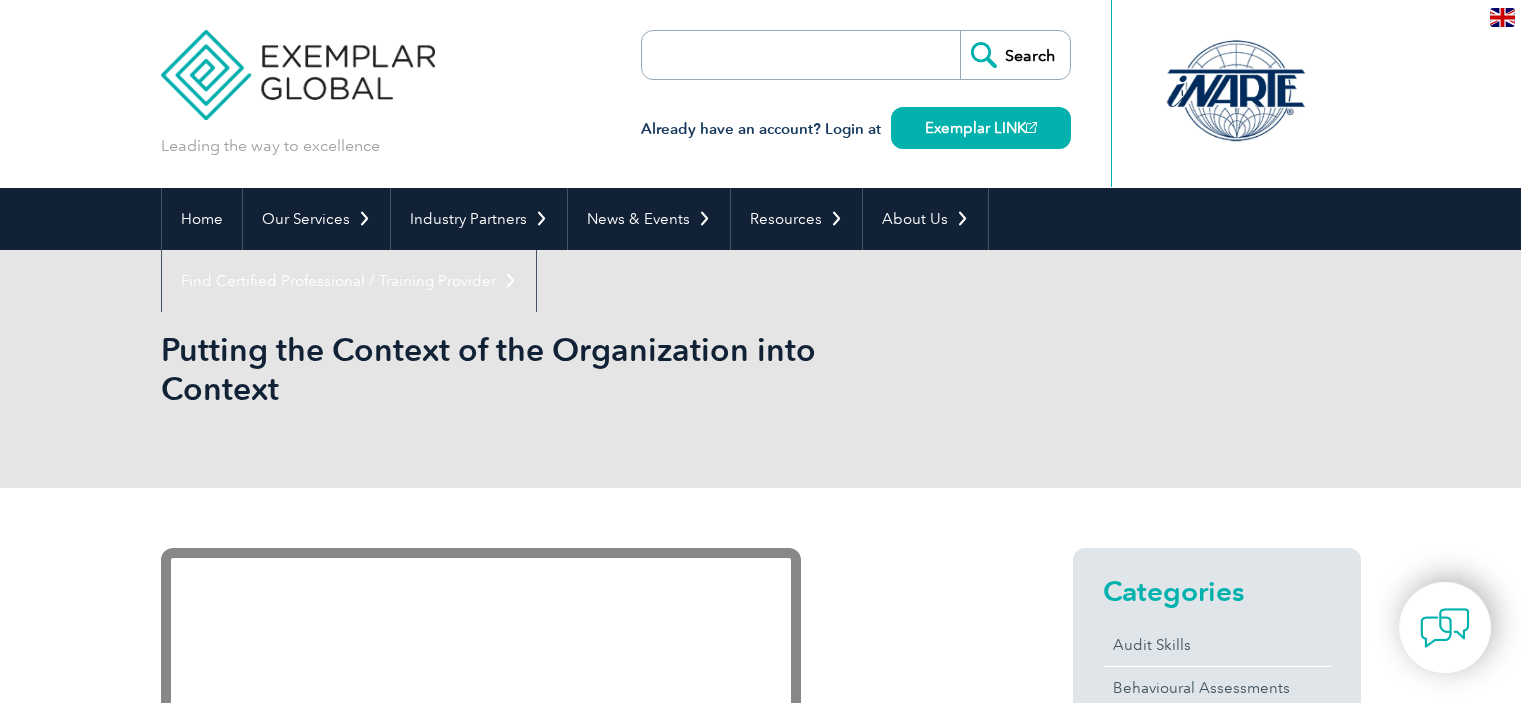 scroll, scrollTop: 0, scrollLeft: 0, axis: both 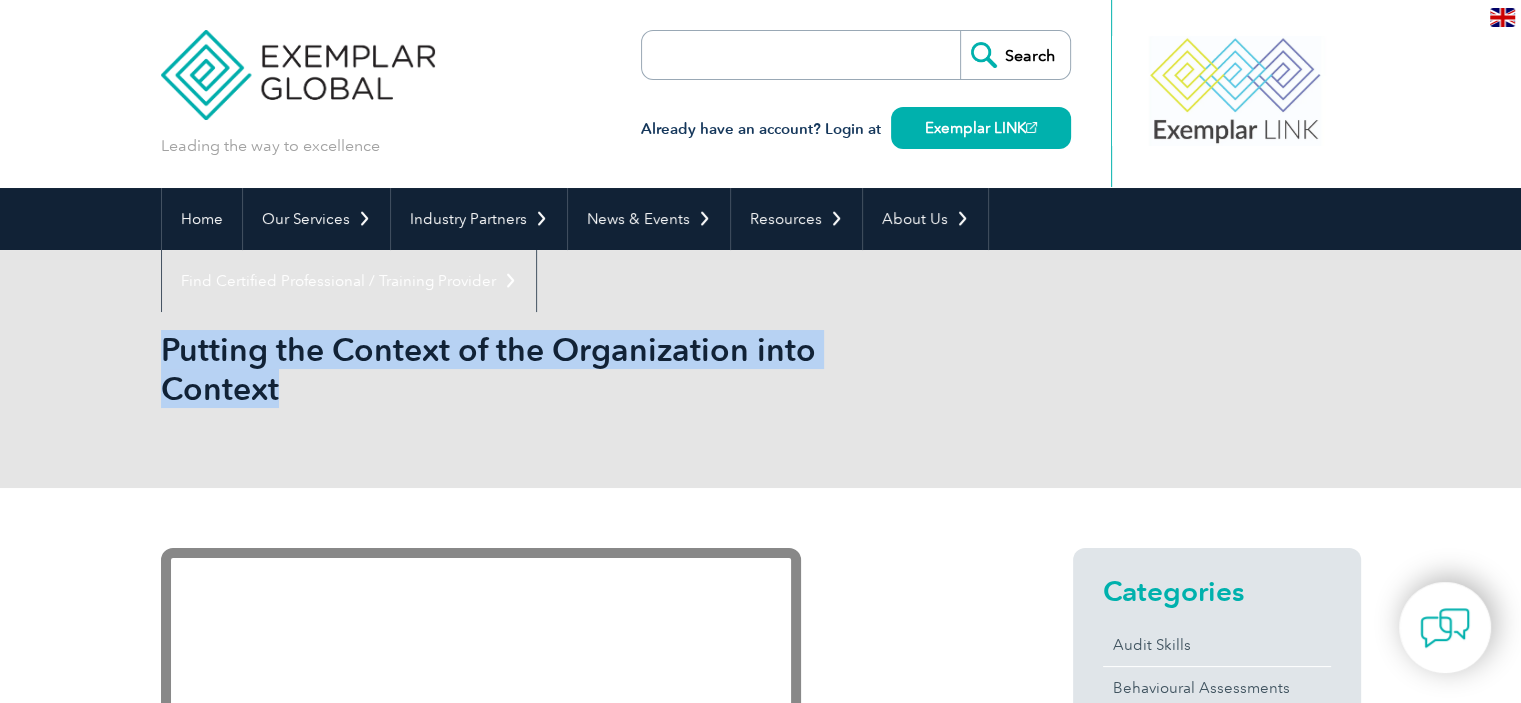 drag, startPoint x: 300, startPoint y: 388, endPoint x: 165, endPoint y: 340, distance: 143.27945 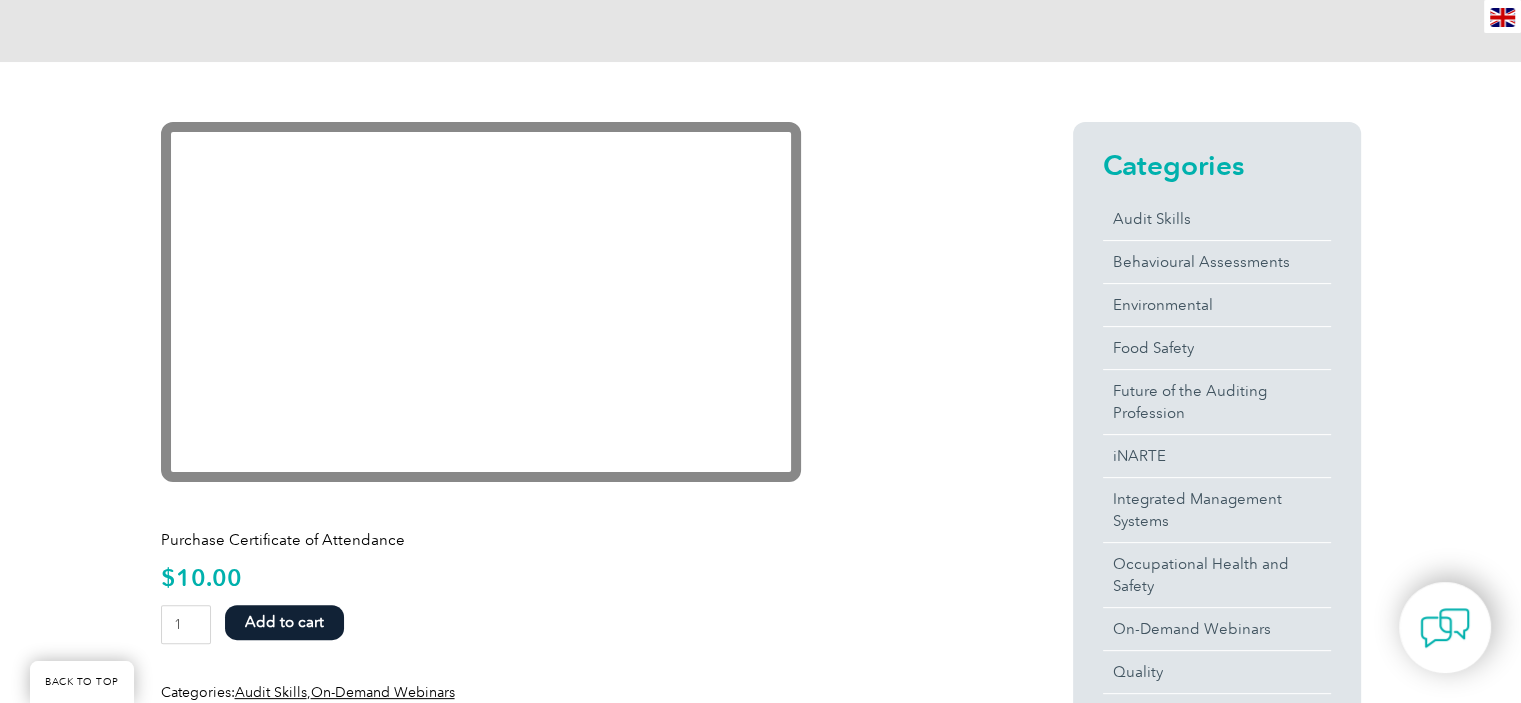 scroll, scrollTop: 428, scrollLeft: 0, axis: vertical 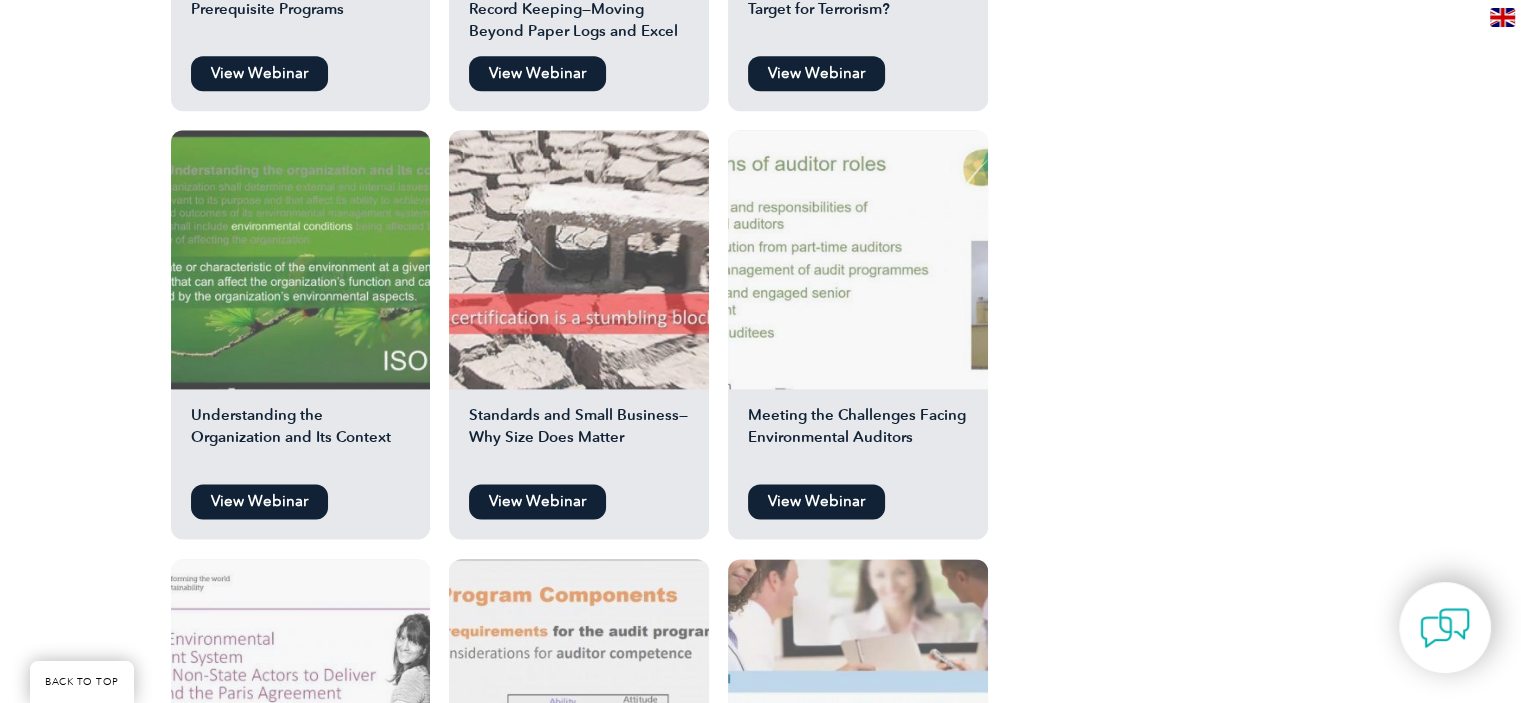click at bounding box center [301, 260] 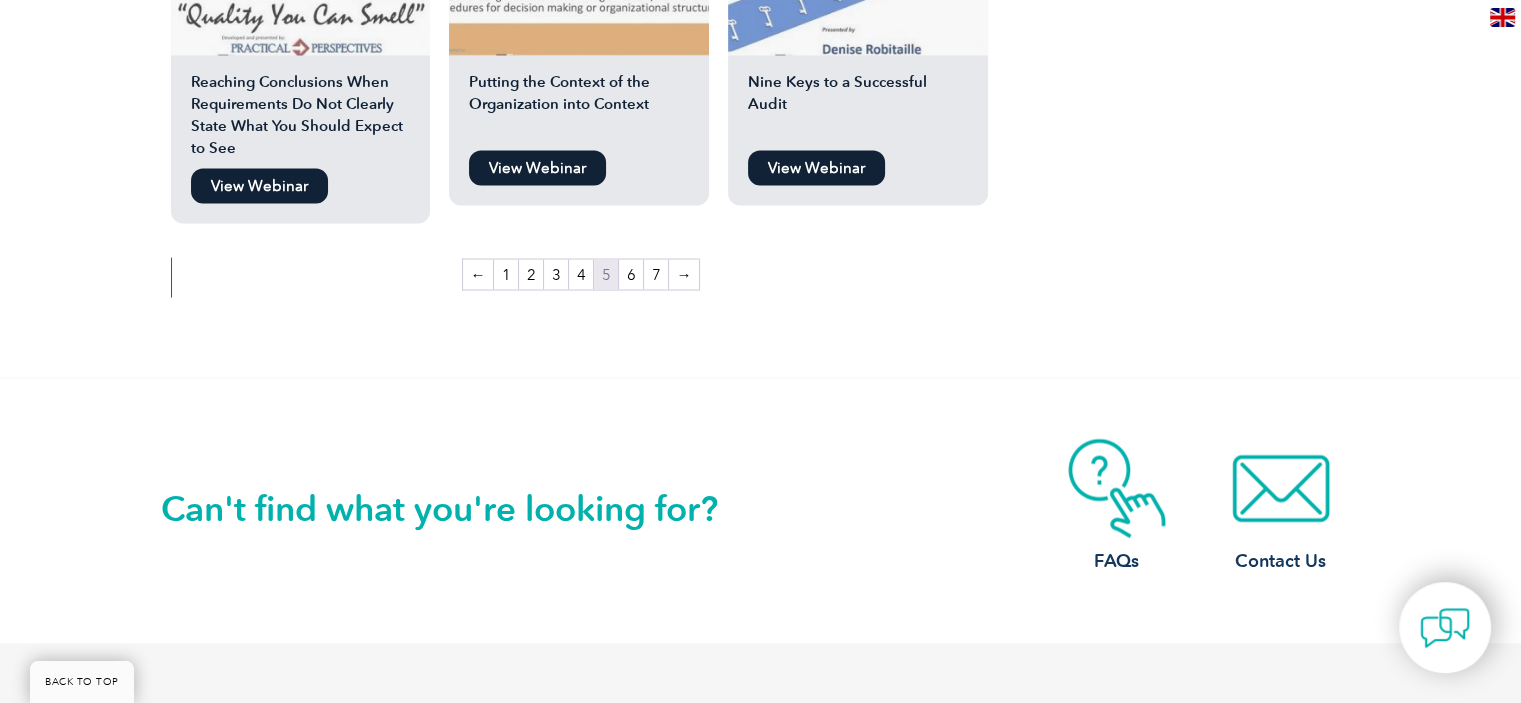 scroll, scrollTop: 3780, scrollLeft: 0, axis: vertical 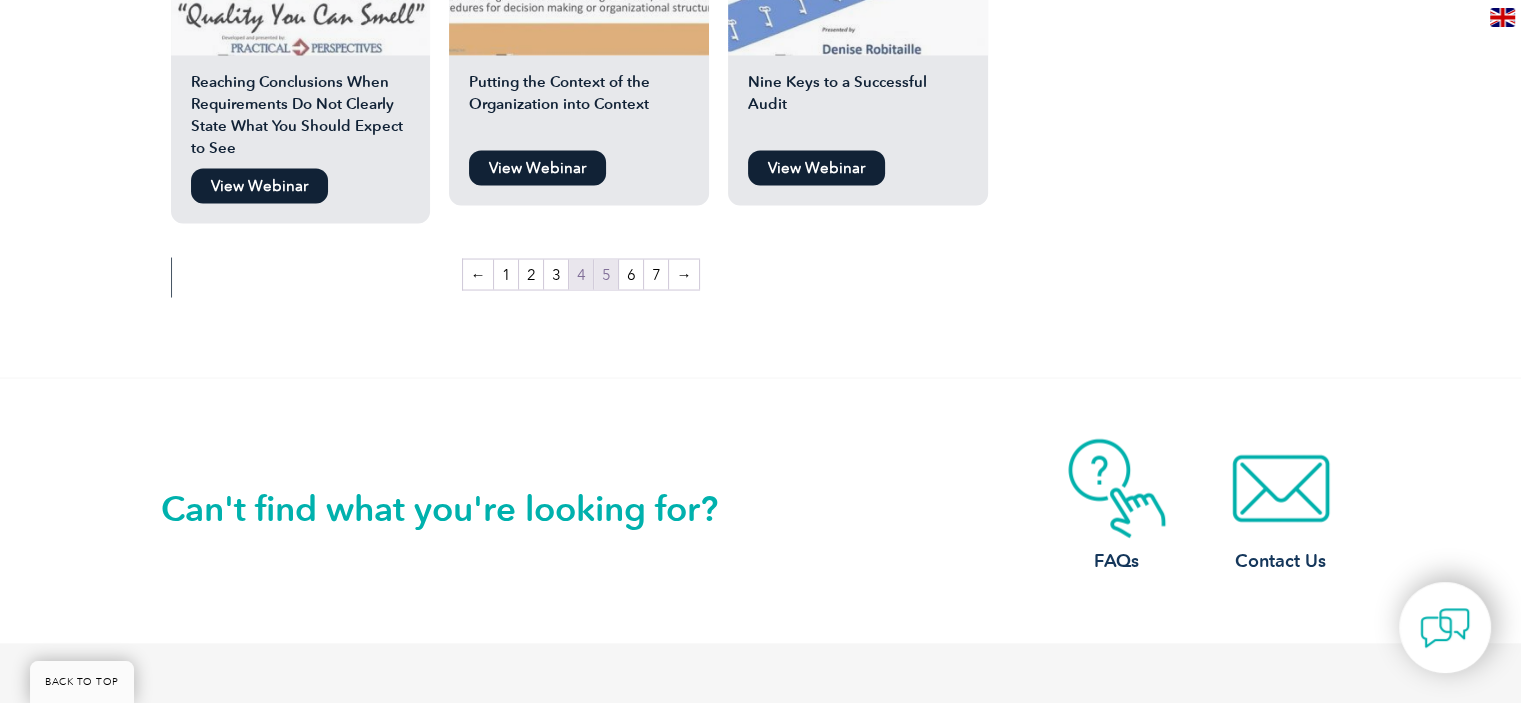 click on "4" at bounding box center (581, 274) 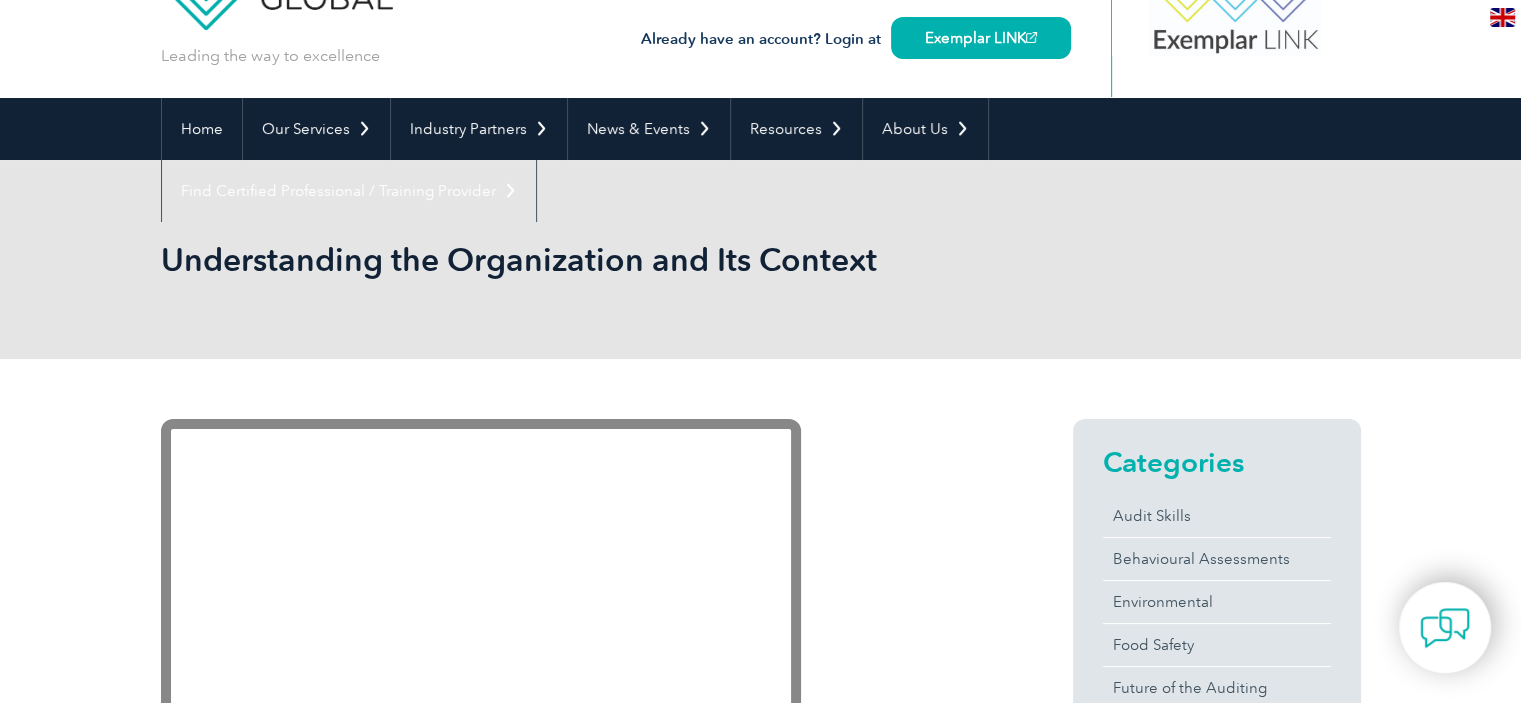 scroll, scrollTop: 88, scrollLeft: 0, axis: vertical 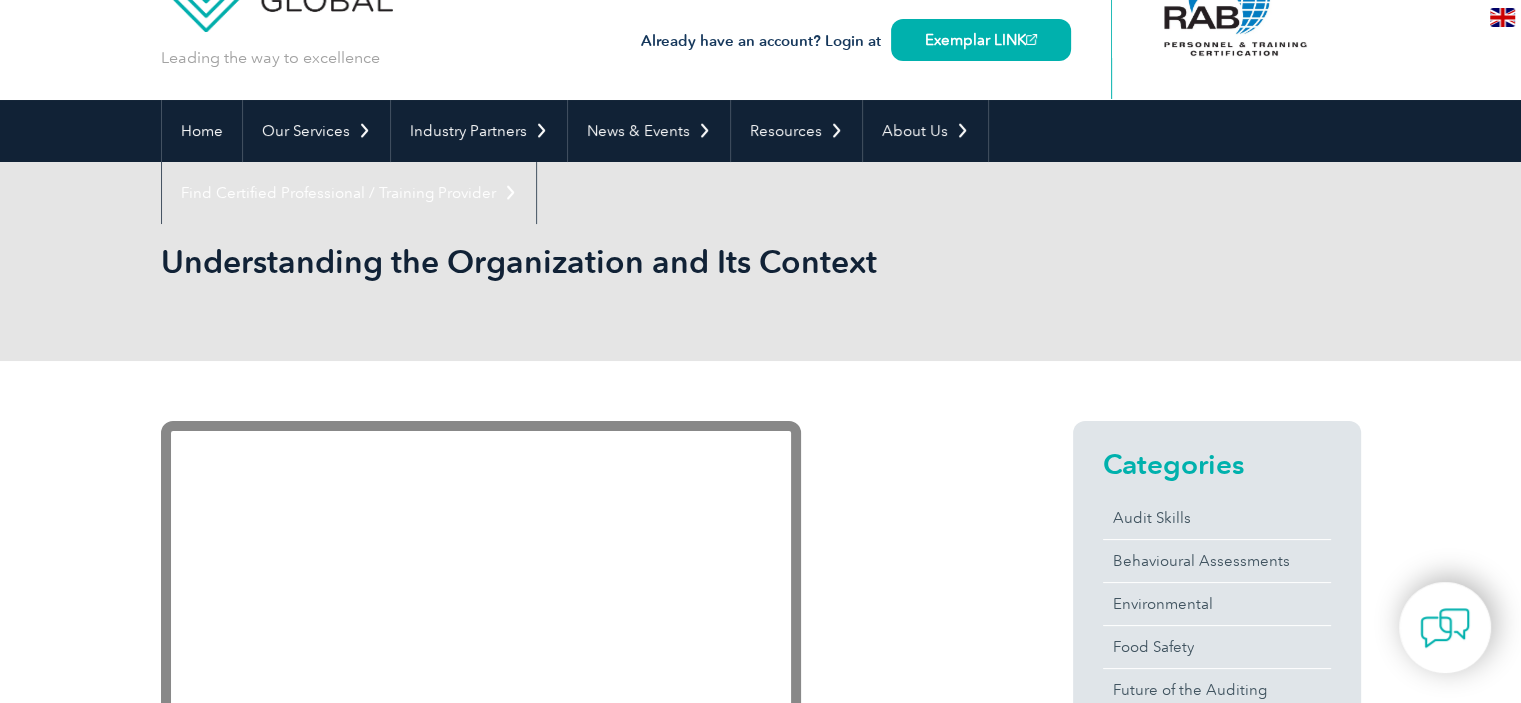 drag, startPoint x: 880, startPoint y: 267, endPoint x: 222, endPoint y: 255, distance: 658.10944 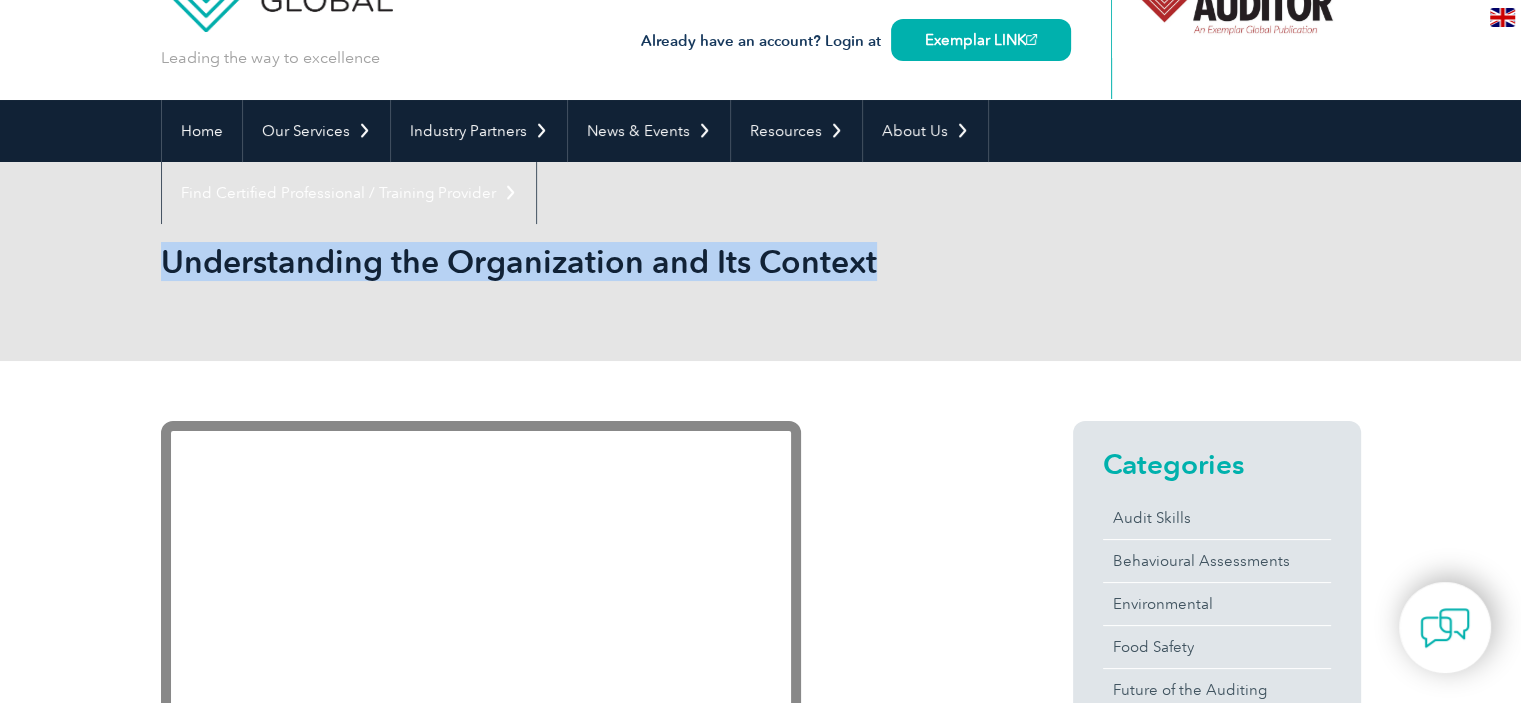 click on "Understanding the Organization and Its Context" at bounding box center [760, 261] 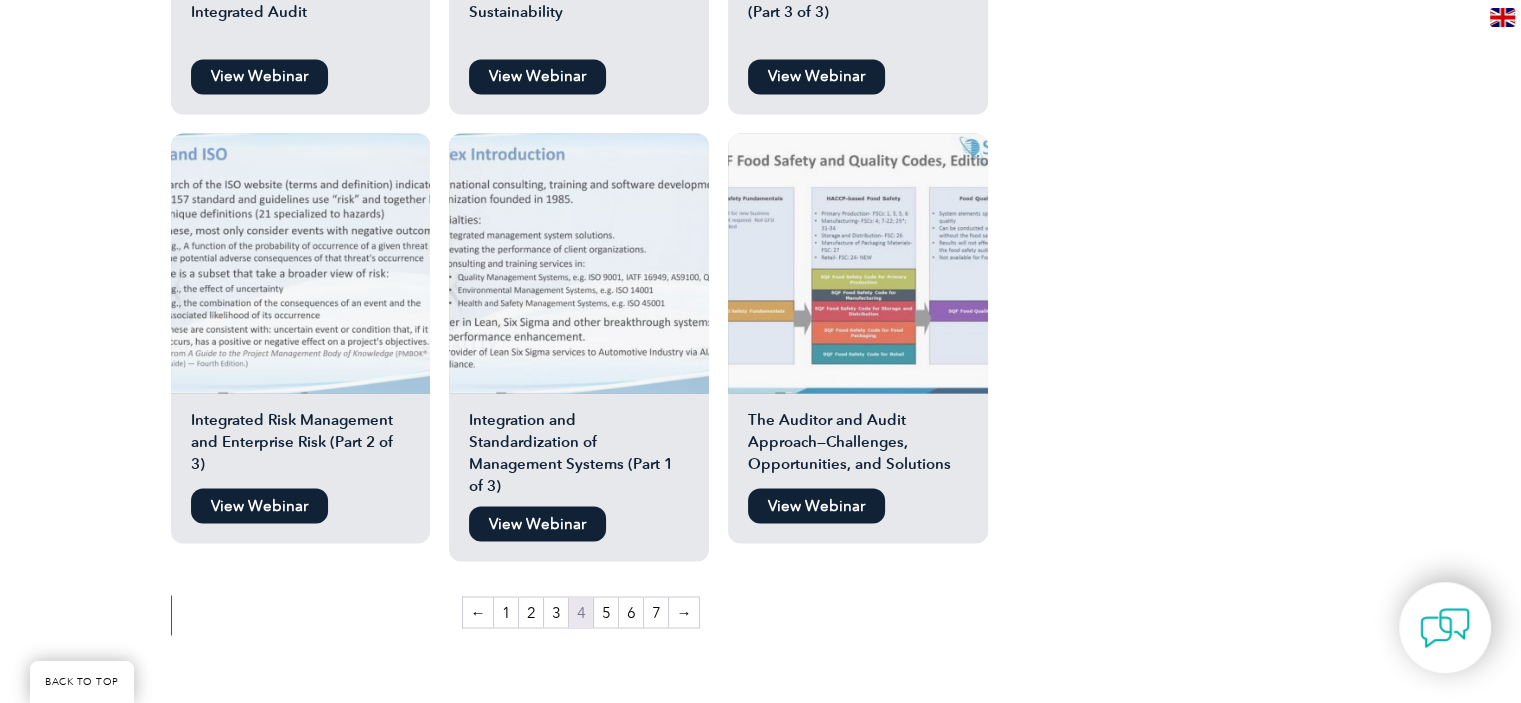 scroll, scrollTop: 3422, scrollLeft: 0, axis: vertical 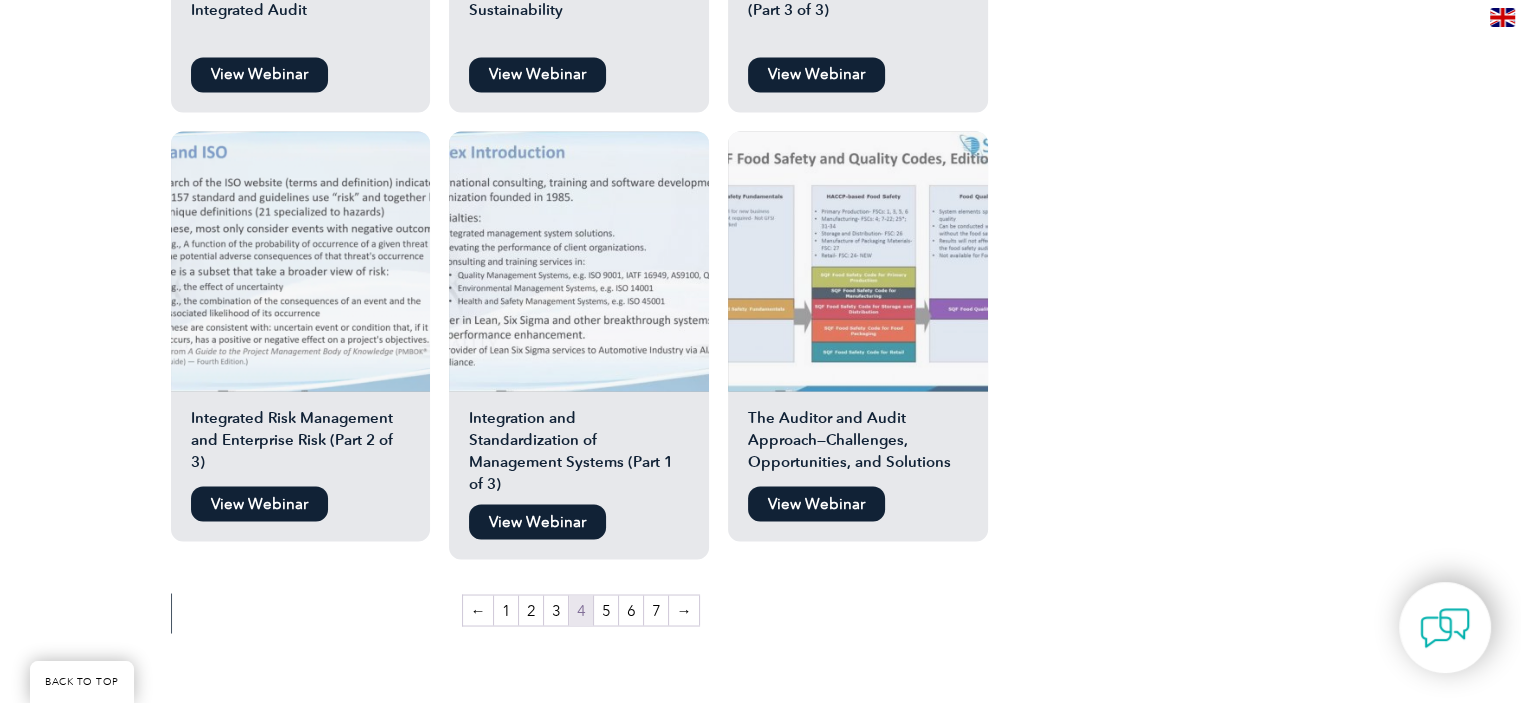 click on "View Webinar" at bounding box center [537, 521] 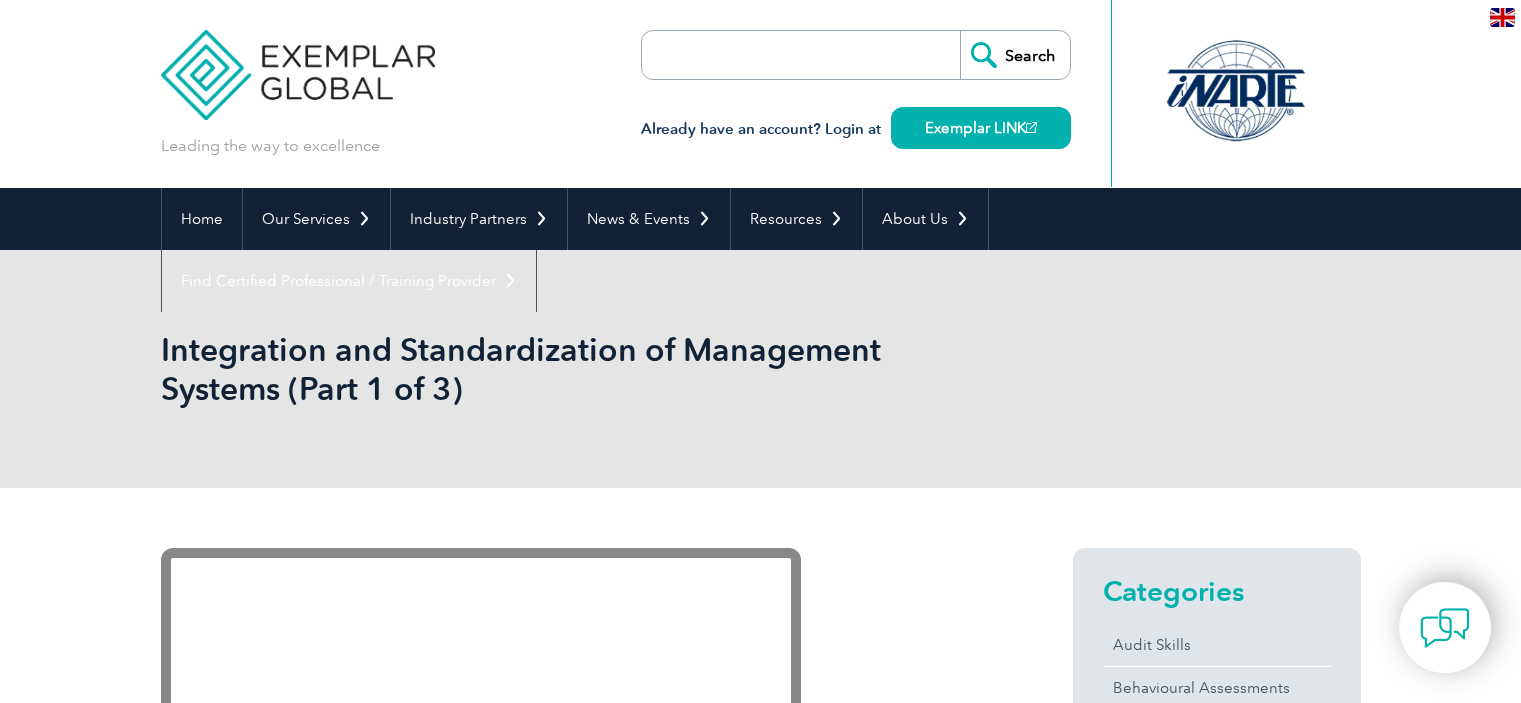 scroll, scrollTop: 0, scrollLeft: 0, axis: both 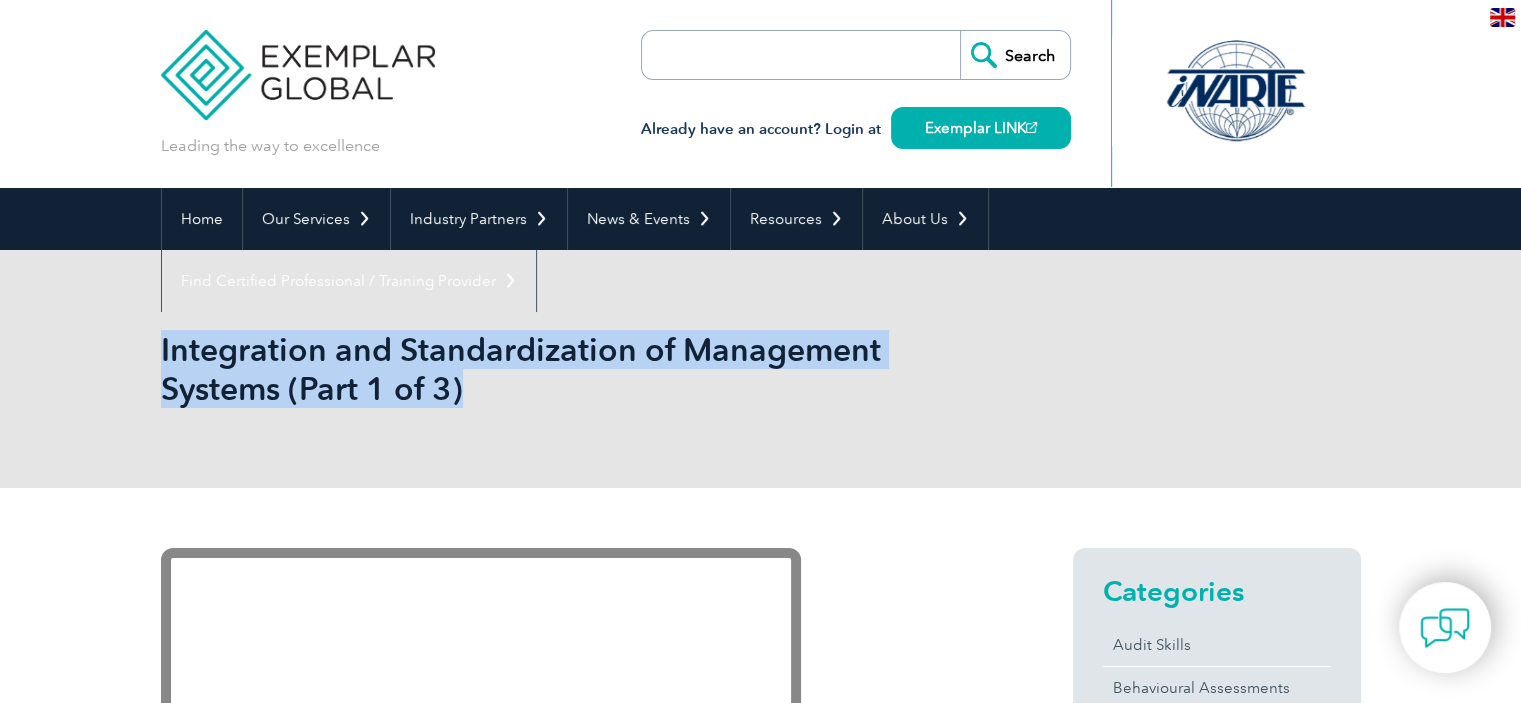 drag, startPoint x: 468, startPoint y: 396, endPoint x: 164, endPoint y: 339, distance: 309.29758 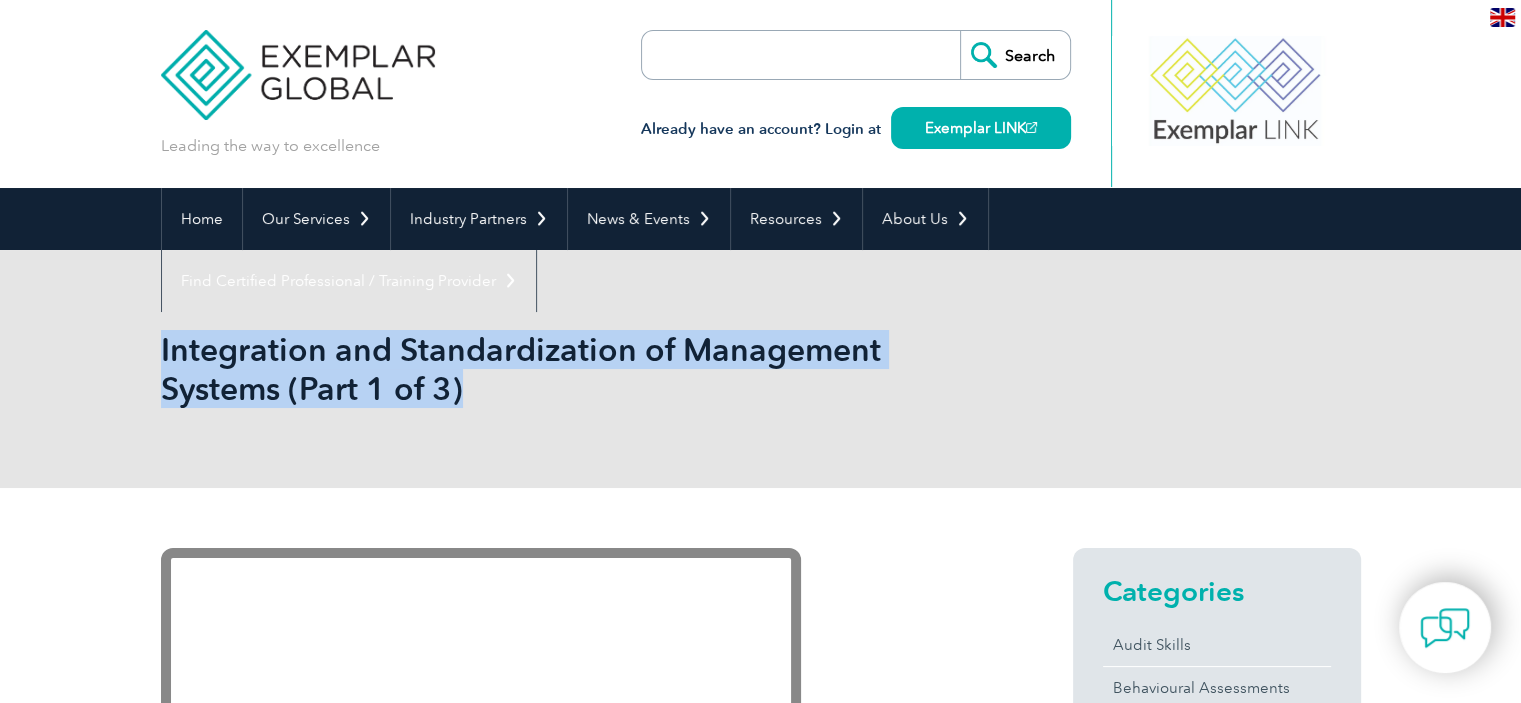 copy on "Integration and Standardization of Management Systems (Part 1 of 3)" 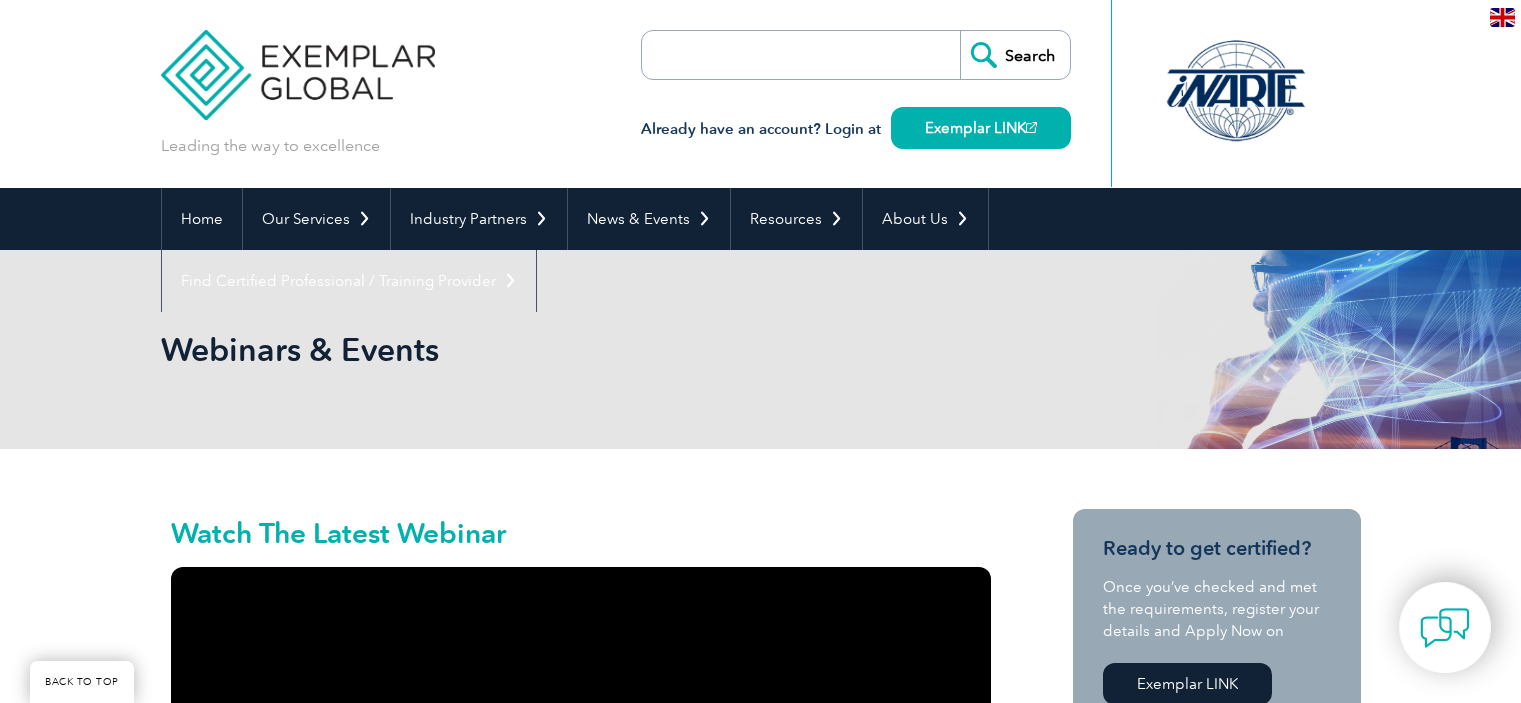 scroll, scrollTop: 3375, scrollLeft: 0, axis: vertical 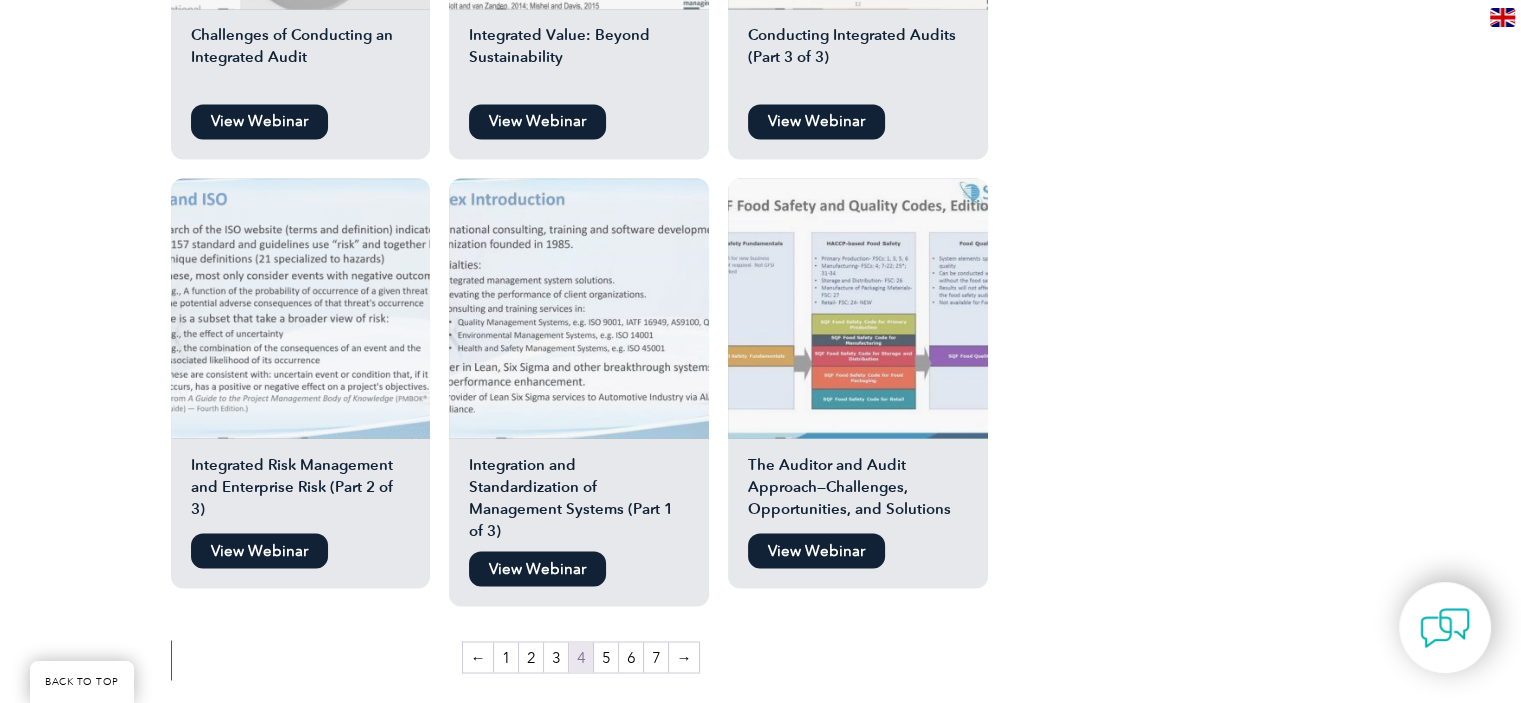click on "View Webinar" at bounding box center (259, 550) 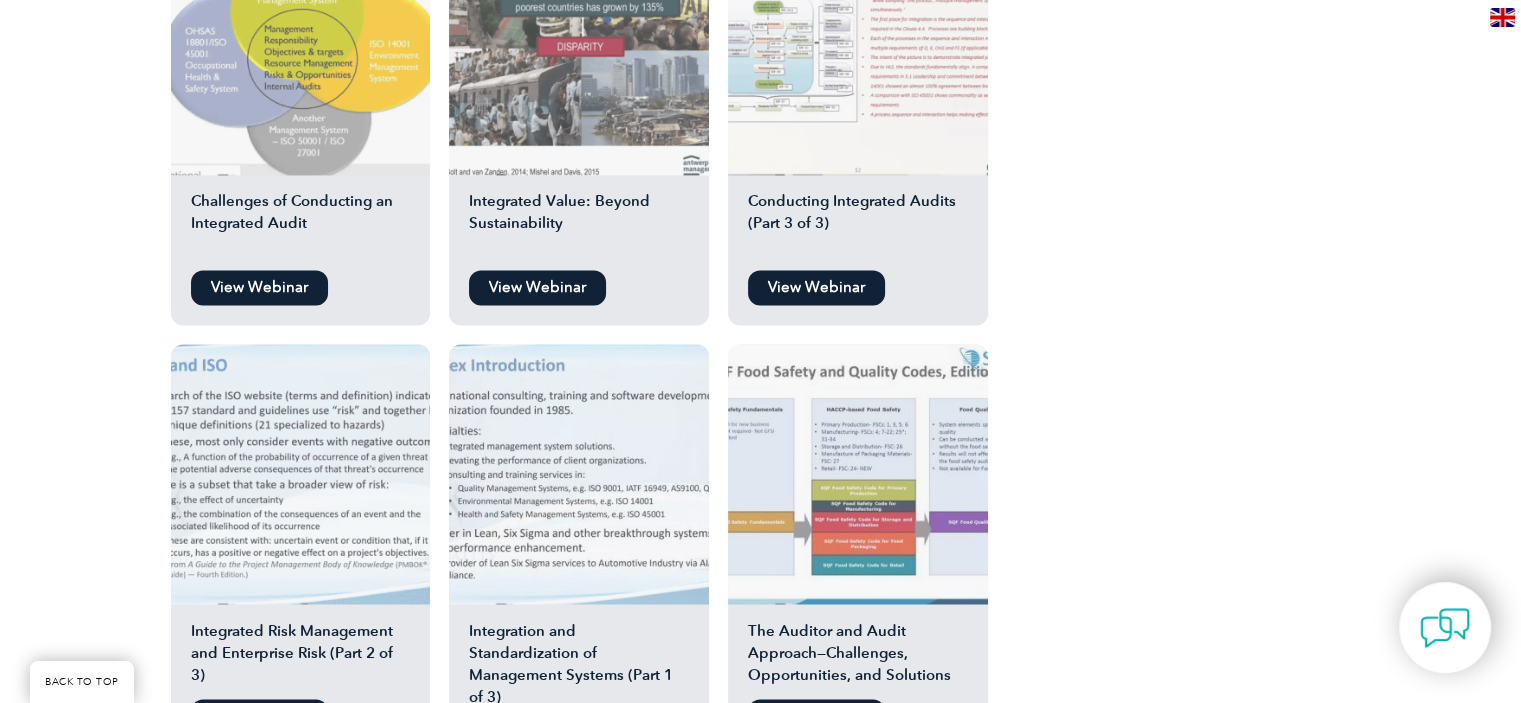 scroll, scrollTop: 3200, scrollLeft: 0, axis: vertical 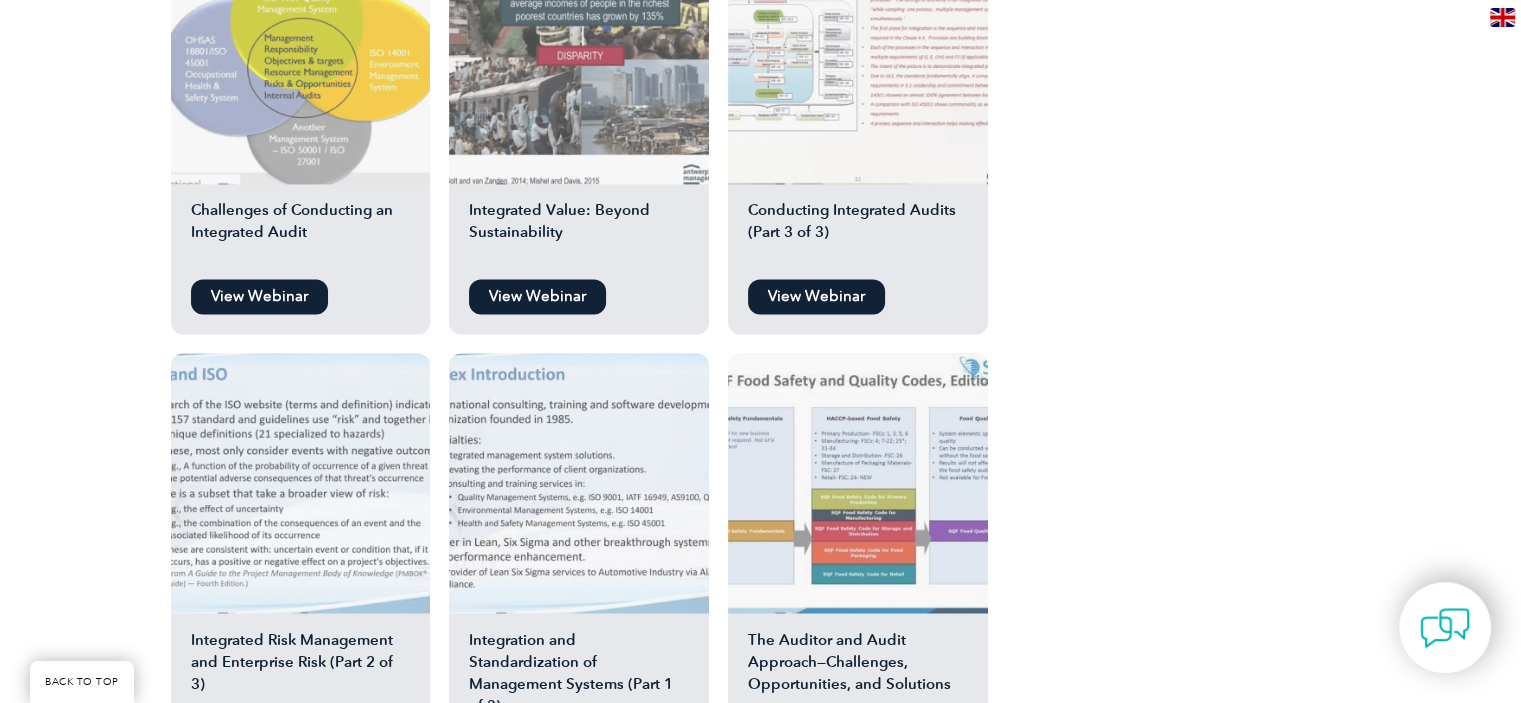 click on "View Webinar" at bounding box center [816, 296] 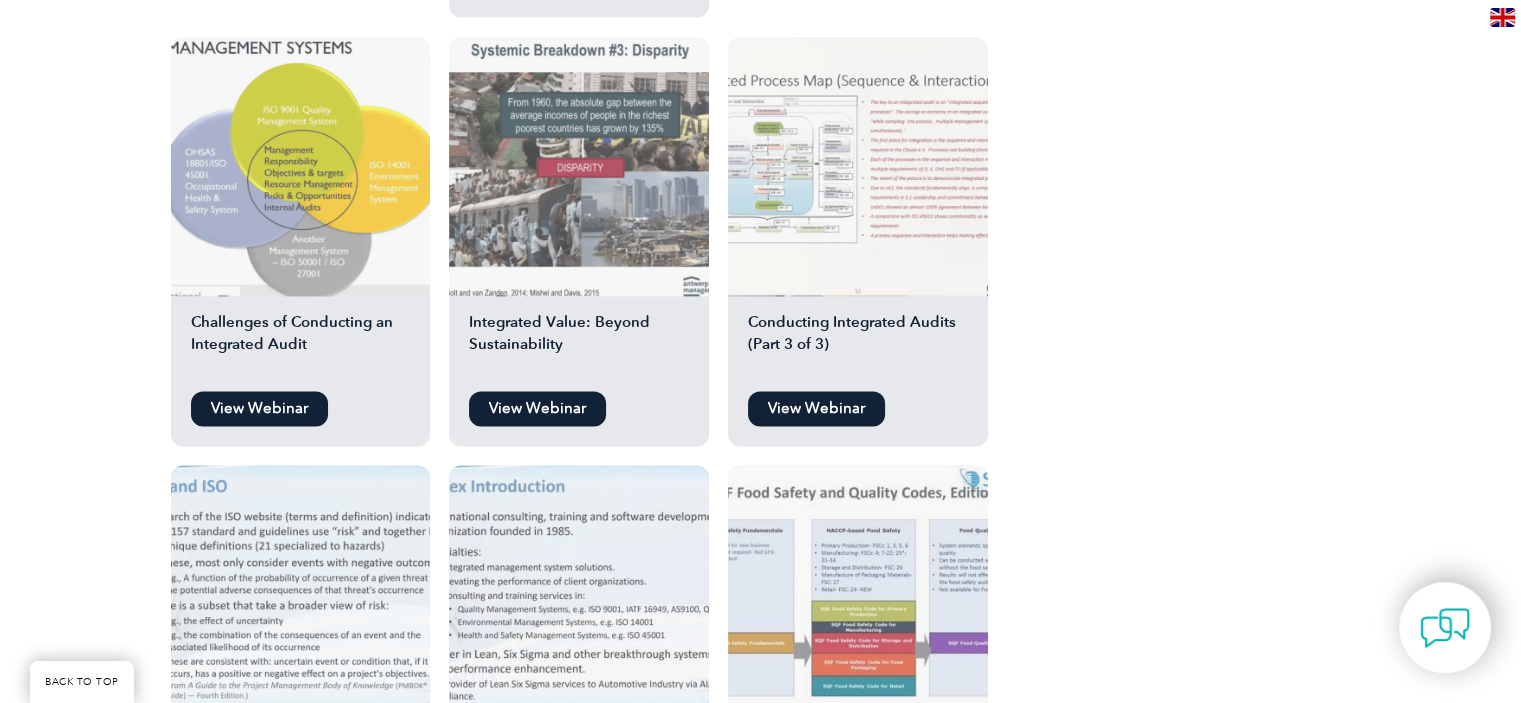 scroll, scrollTop: 3087, scrollLeft: 0, axis: vertical 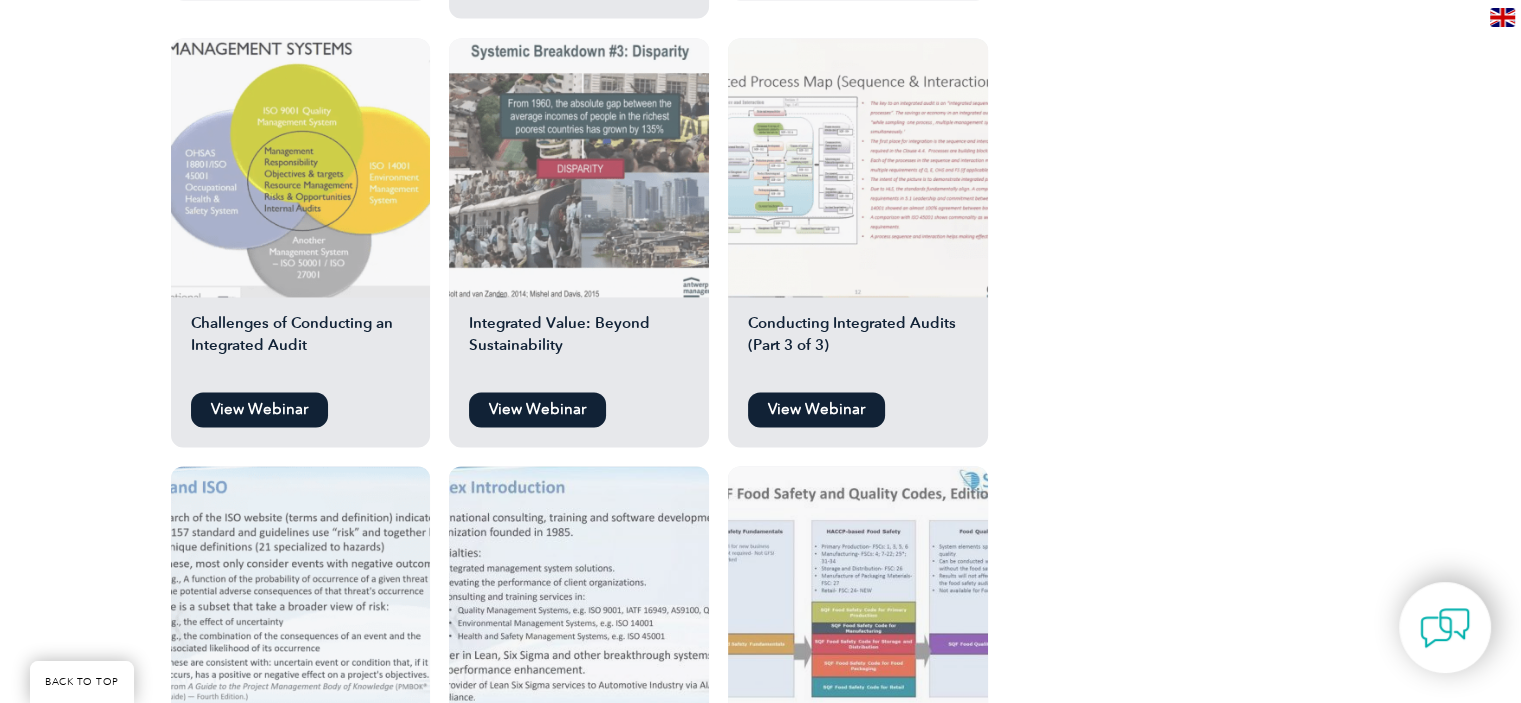 click at bounding box center [579, 168] 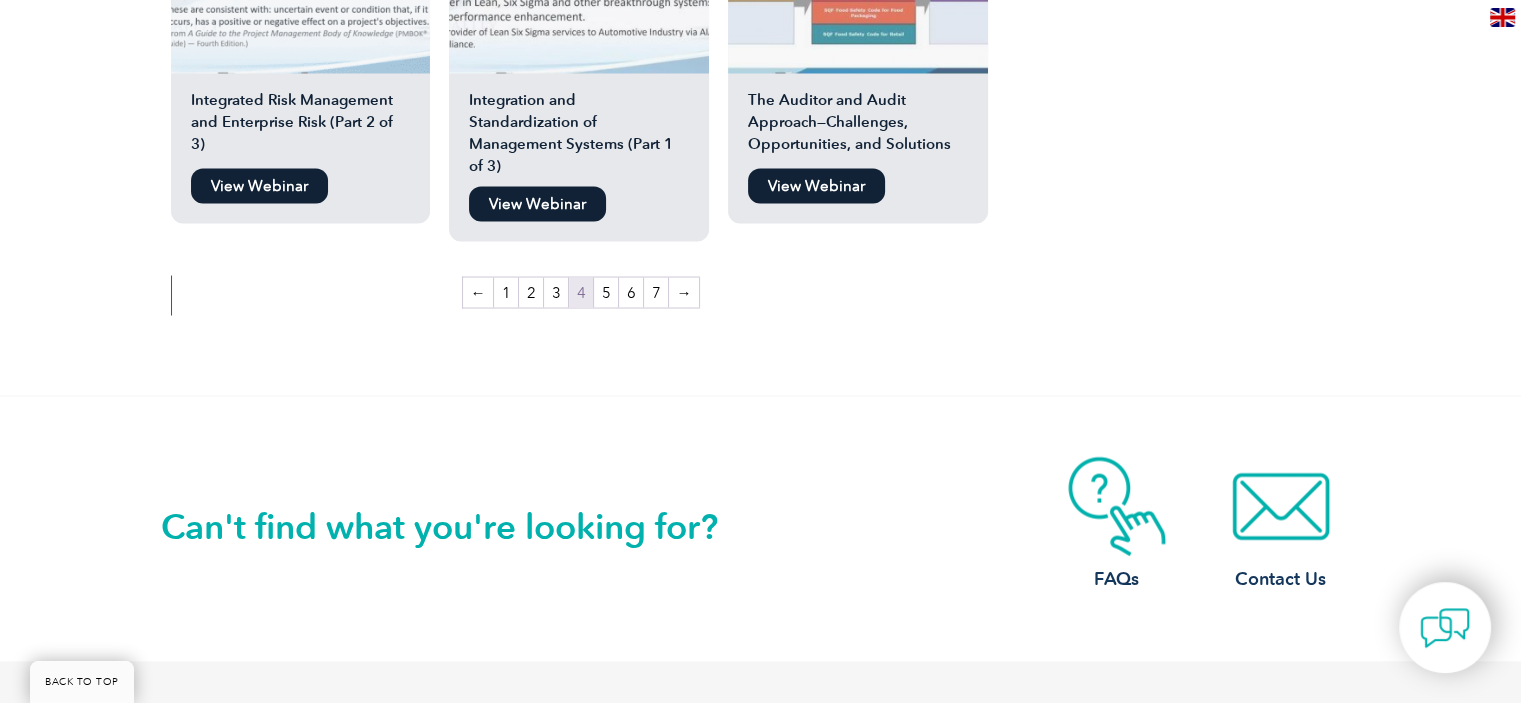 scroll, scrollTop: 3741, scrollLeft: 0, axis: vertical 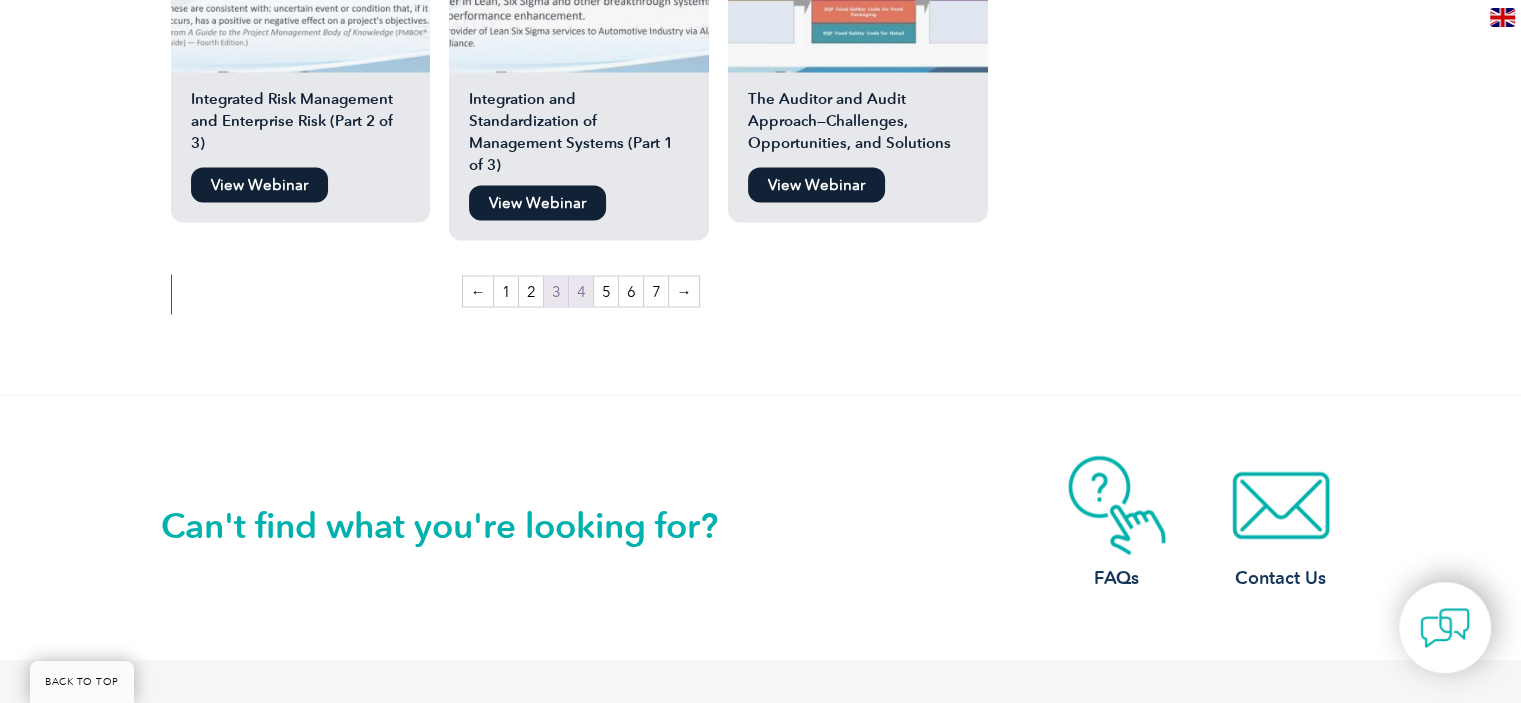 click on "3" at bounding box center (556, 291) 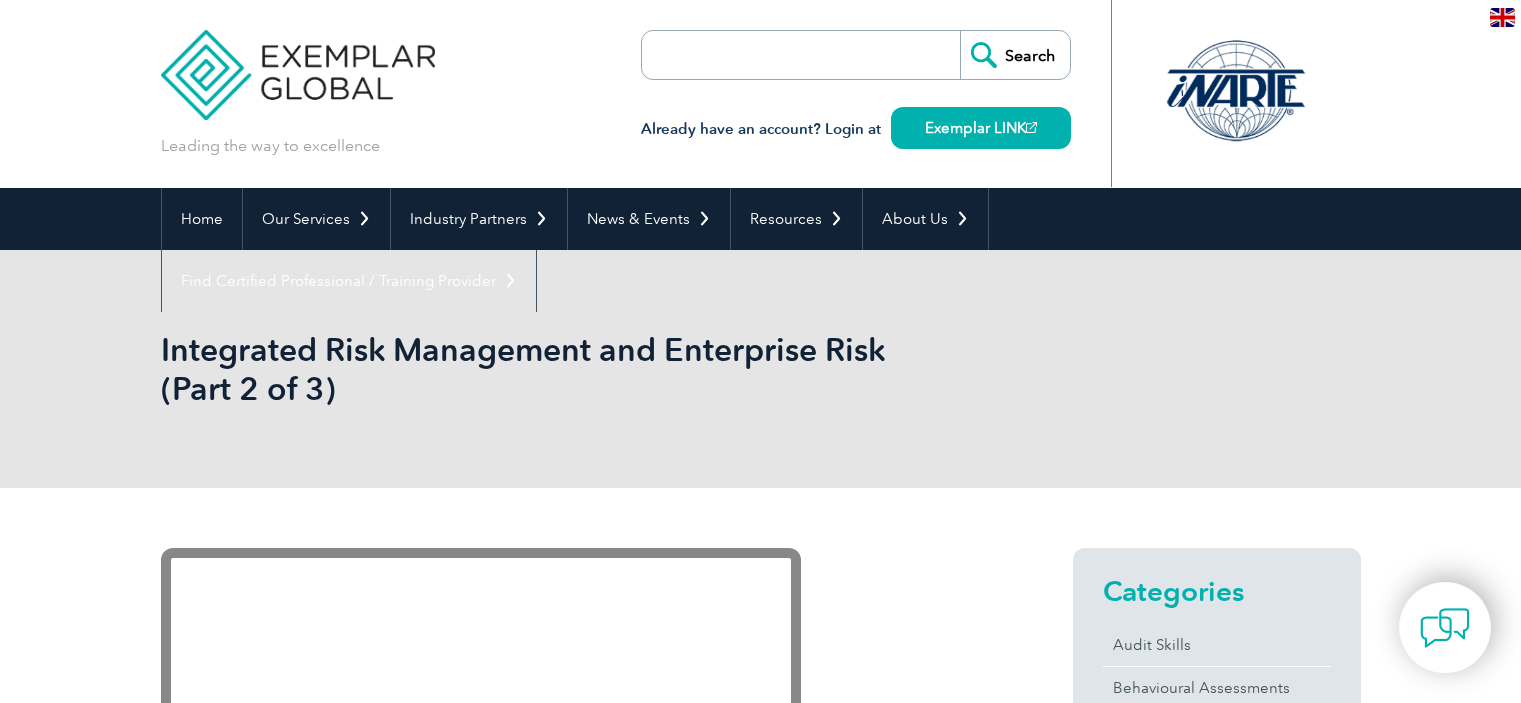 scroll, scrollTop: 0, scrollLeft: 0, axis: both 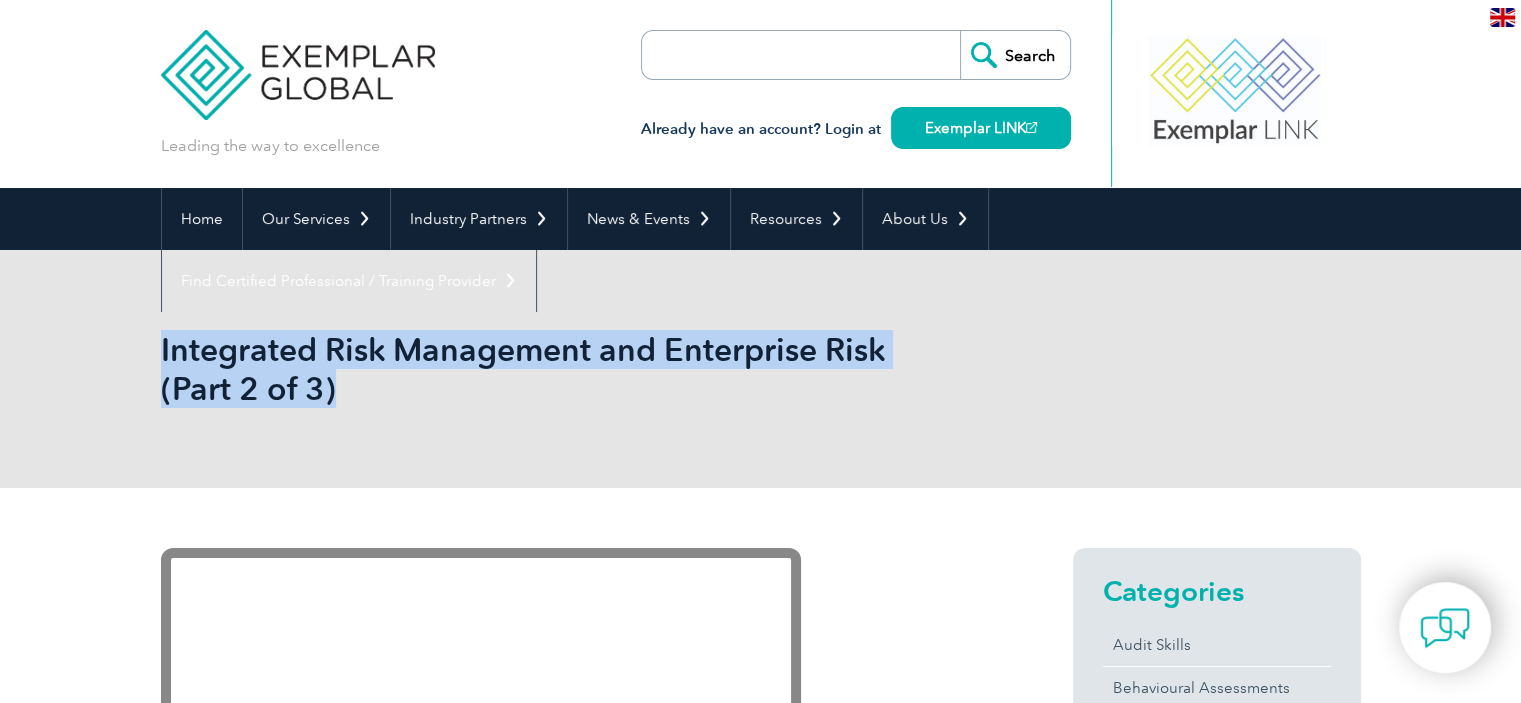 drag, startPoint x: 337, startPoint y: 396, endPoint x: 164, endPoint y: 351, distance: 178.75682 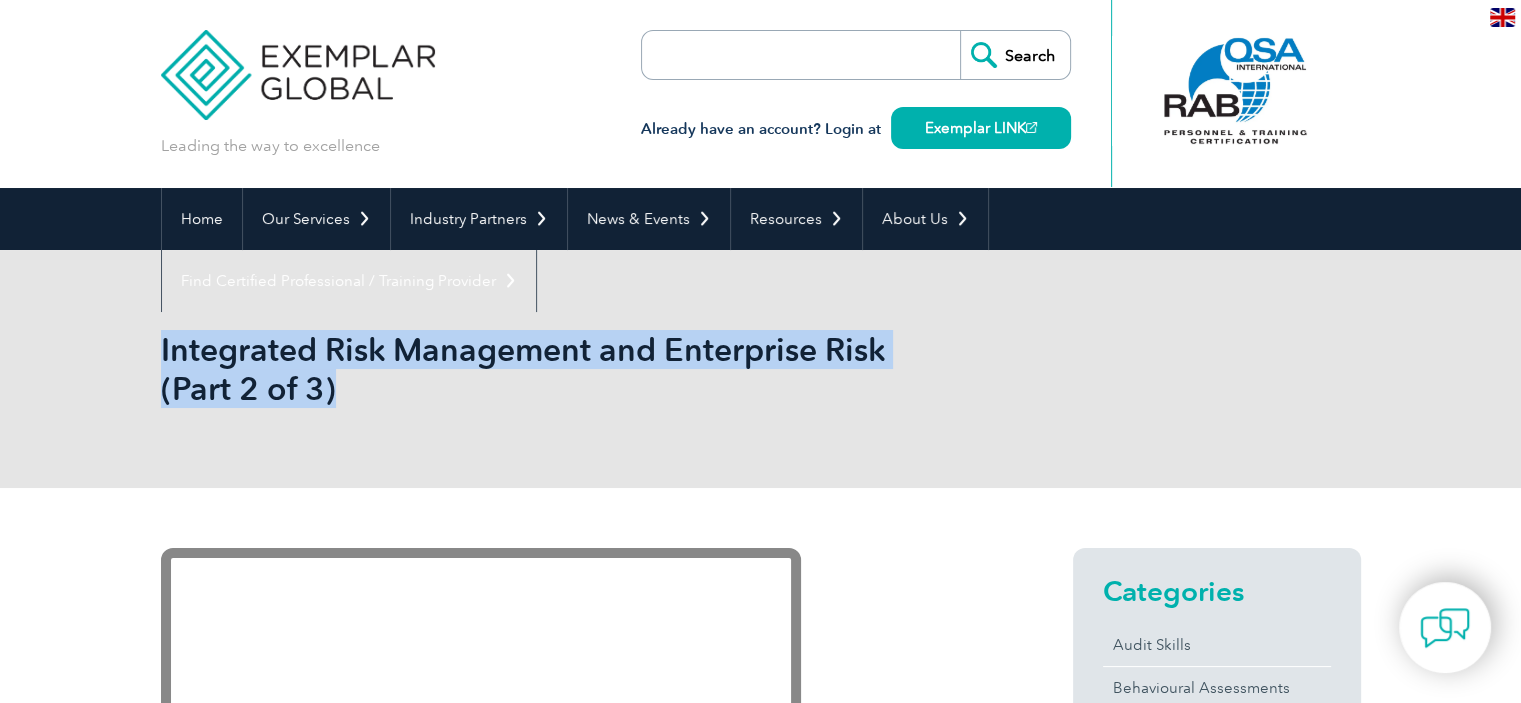 copy on "Integrated Risk Management and Enterprise Risk (Part 2 of 3)" 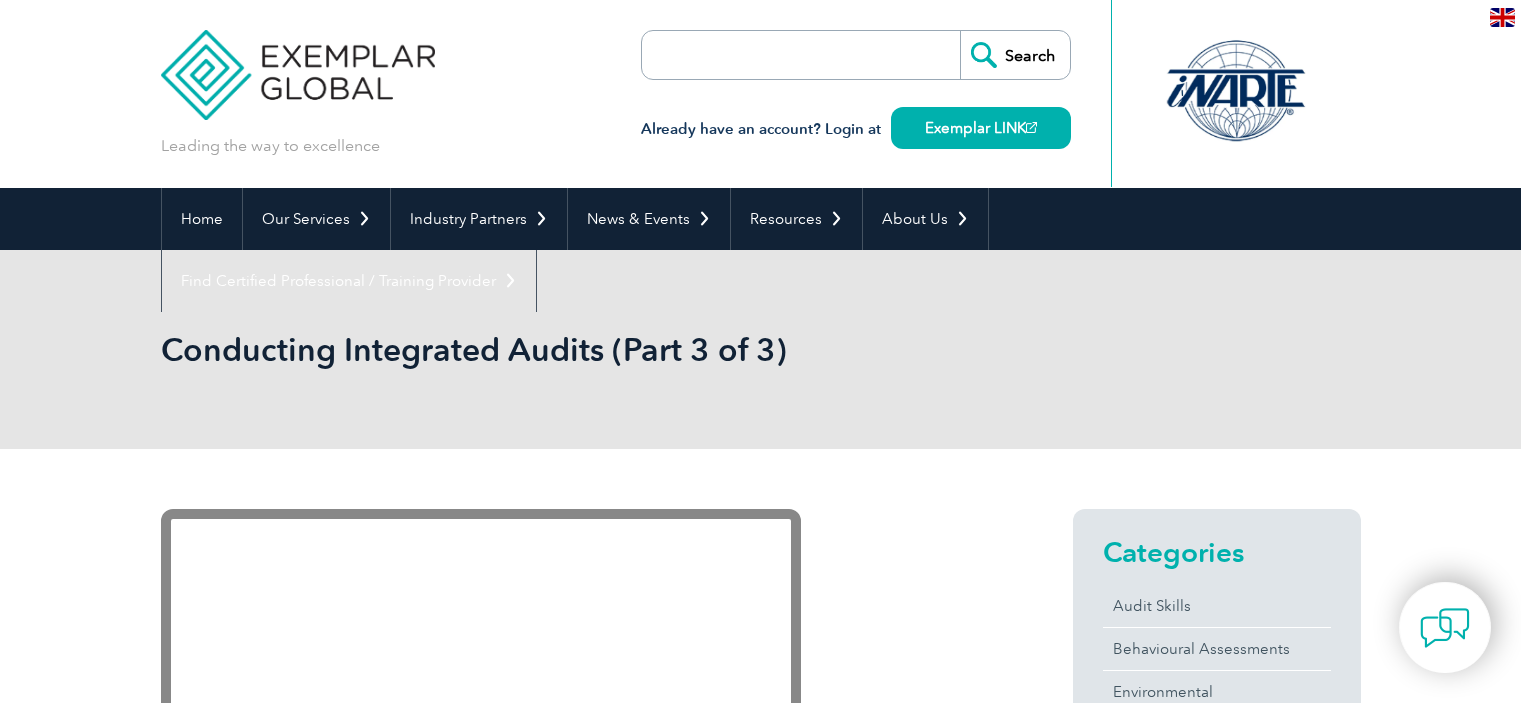 scroll, scrollTop: 0, scrollLeft: 0, axis: both 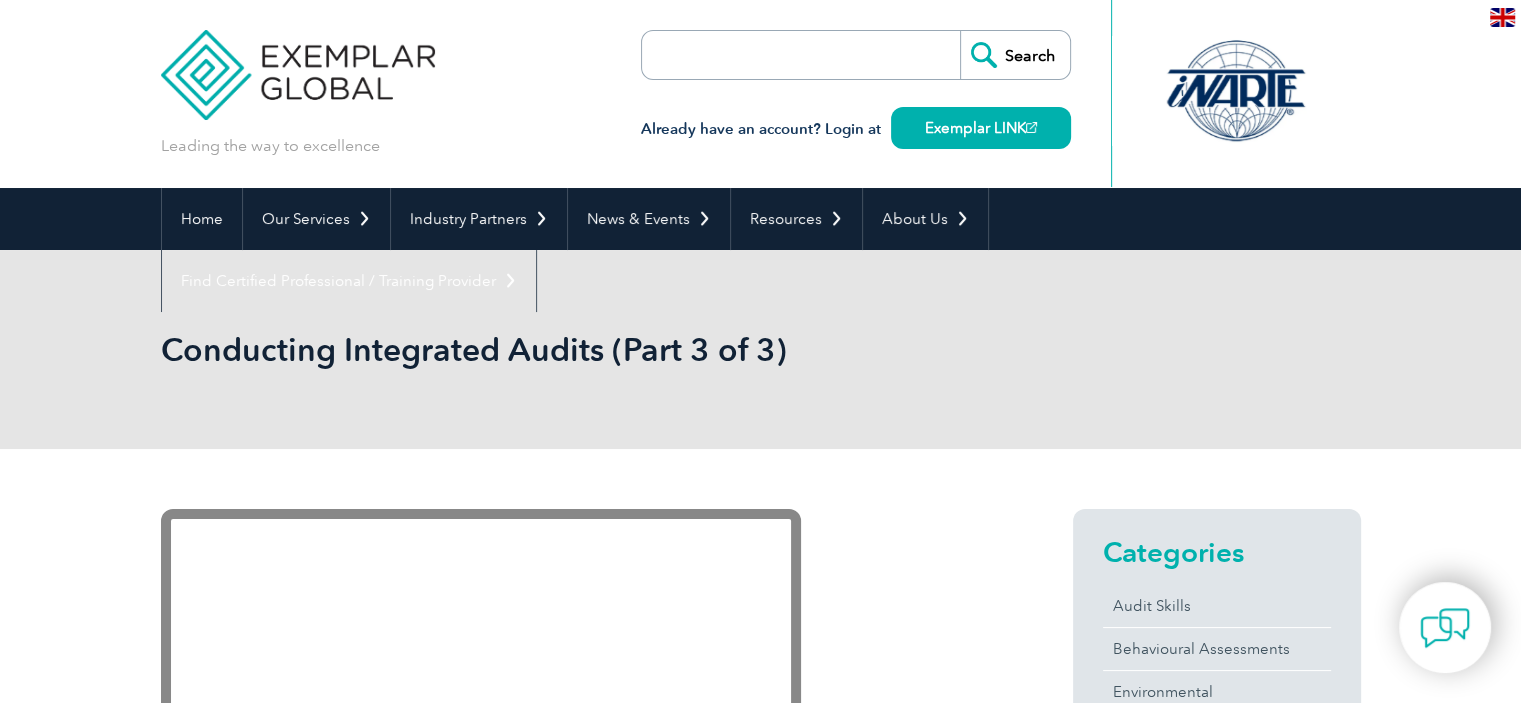 drag, startPoint x: 826, startPoint y: 364, endPoint x: 178, endPoint y: 356, distance: 648.0494 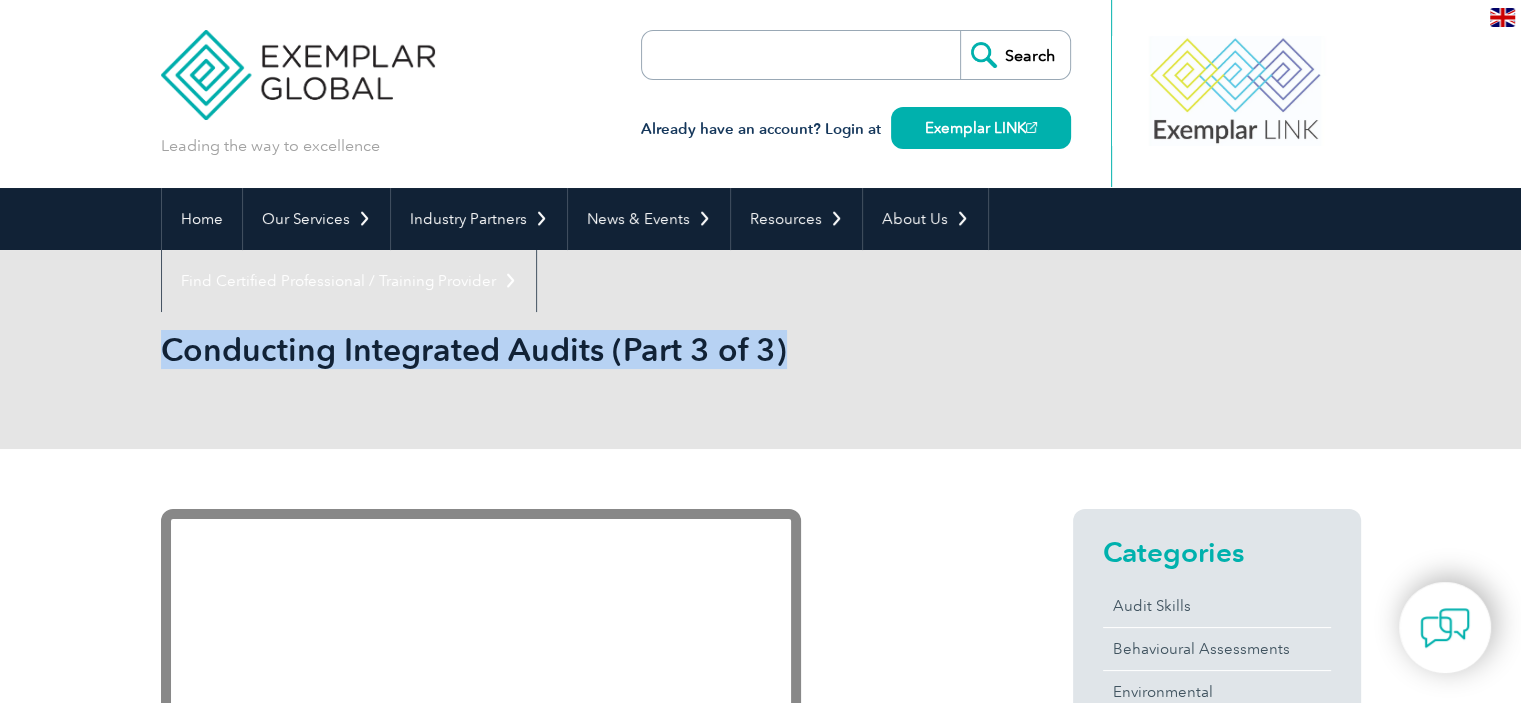 drag, startPoint x: 809, startPoint y: 355, endPoint x: 172, endPoint y: 351, distance: 637.0126 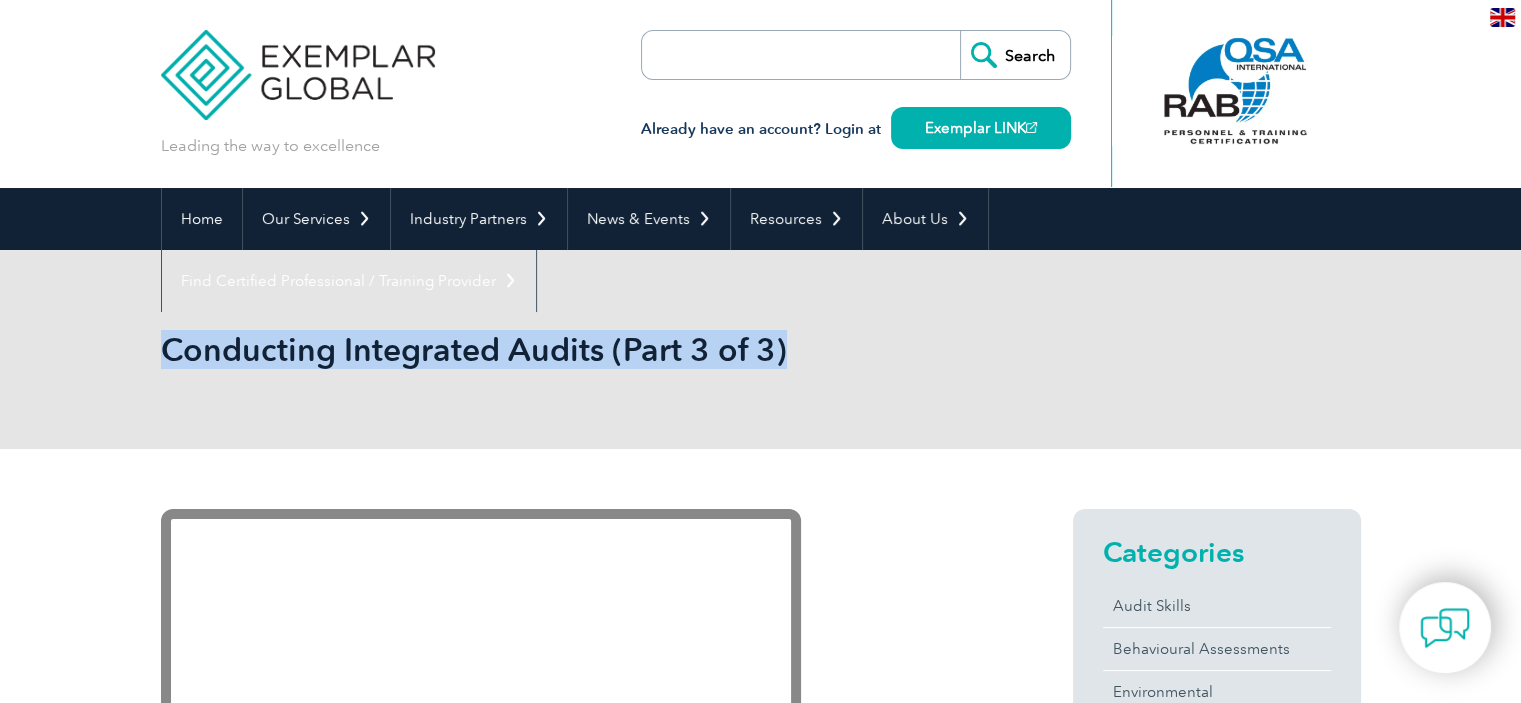 copy on "Conducting Integrated Audits (Part 3 of 3)" 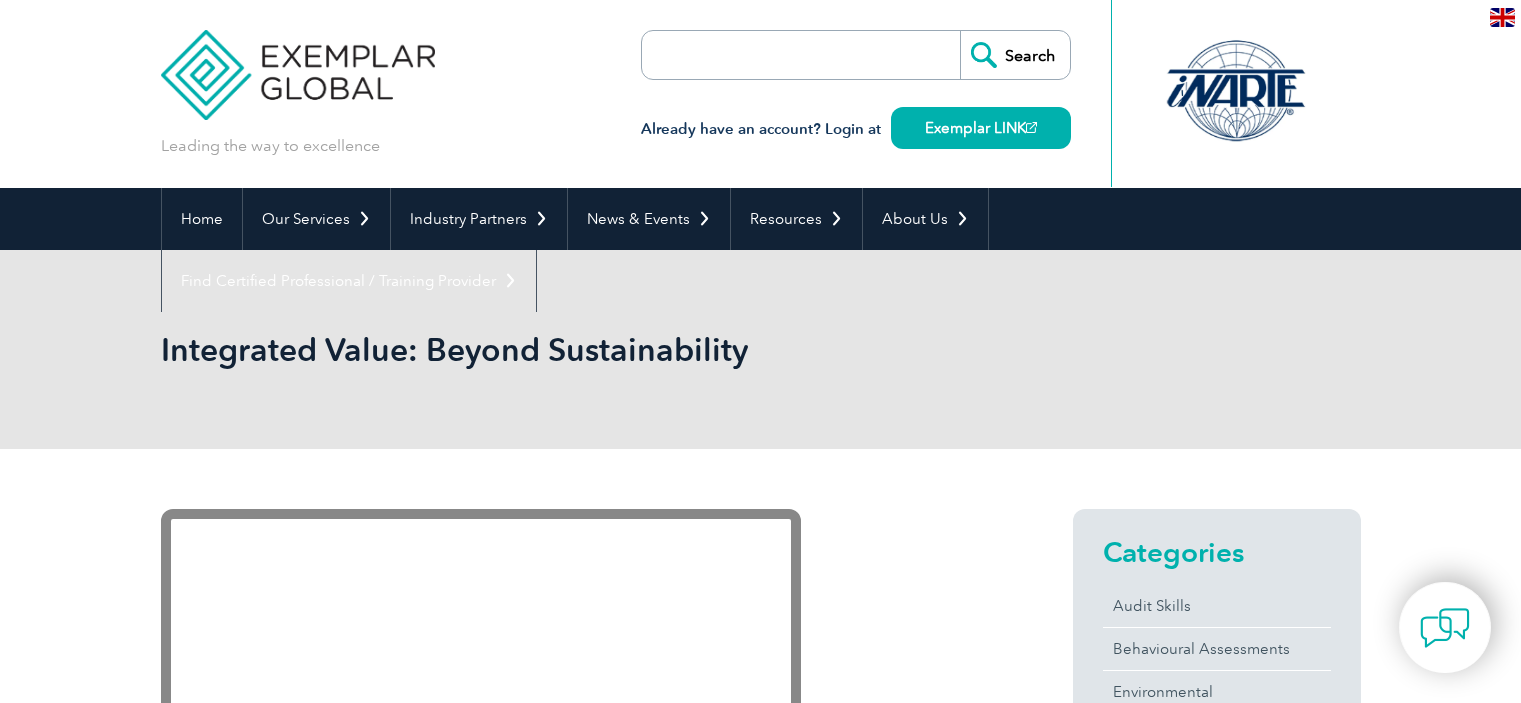 scroll, scrollTop: 0, scrollLeft: 0, axis: both 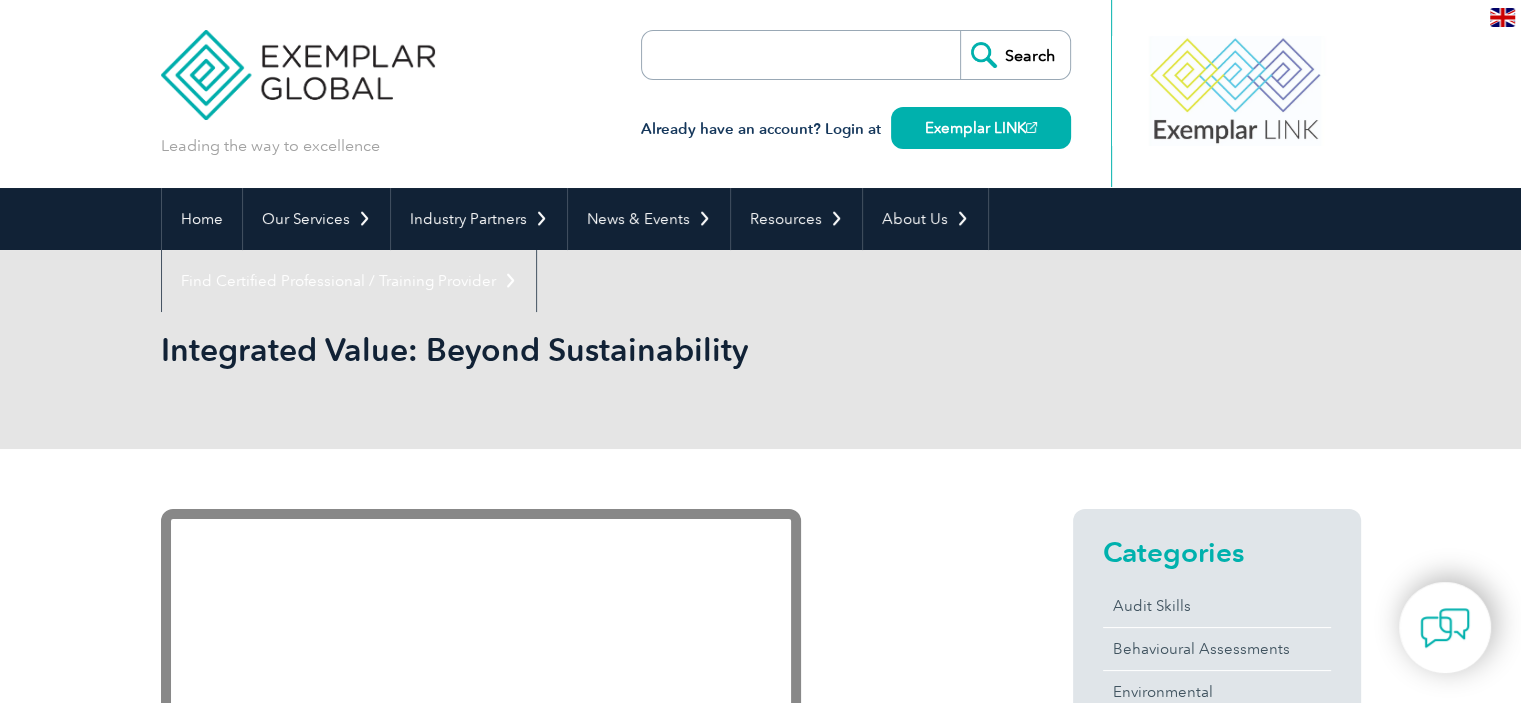 drag, startPoint x: 764, startPoint y: 352, endPoint x: 168, endPoint y: 356, distance: 596.0134 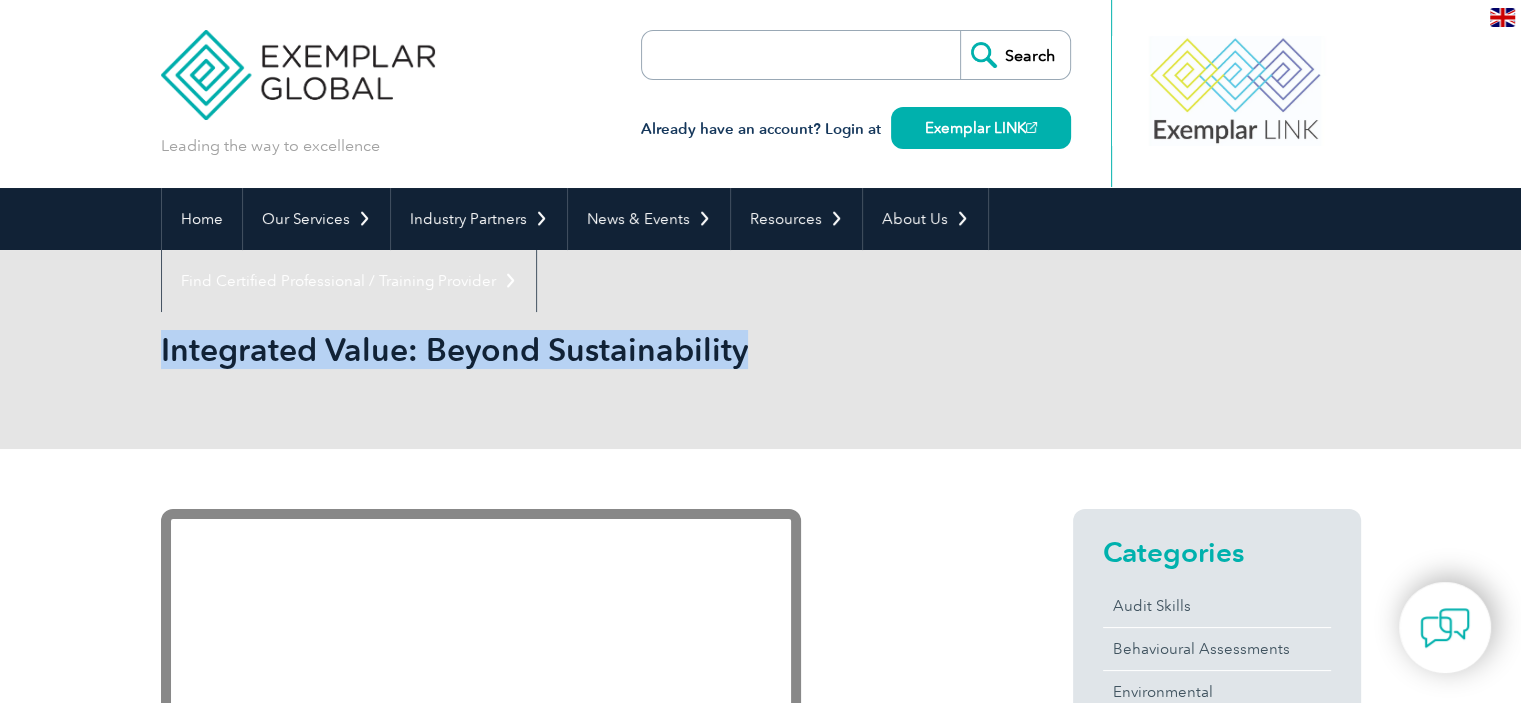 click on "Integrated Value: Beyond Sustainability" at bounding box center (545, 349) 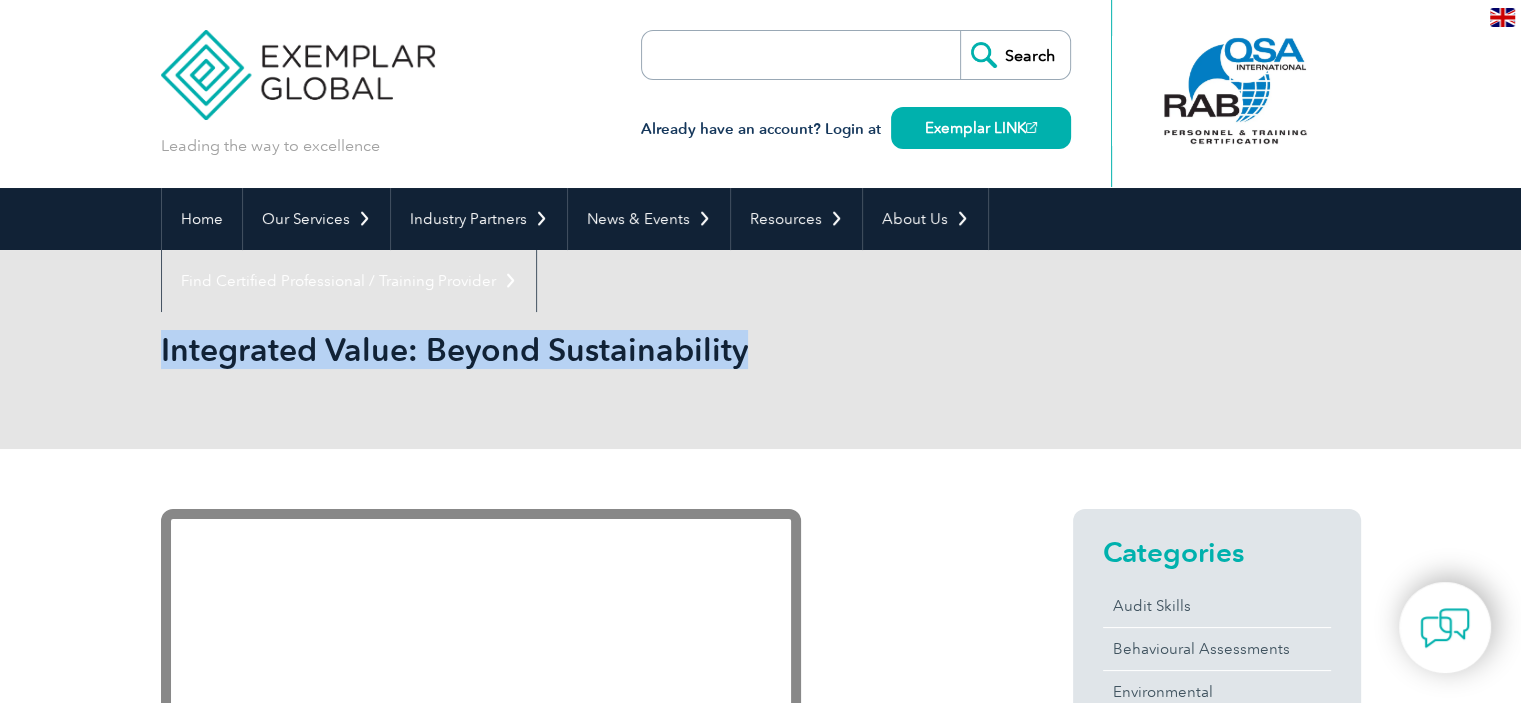 click on "Integrated Value: Beyond Sustainability" at bounding box center (760, 349) 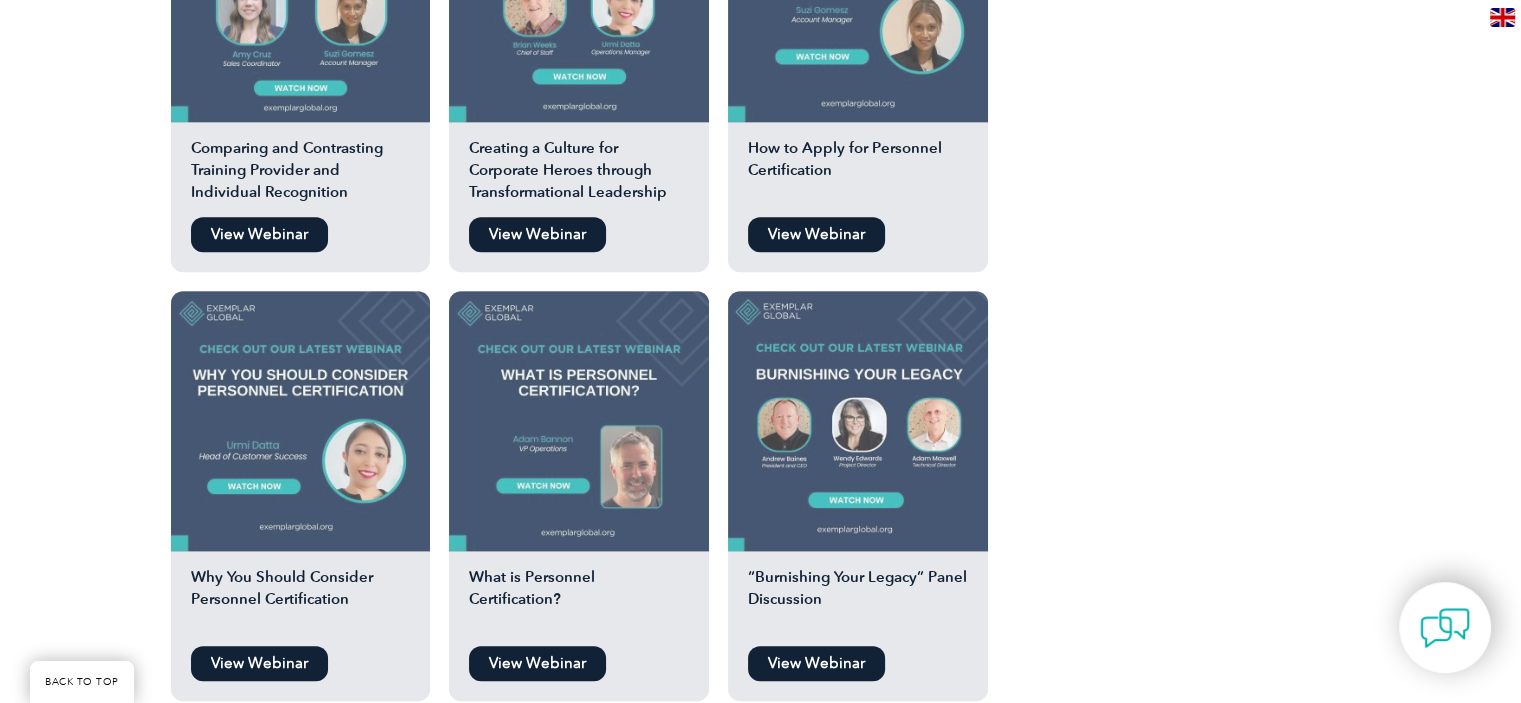 scroll, scrollTop: 1912, scrollLeft: 0, axis: vertical 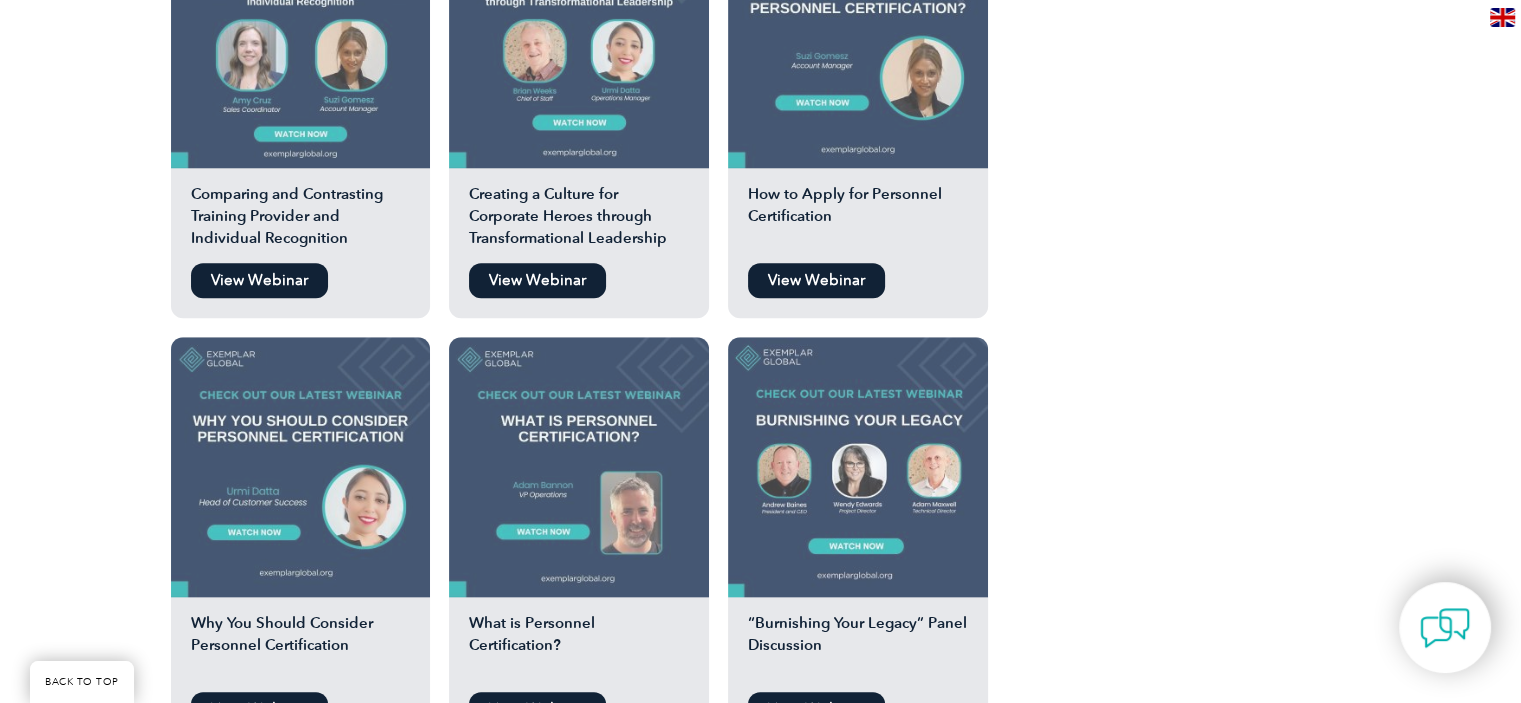 click at bounding box center (858, 38) 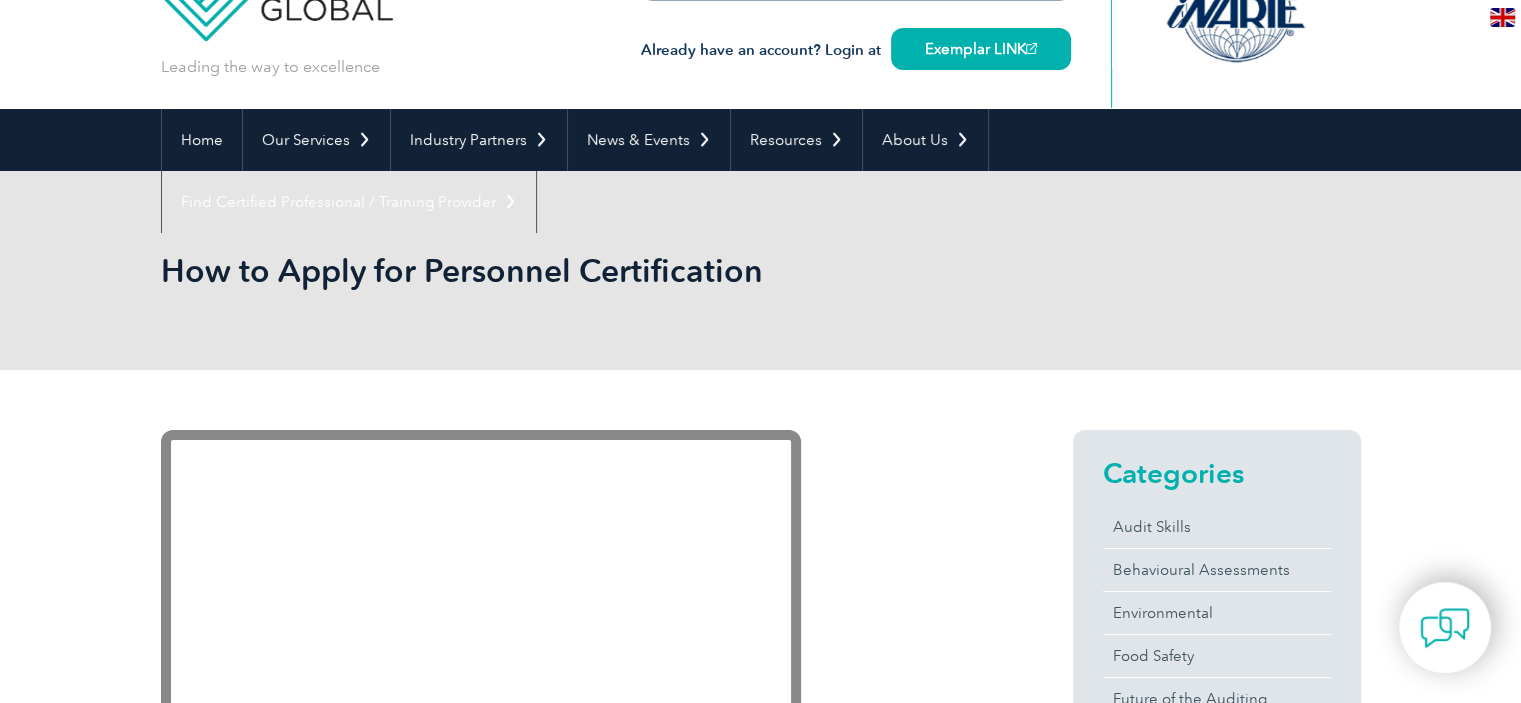 scroll, scrollTop: 62, scrollLeft: 0, axis: vertical 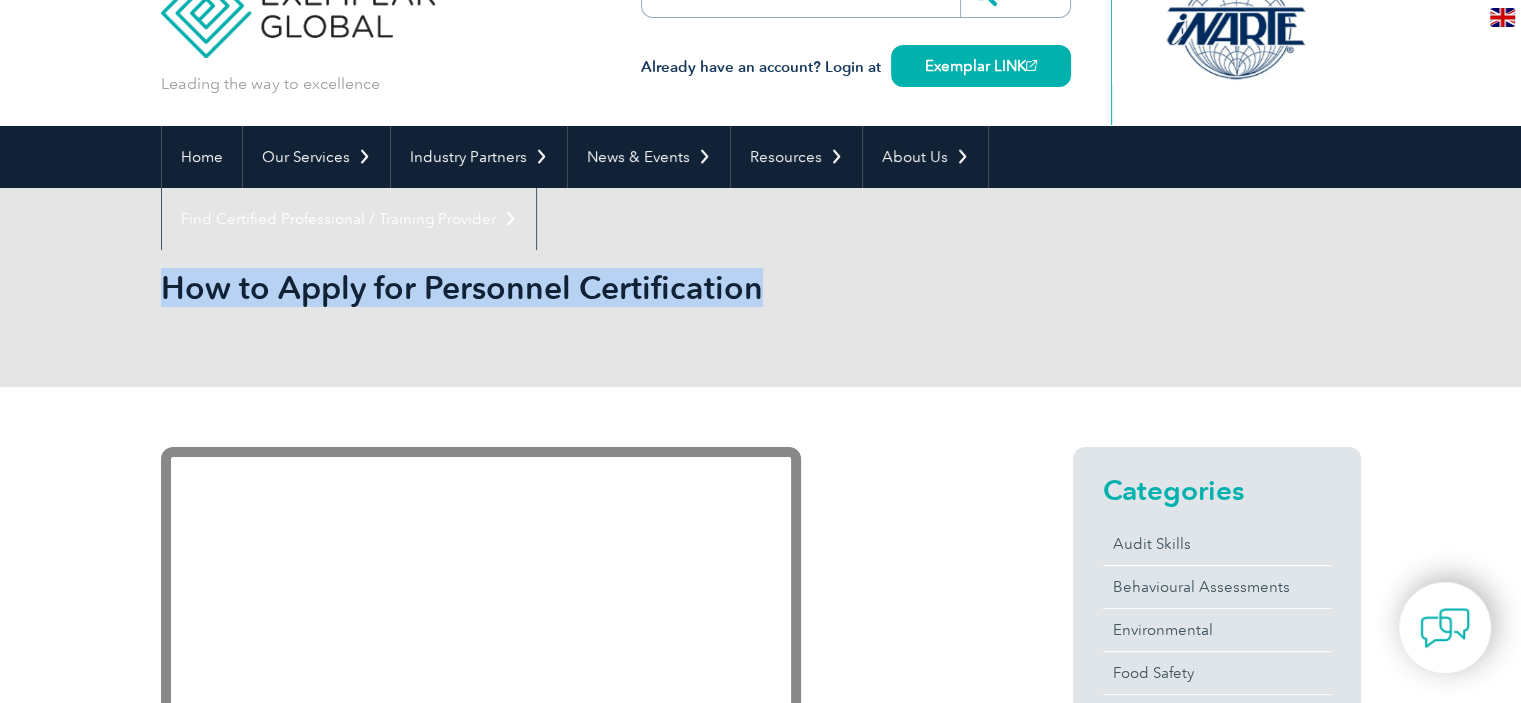 drag, startPoint x: 763, startPoint y: 291, endPoint x: 161, endPoint y: 277, distance: 602.1628 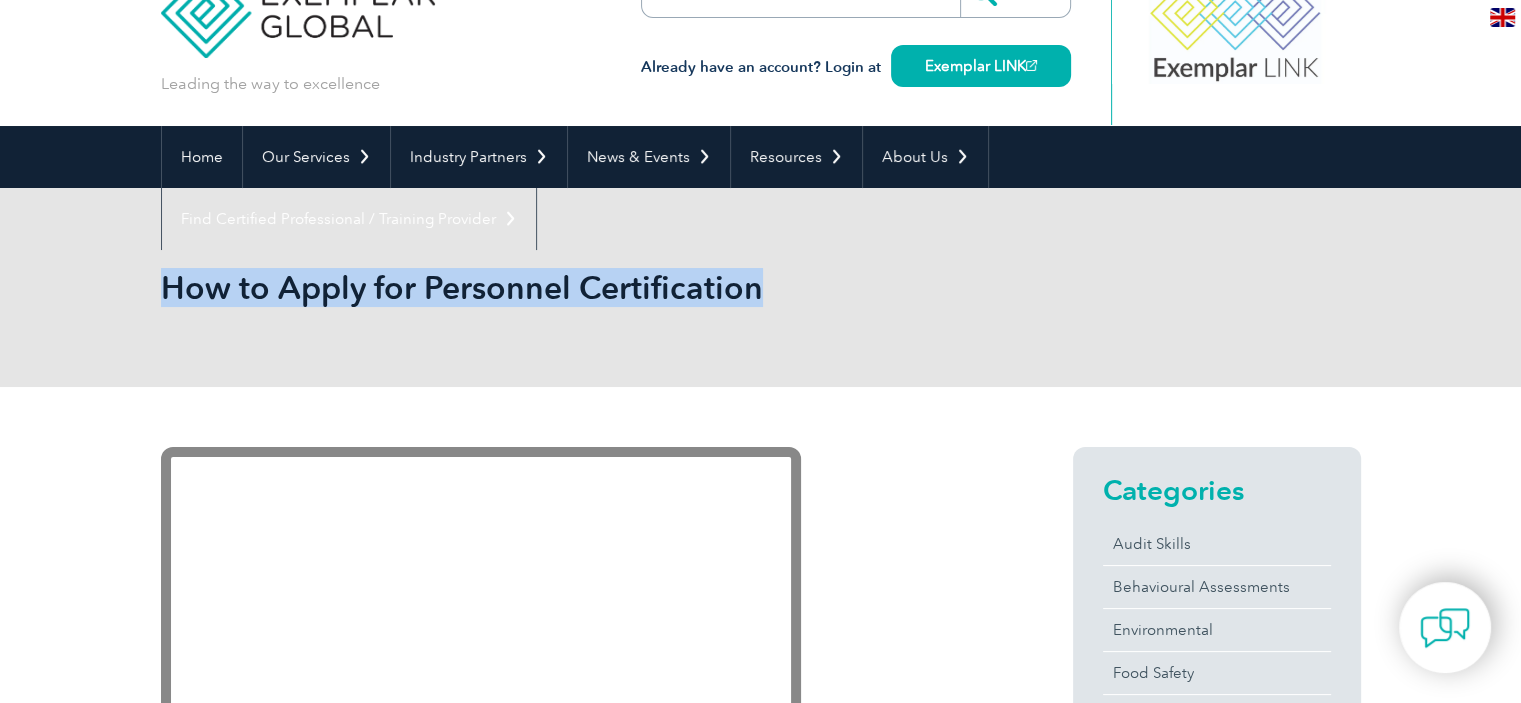 copy on "How to Apply for Personnel Certification" 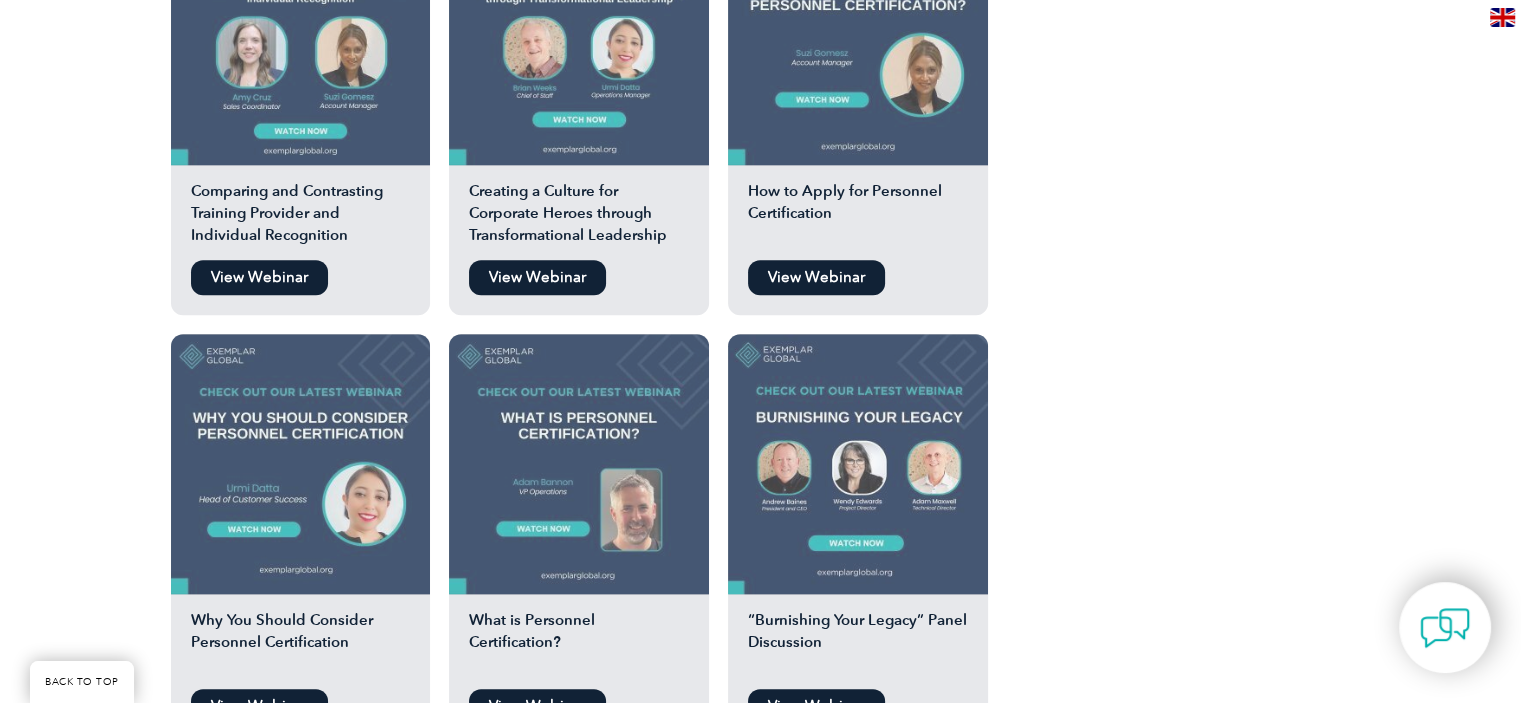 scroll, scrollTop: 1913, scrollLeft: 0, axis: vertical 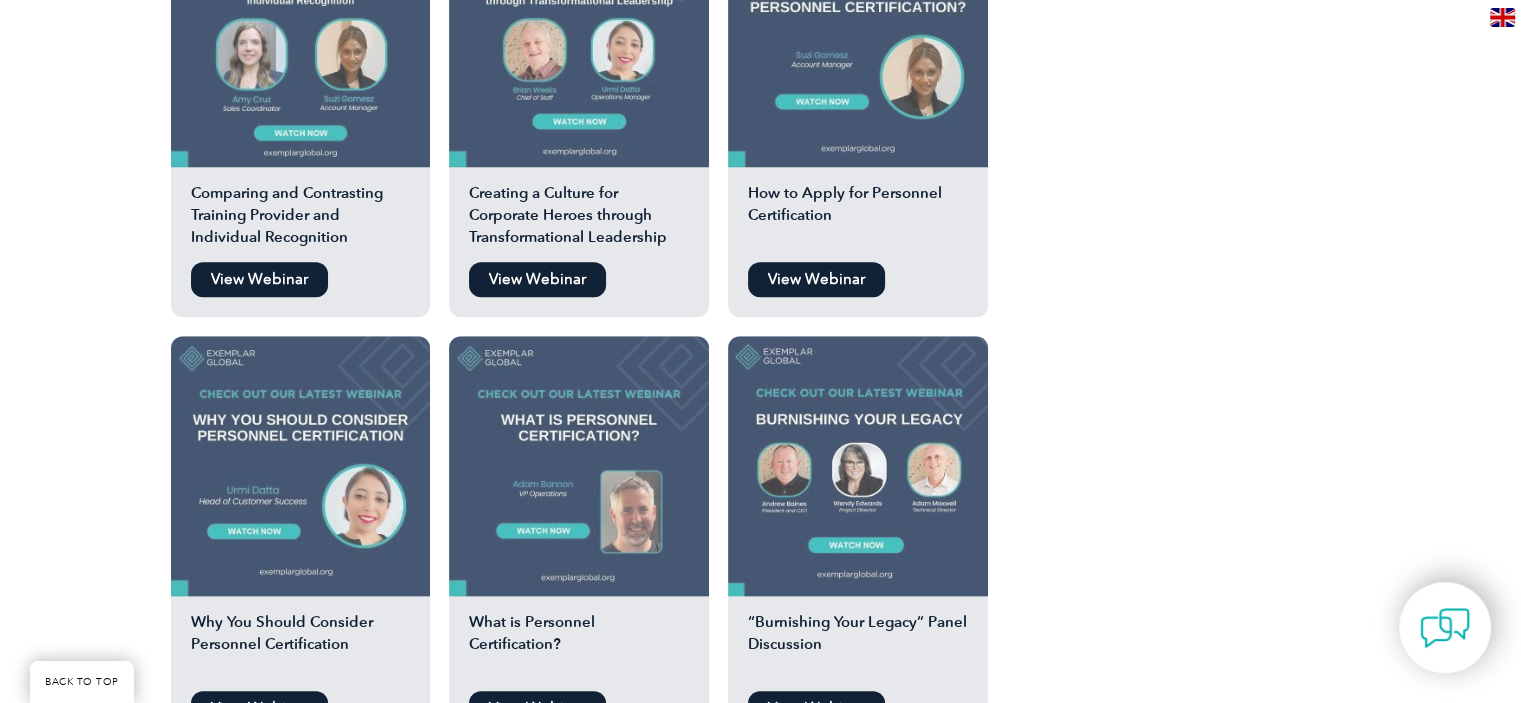click on "View Webinar" at bounding box center (537, 279) 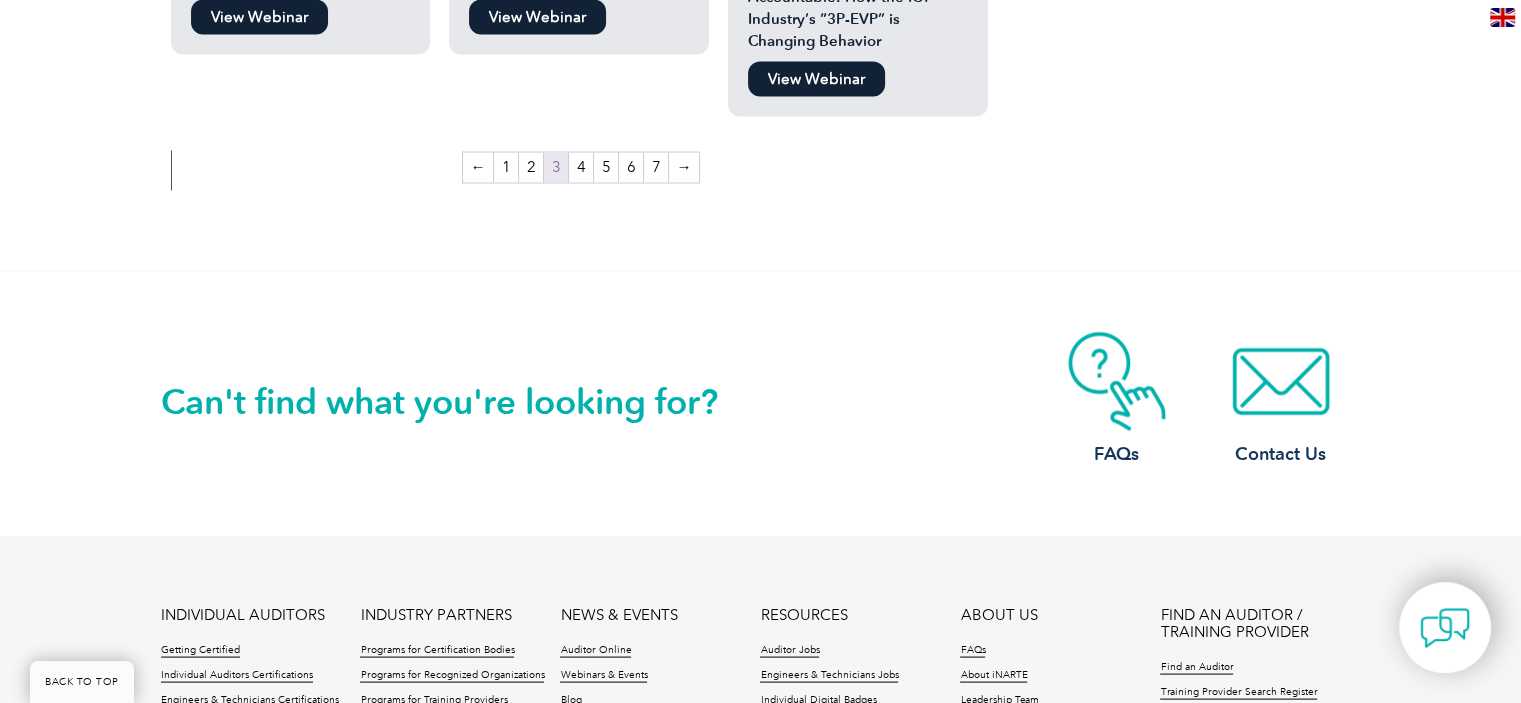 scroll, scrollTop: 3820, scrollLeft: 0, axis: vertical 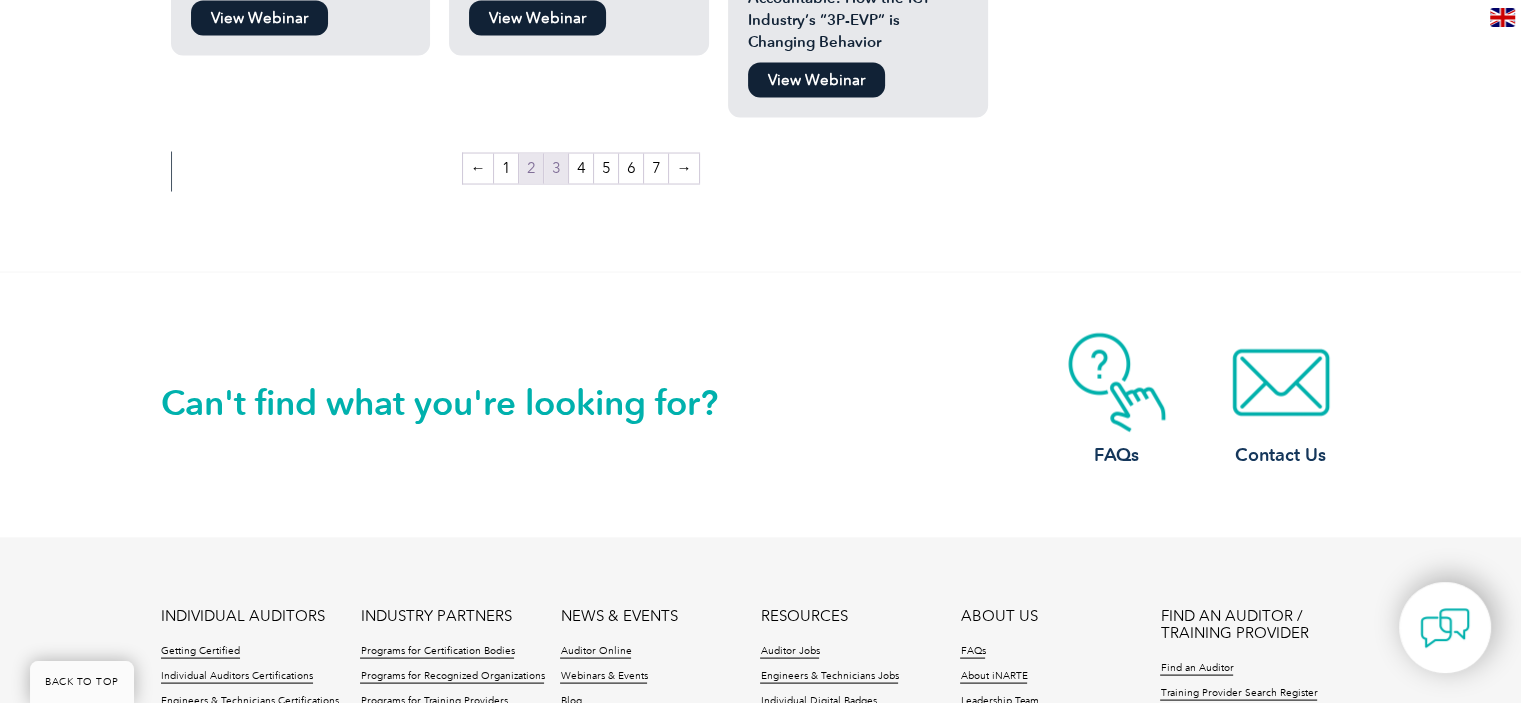 click on "2" at bounding box center (531, 169) 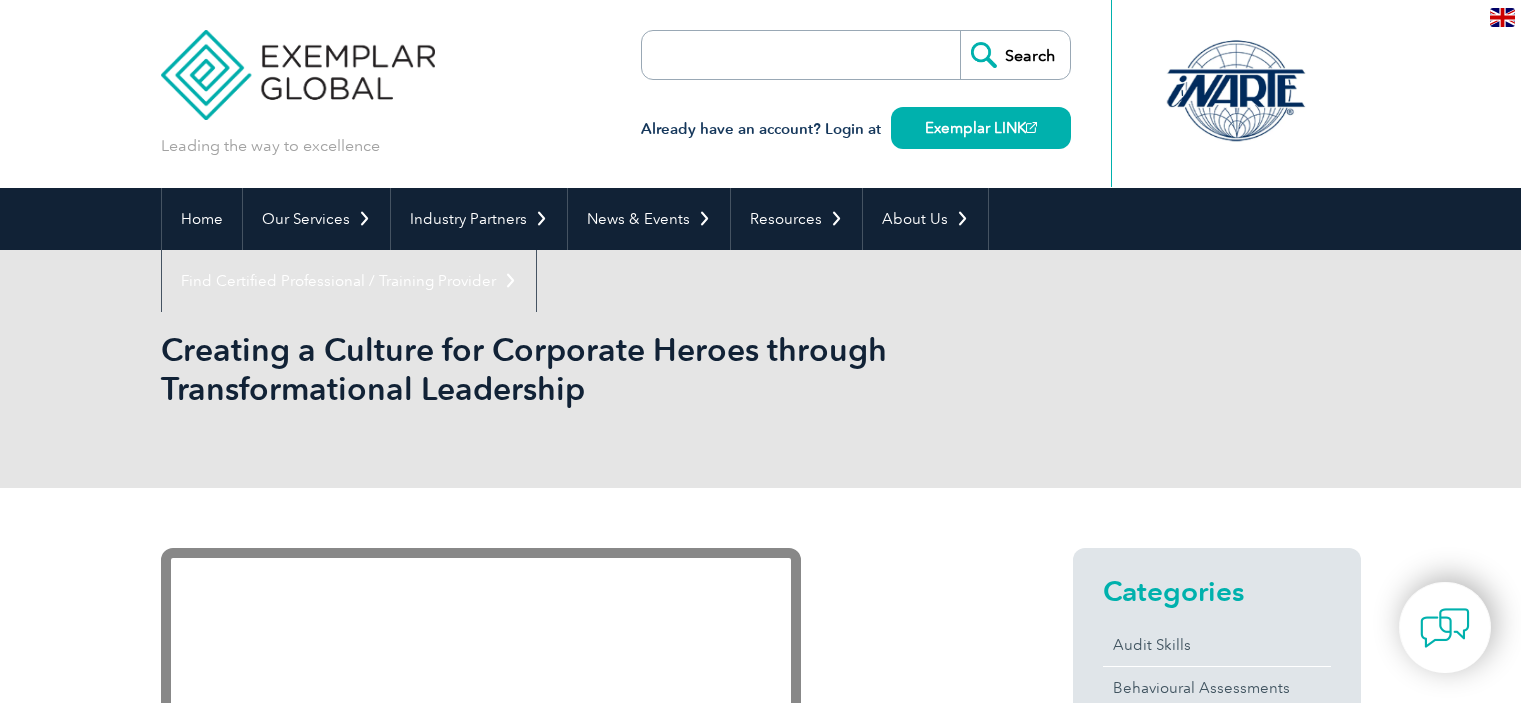 scroll, scrollTop: 0, scrollLeft: 0, axis: both 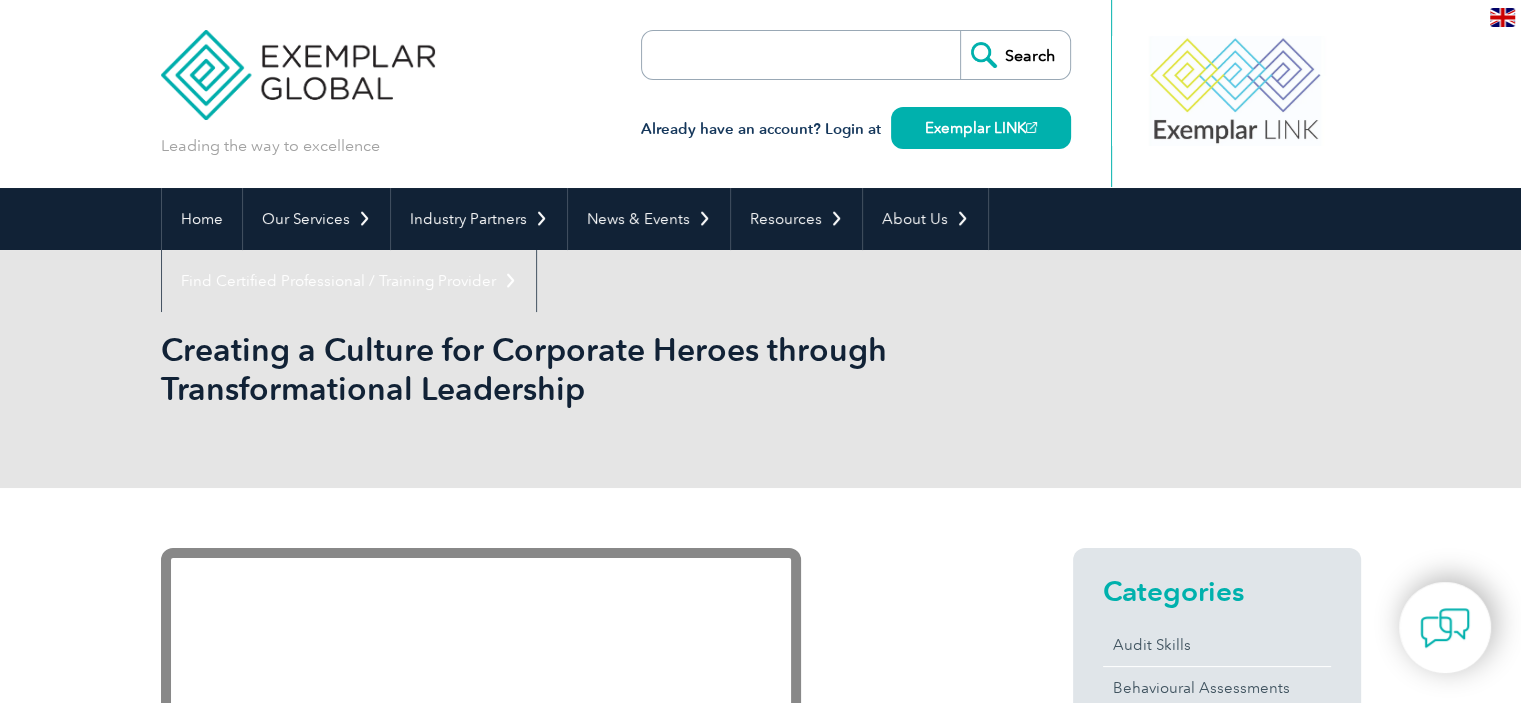 drag, startPoint x: 584, startPoint y: 396, endPoint x: 202, endPoint y: 382, distance: 382.25647 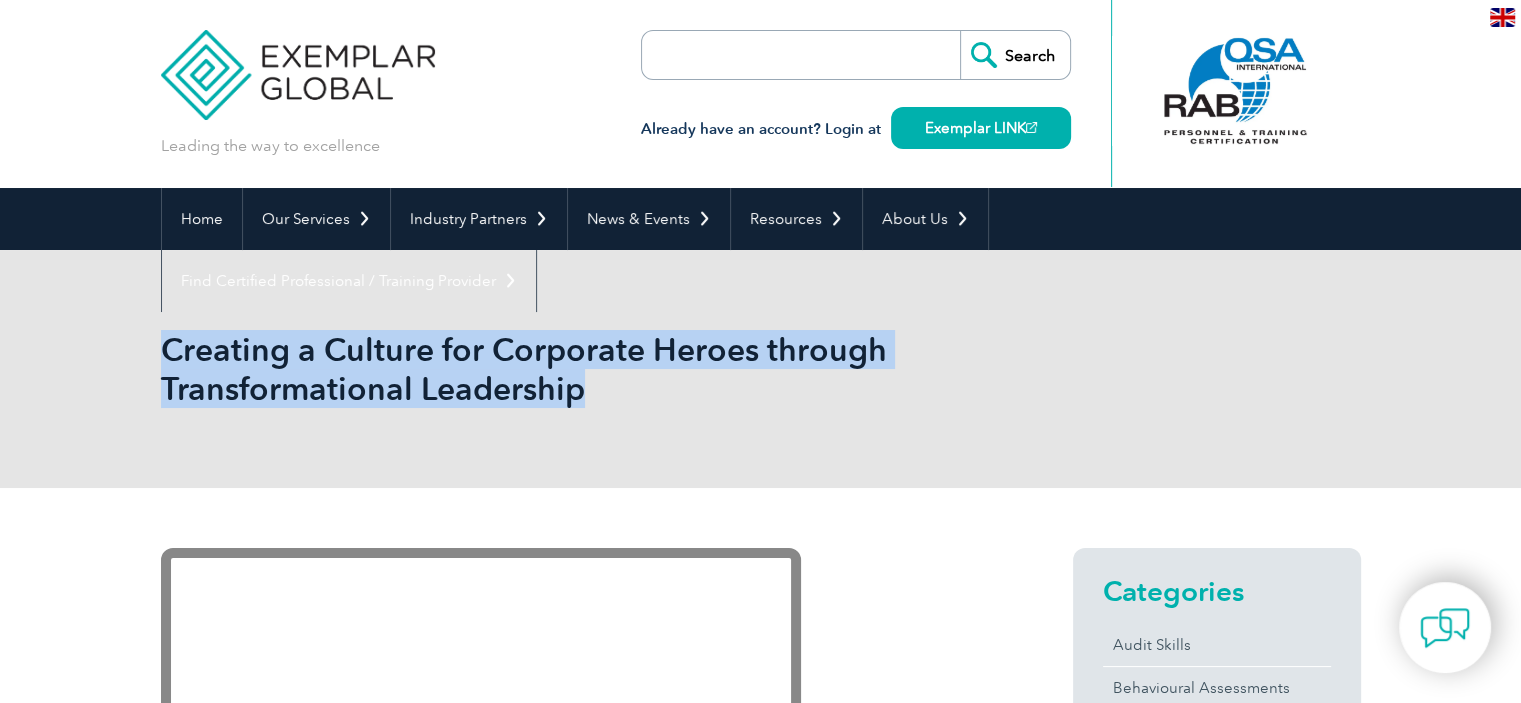 drag, startPoint x: 592, startPoint y: 394, endPoint x: 164, endPoint y: 362, distance: 429.19458 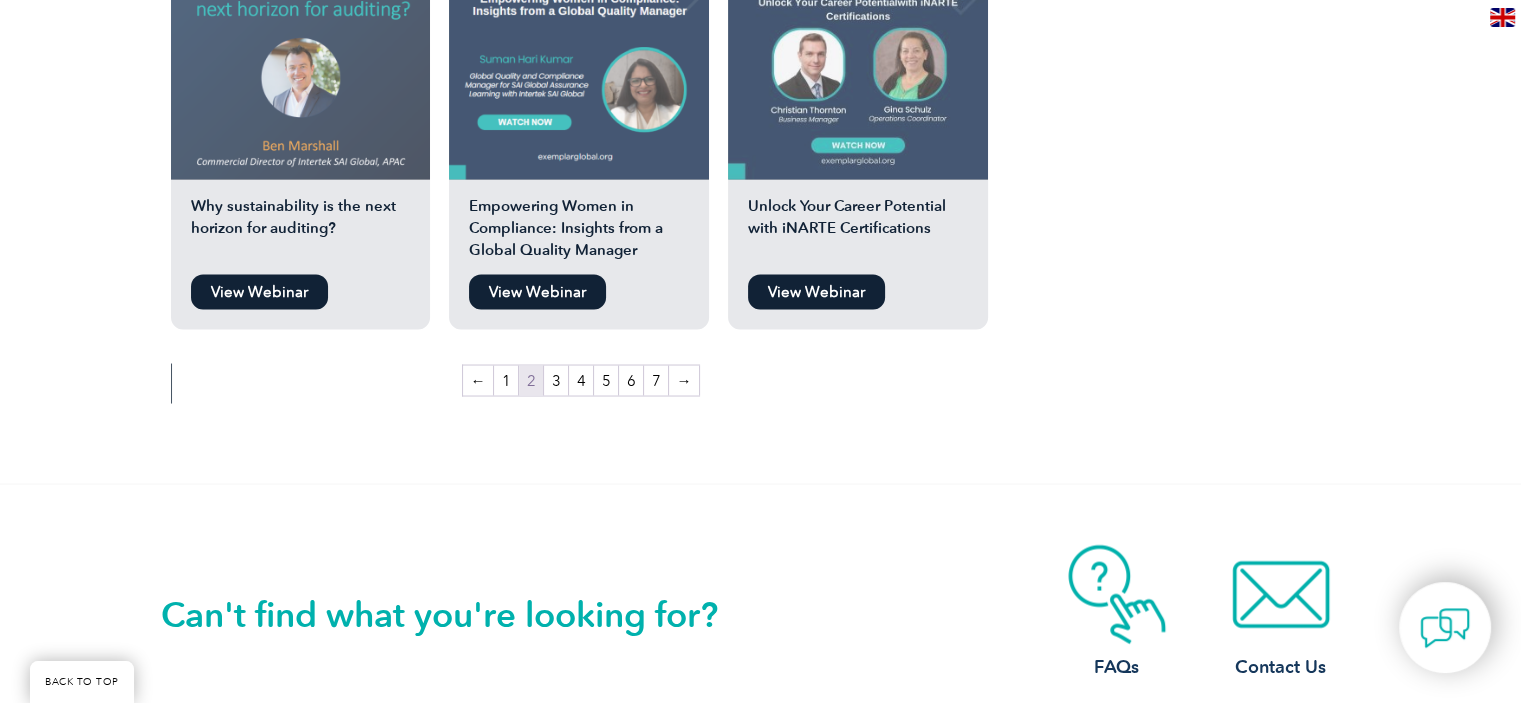 scroll, scrollTop: 3632, scrollLeft: 0, axis: vertical 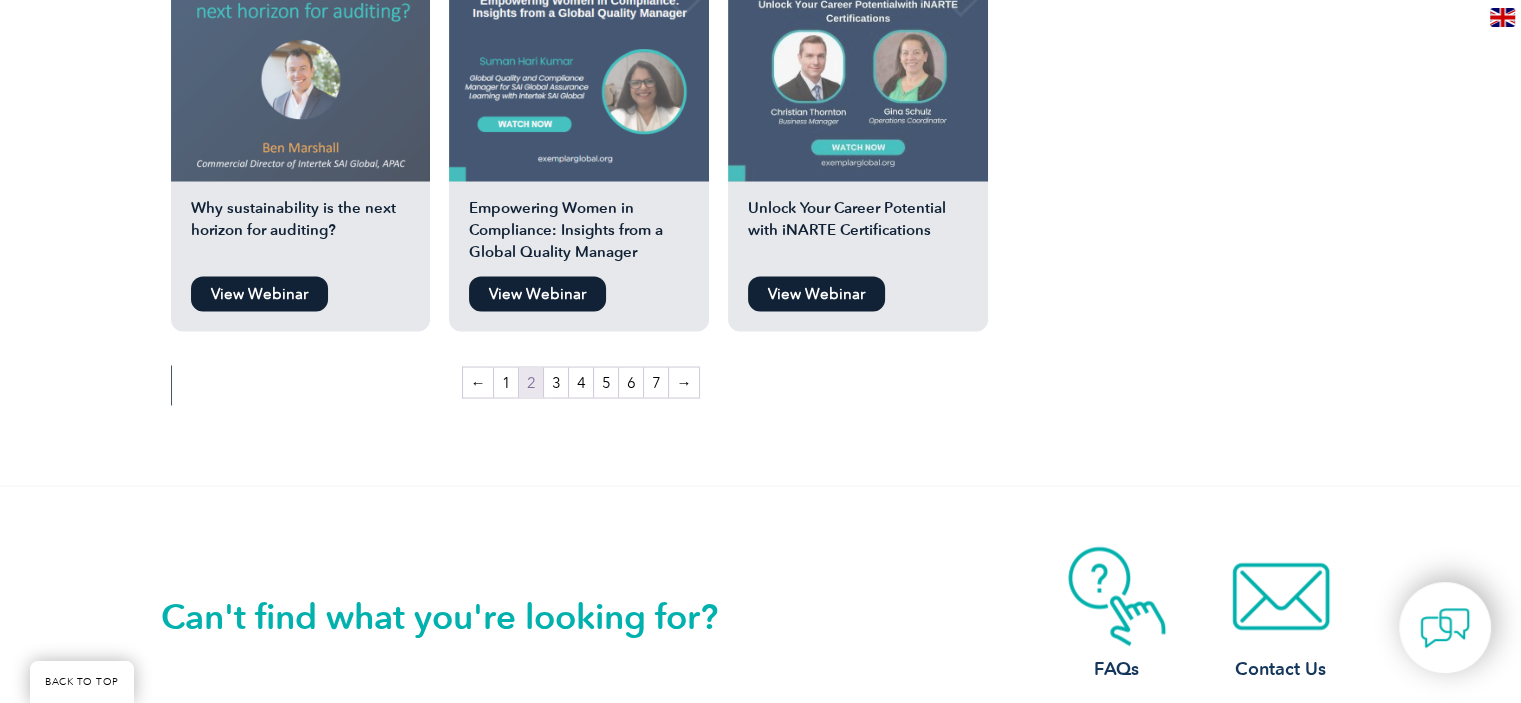 click on "Empowering Women in Compliance: Insights from a Global Quality Manager" at bounding box center [579, 231] 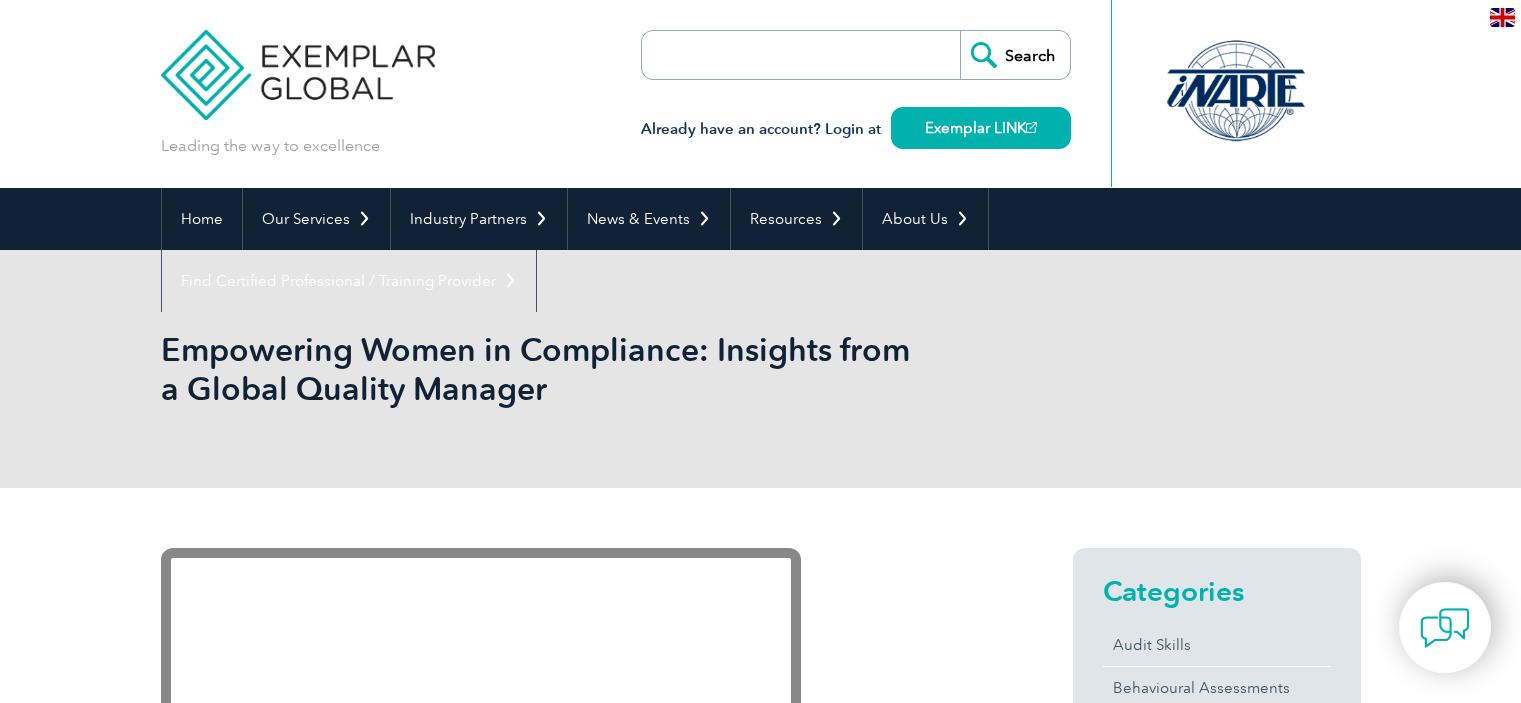 scroll, scrollTop: 0, scrollLeft: 0, axis: both 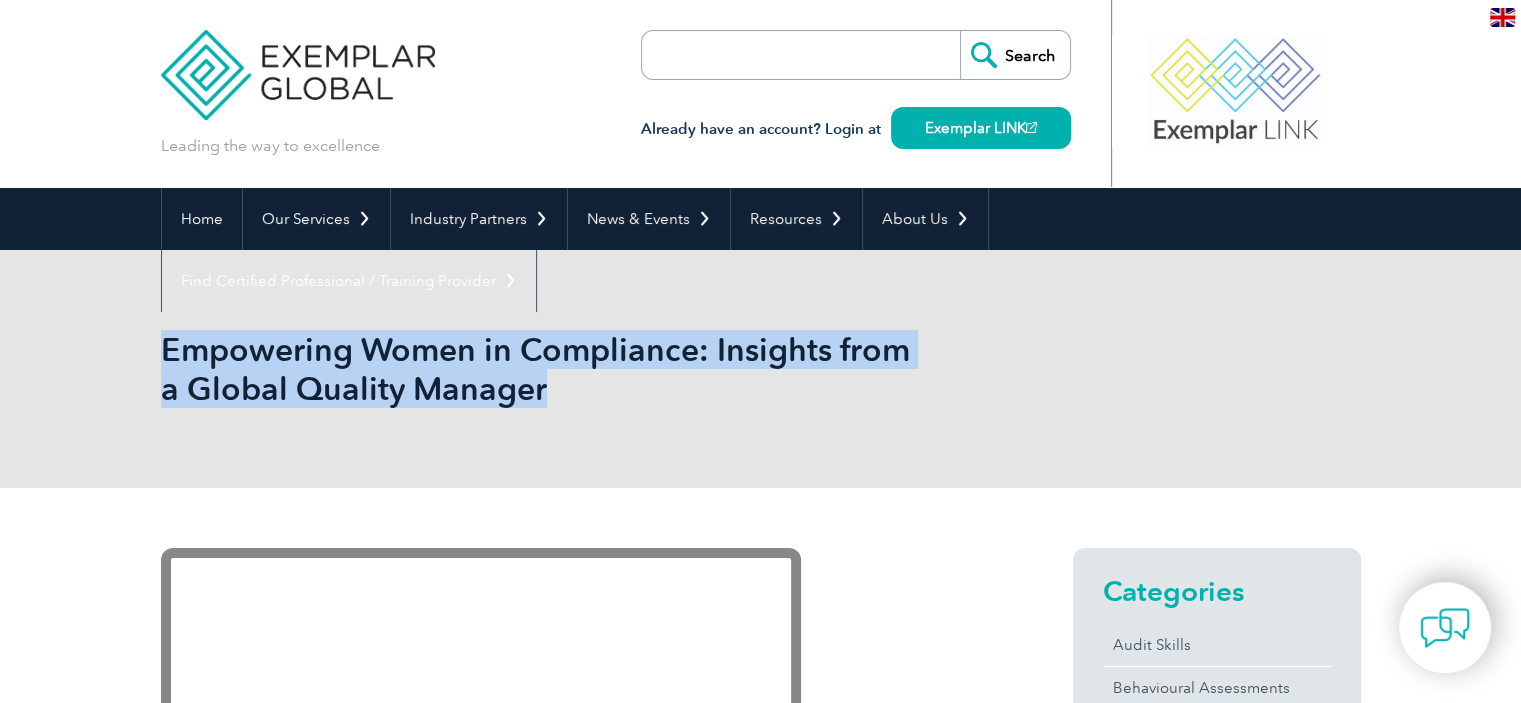 drag, startPoint x: 552, startPoint y: 390, endPoint x: 167, endPoint y: 345, distance: 387.62094 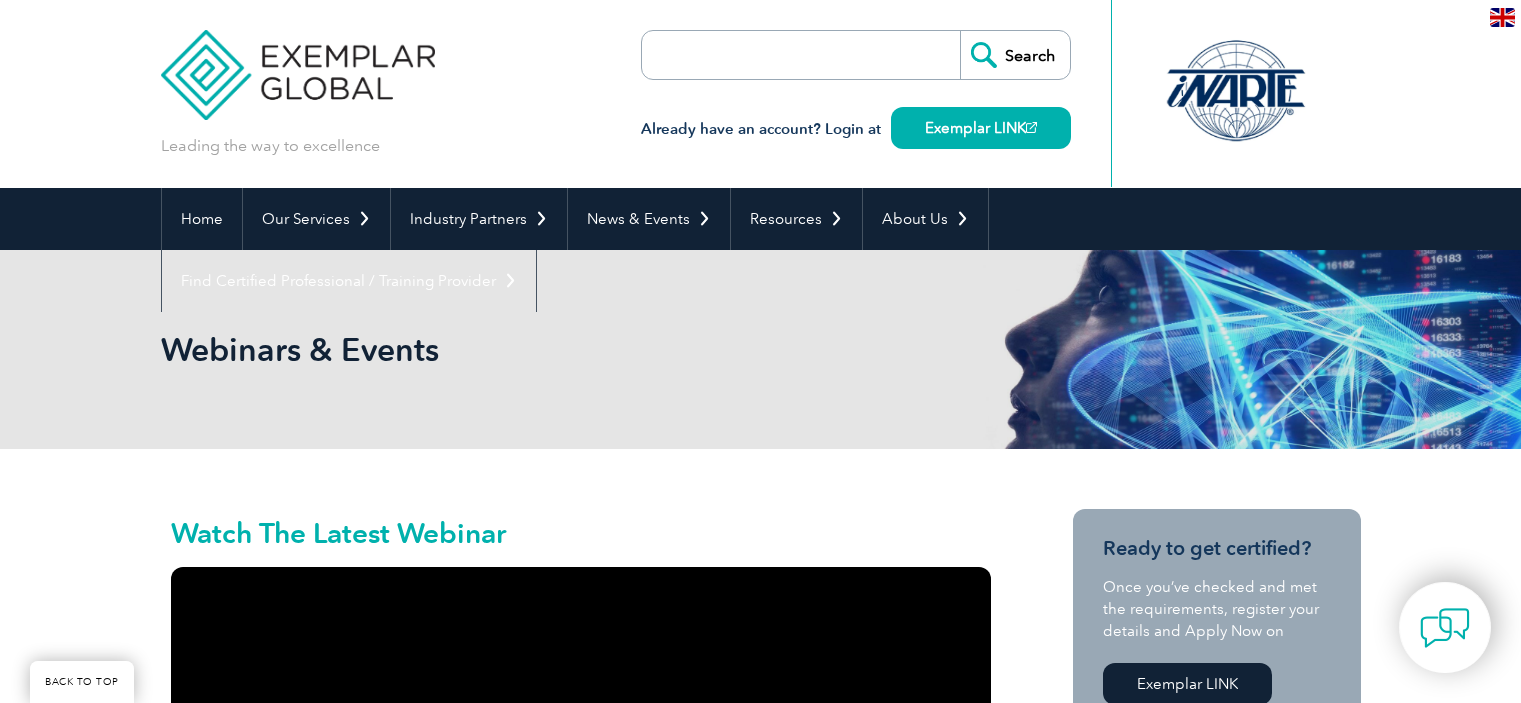 scroll, scrollTop: 3357, scrollLeft: 0, axis: vertical 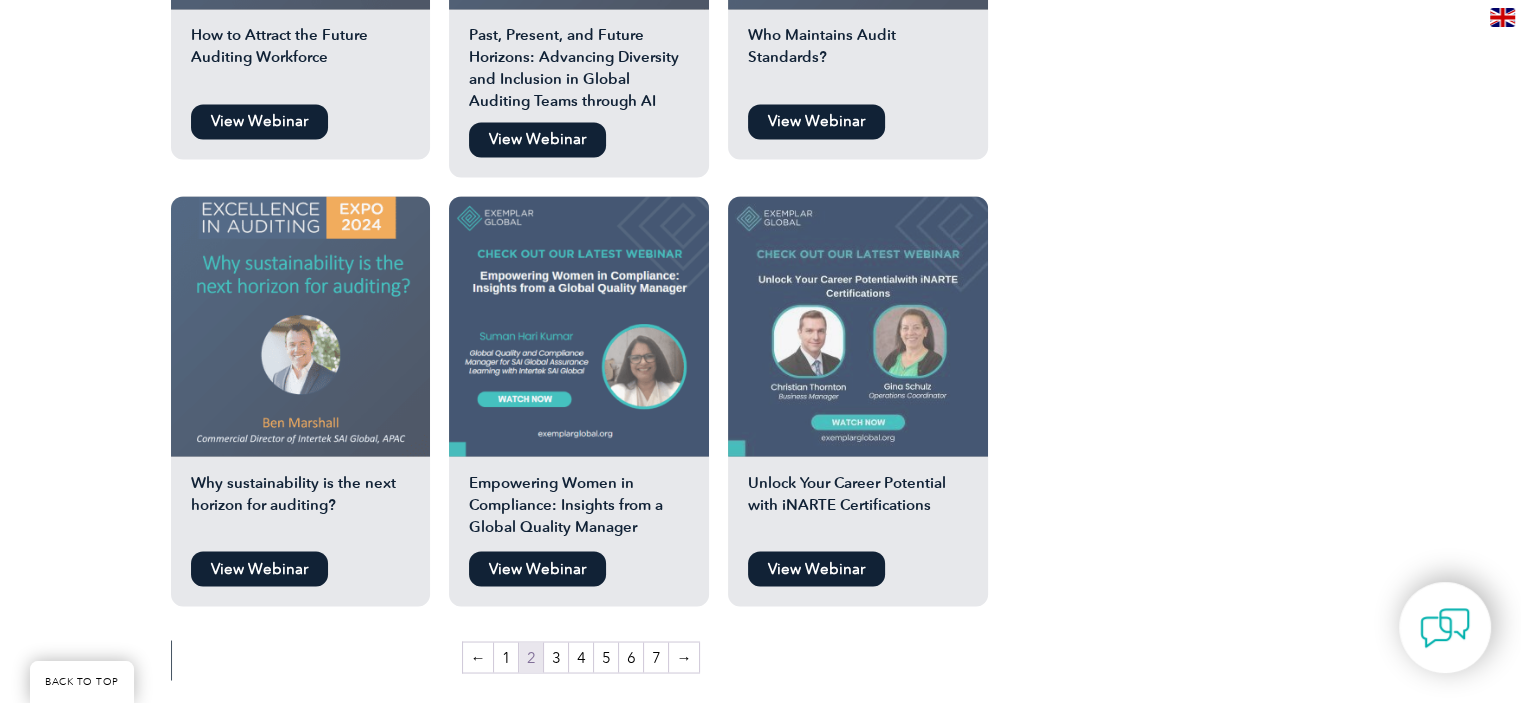 click at bounding box center (301, 326) 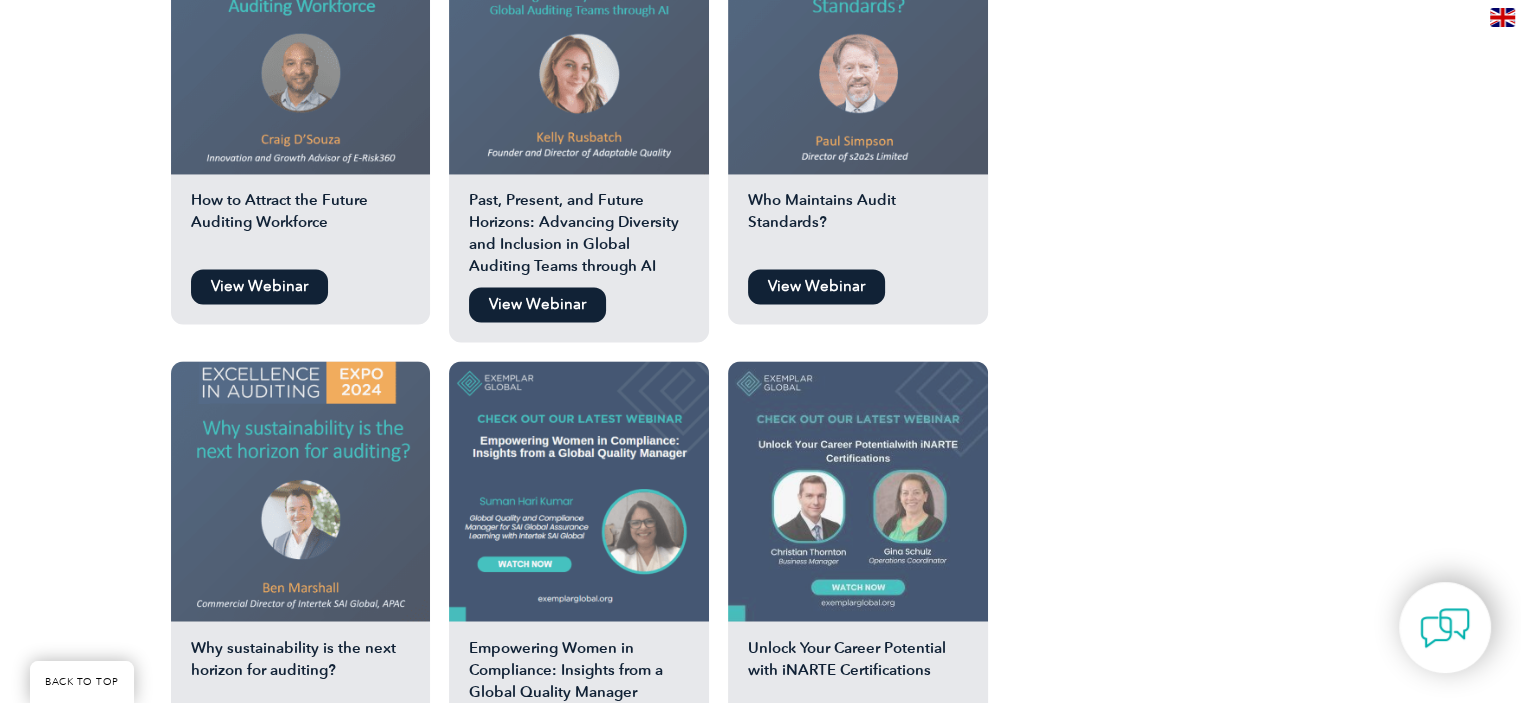 scroll, scrollTop: 3190, scrollLeft: 0, axis: vertical 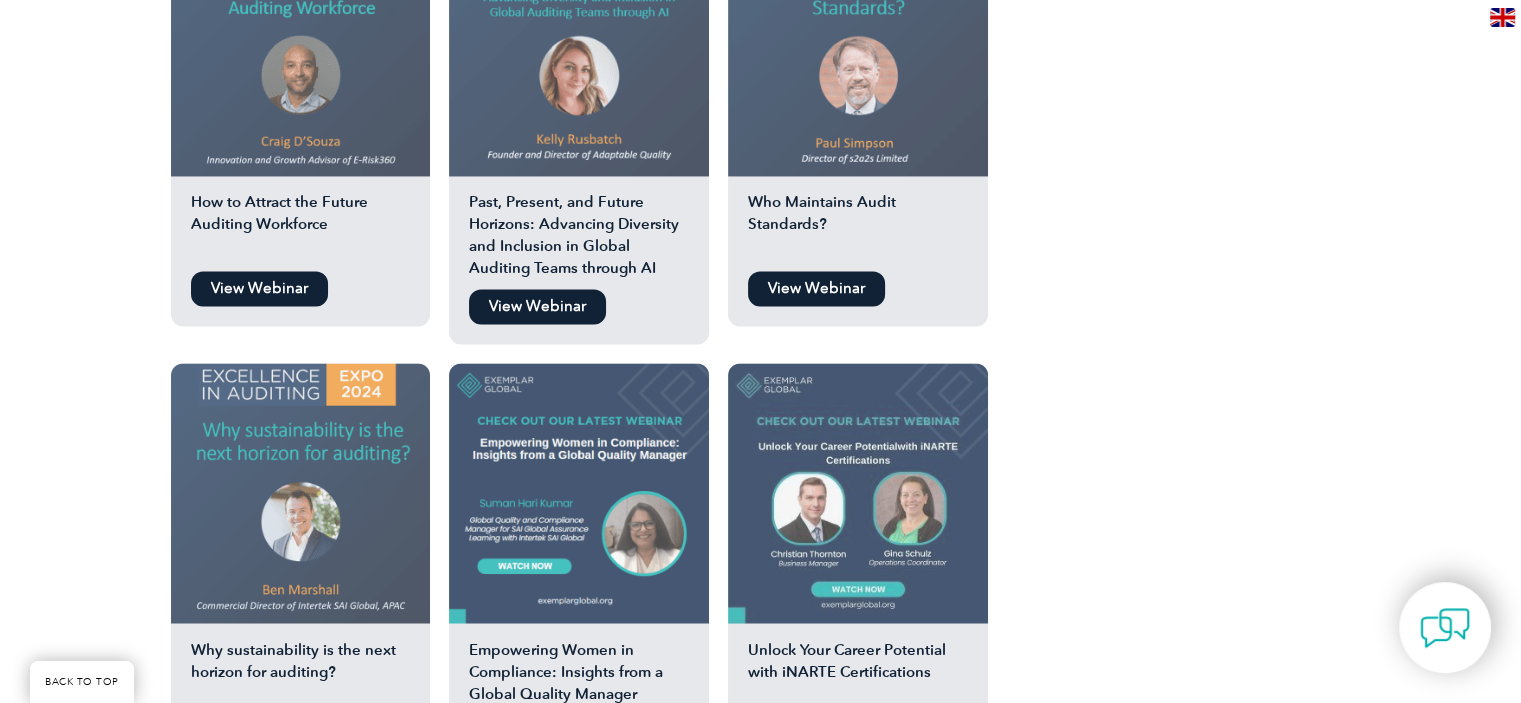 click on "Past, Present, and Future Horizons: Advancing Diversity and Inclusion in Global Auditing Teams through AI" at bounding box center [579, 235] 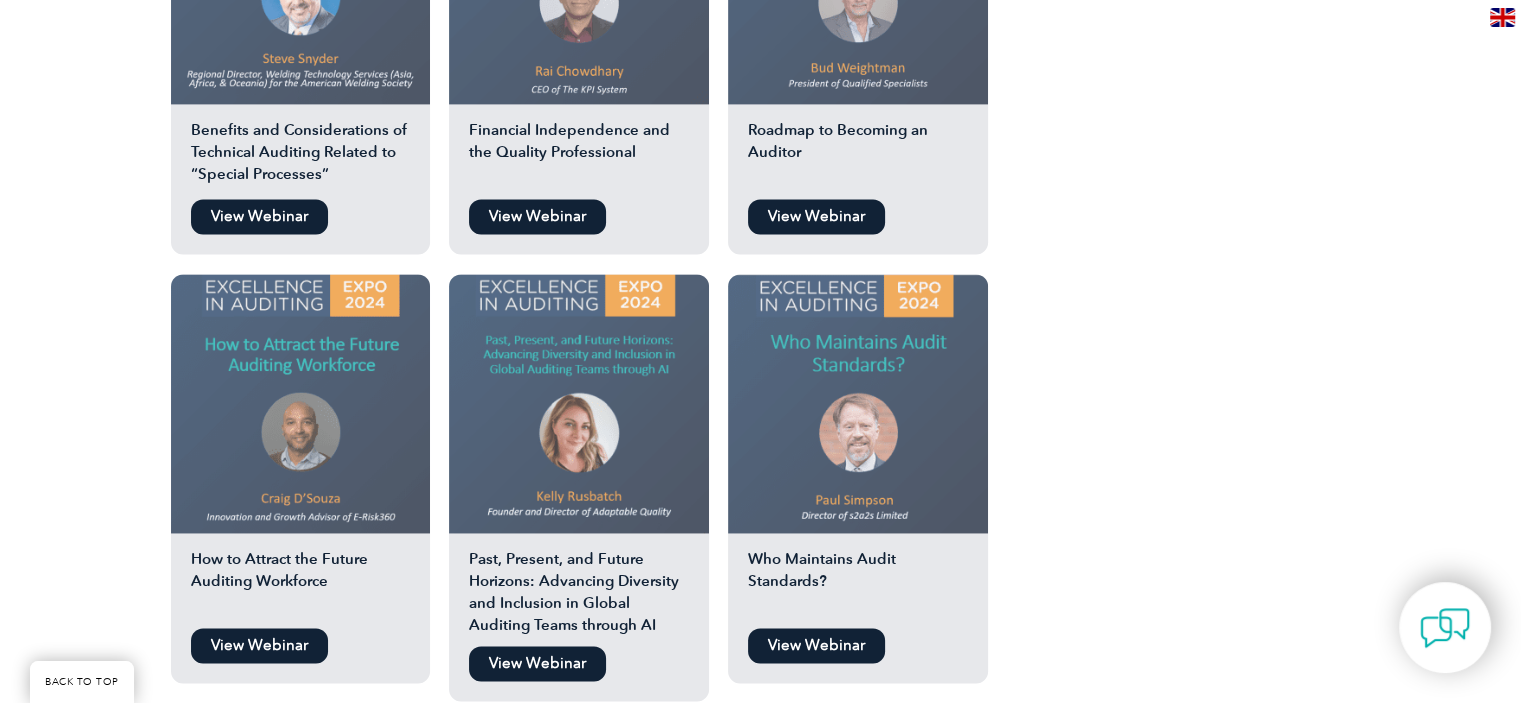 scroll, scrollTop: 2732, scrollLeft: 0, axis: vertical 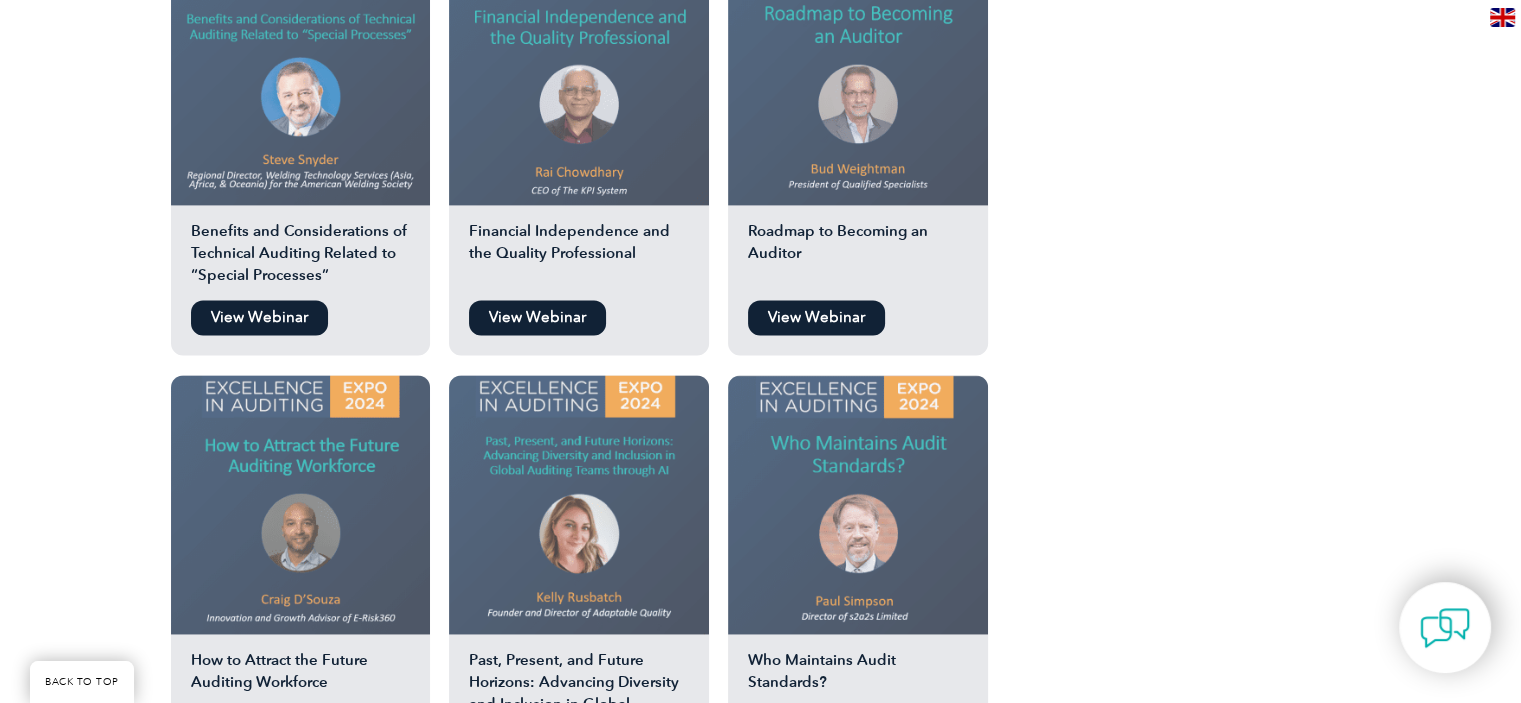 click at bounding box center [579, 76] 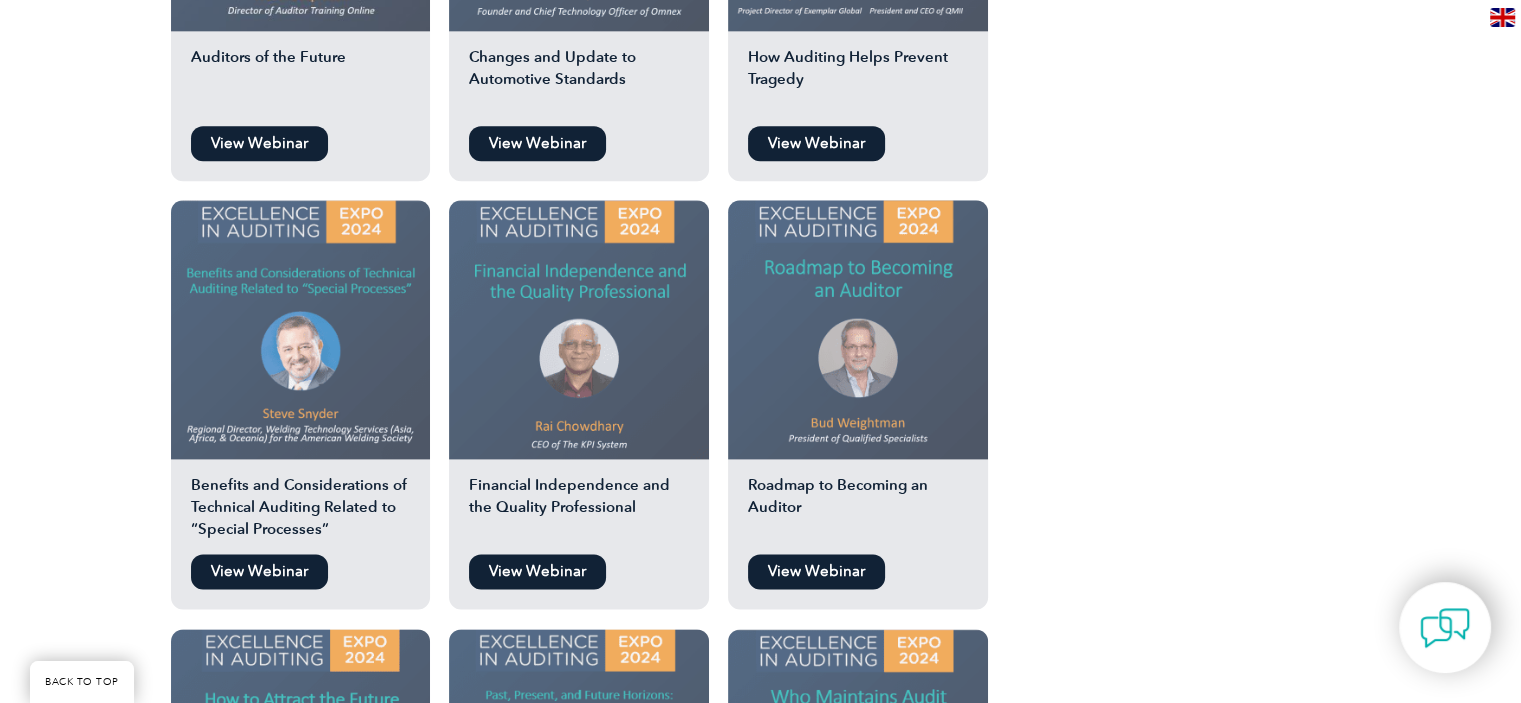 scroll, scrollTop: 2474, scrollLeft: 0, axis: vertical 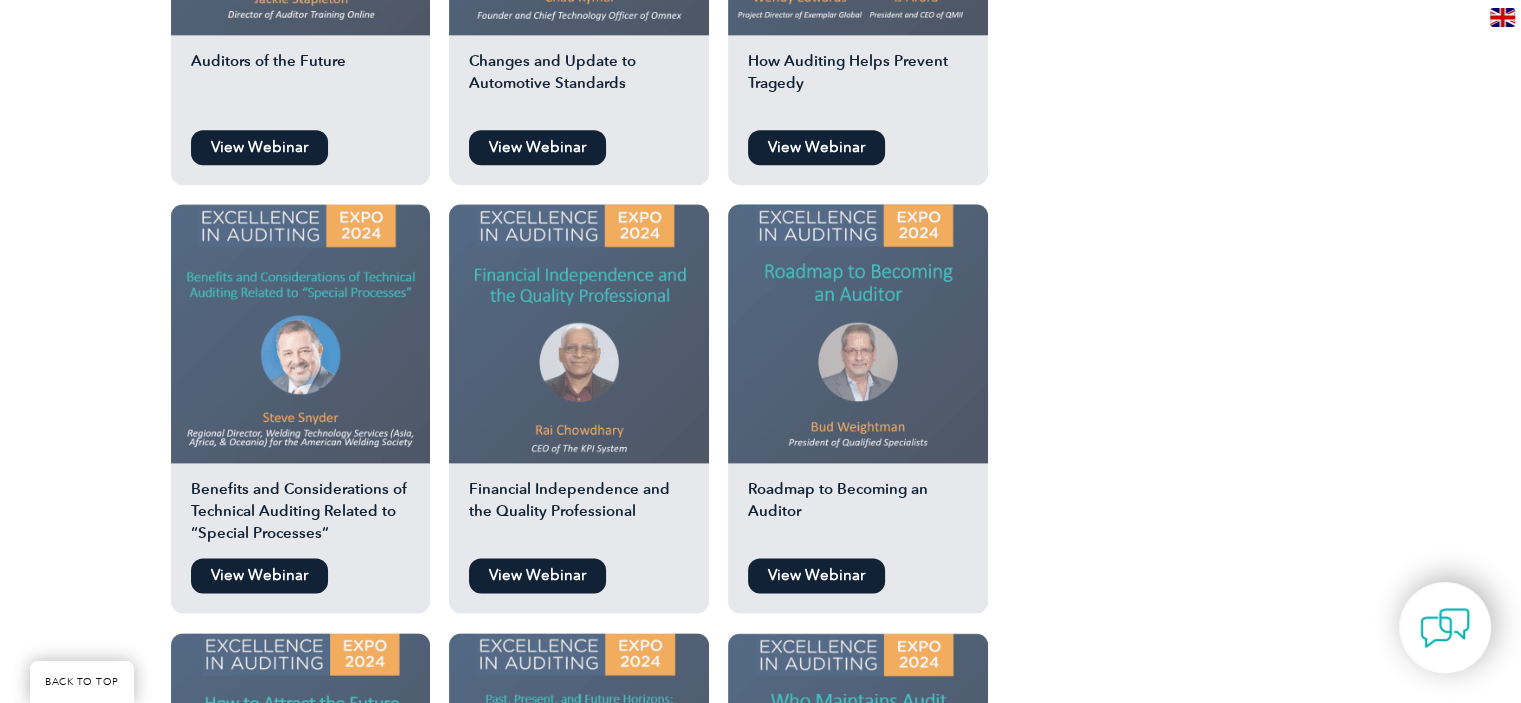 click on "Benefits and Considerations of Technical Auditing Related to “Special Processes”" at bounding box center (301, 513) 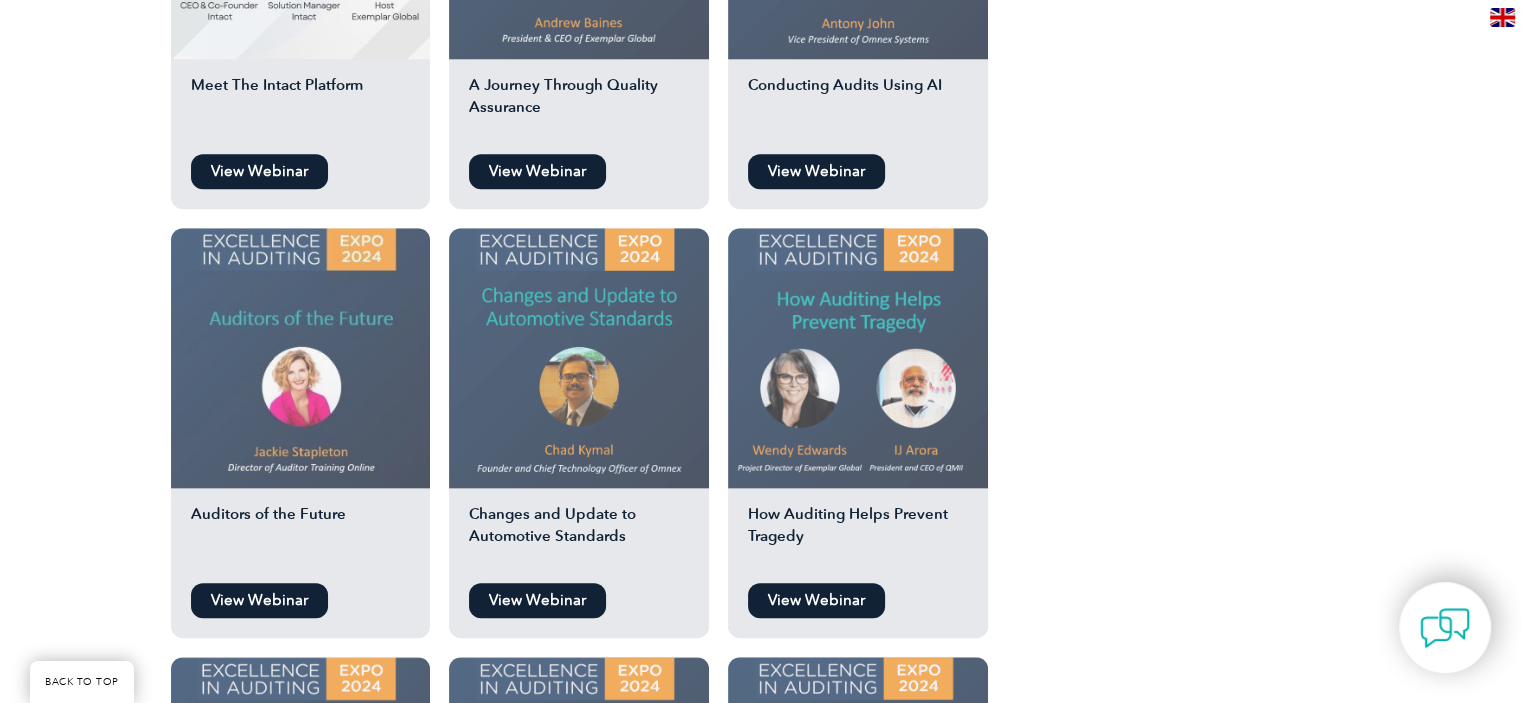 scroll, scrollTop: 2017, scrollLeft: 0, axis: vertical 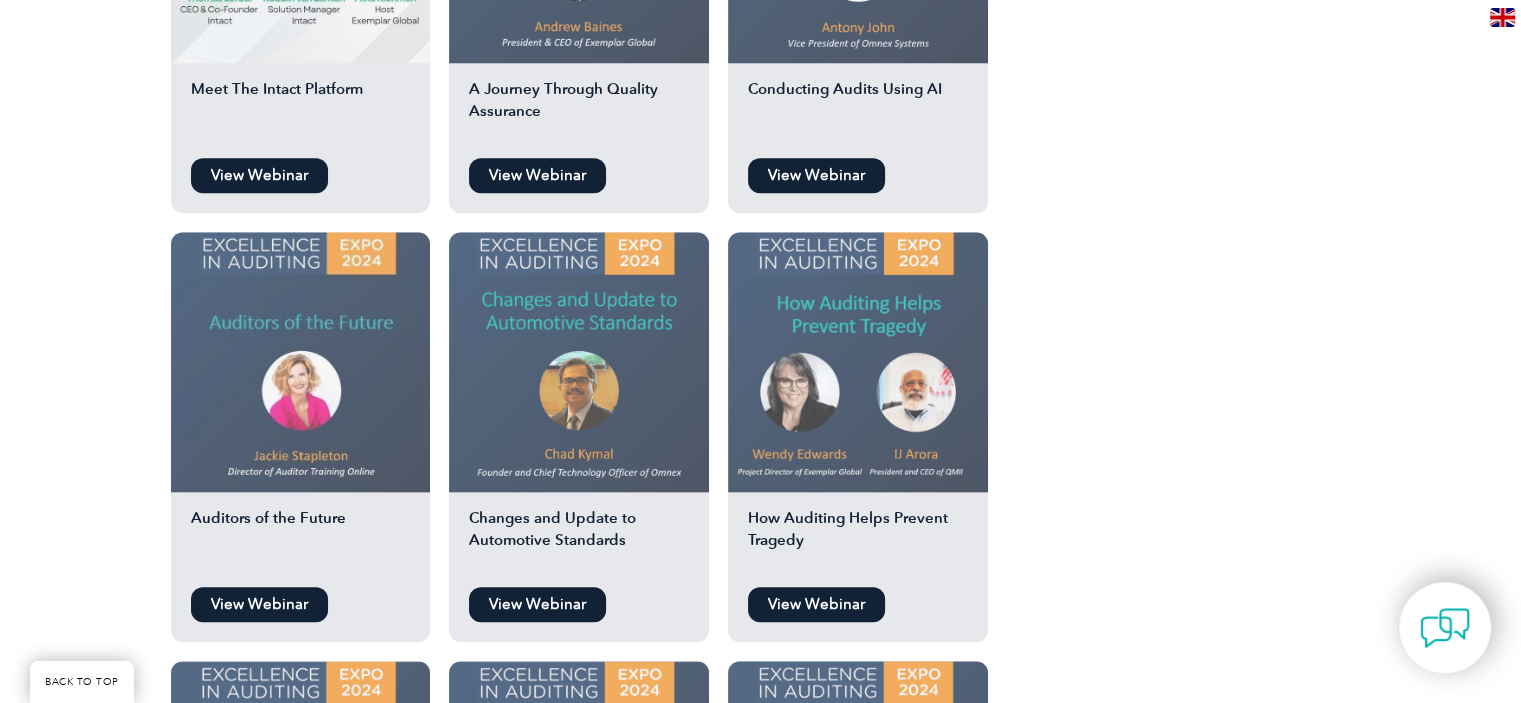 click at bounding box center (301, 362) 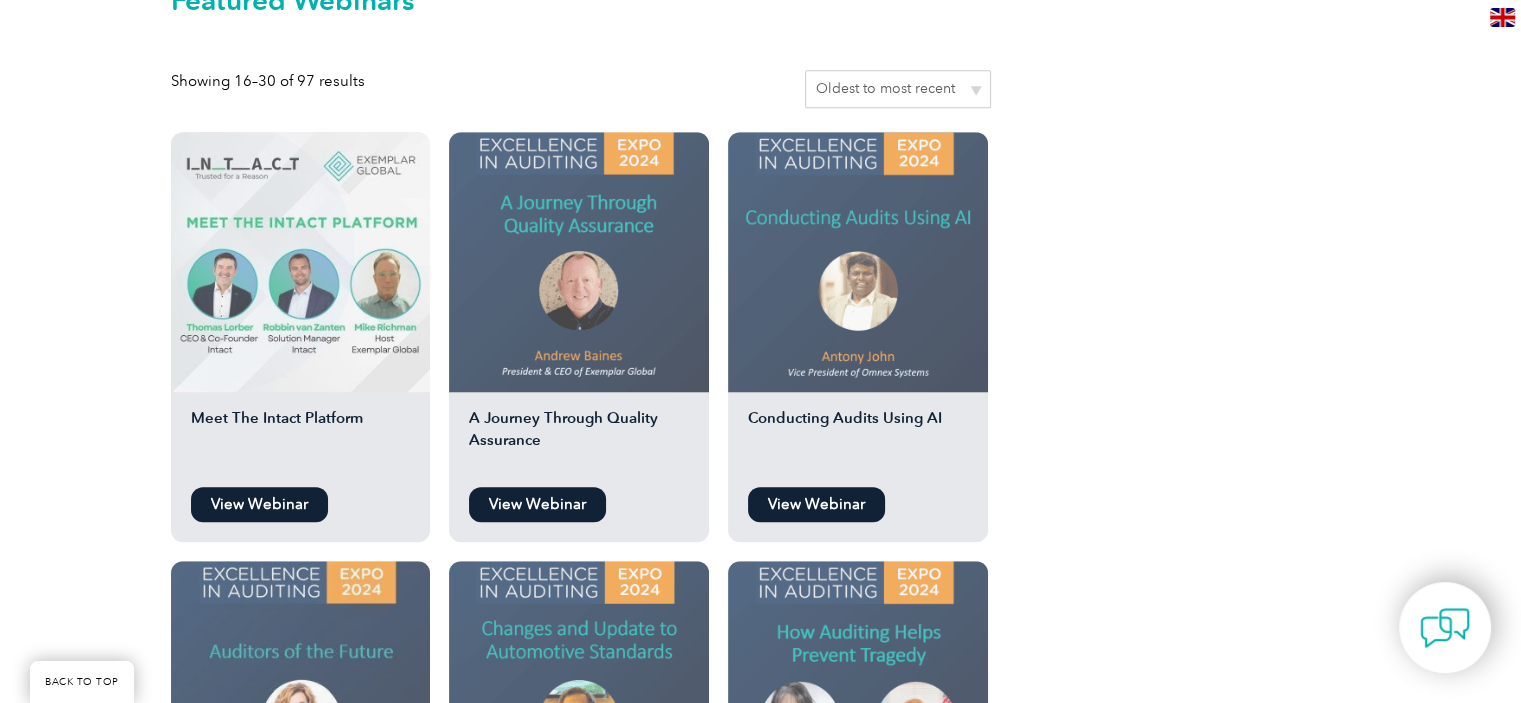 scroll, scrollTop: 1688, scrollLeft: 0, axis: vertical 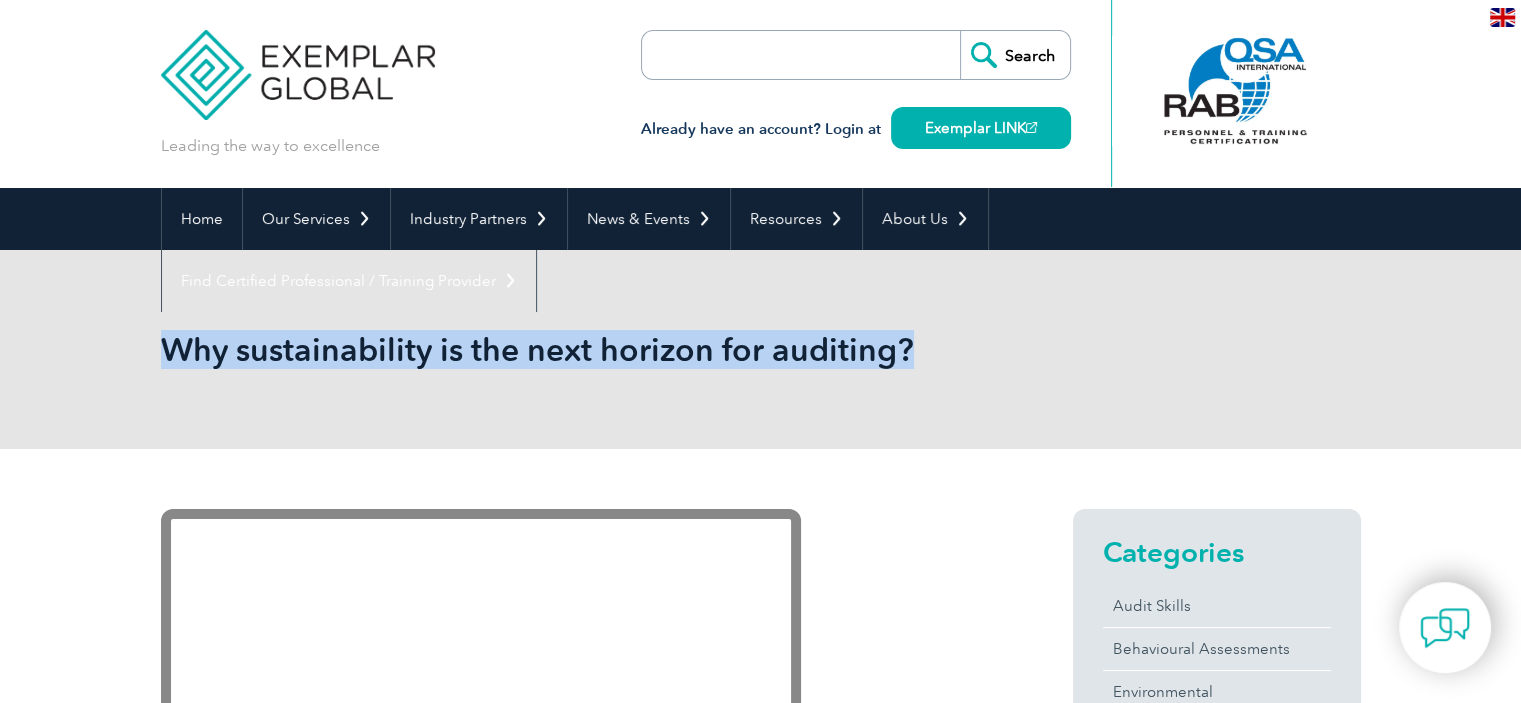 drag, startPoint x: 925, startPoint y: 375, endPoint x: 171, endPoint y: 352, distance: 754.3507 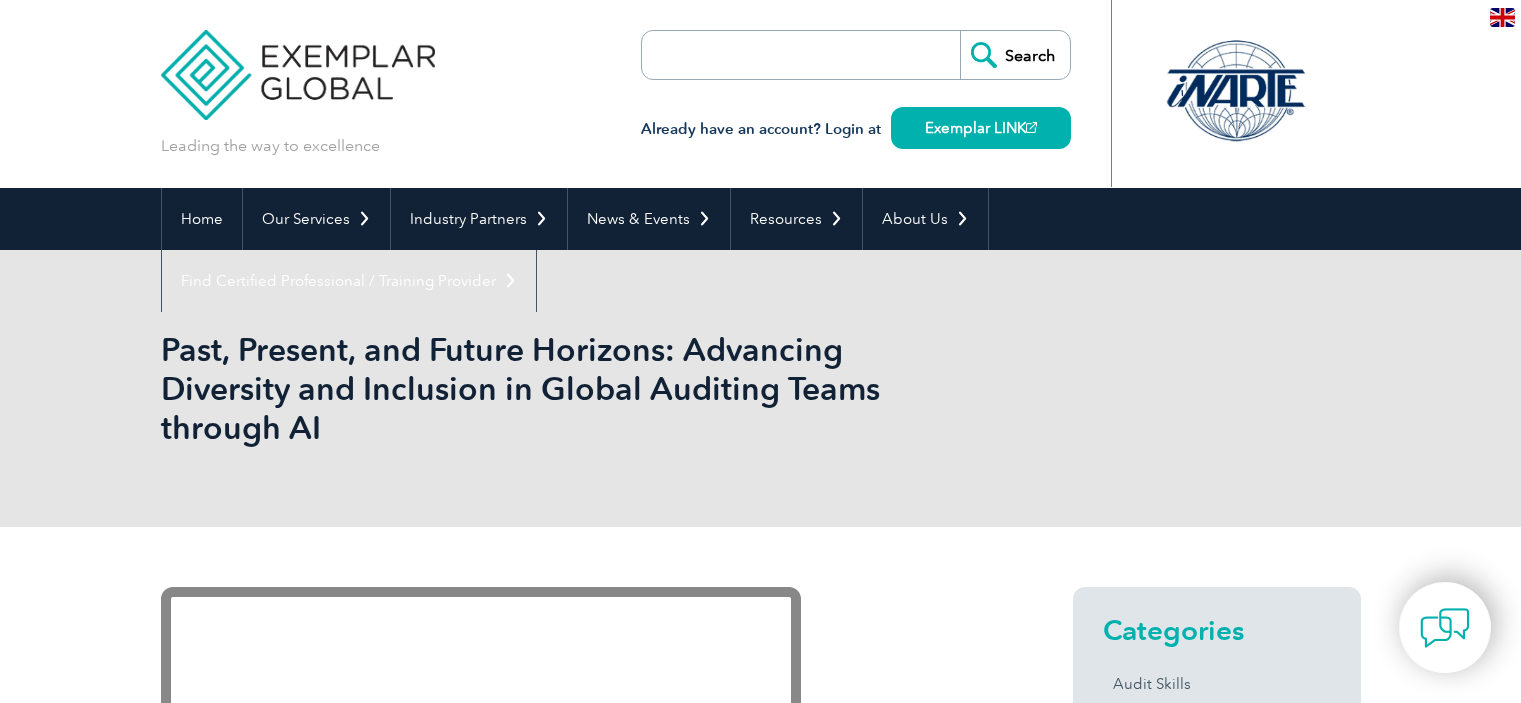 scroll, scrollTop: 0, scrollLeft: 0, axis: both 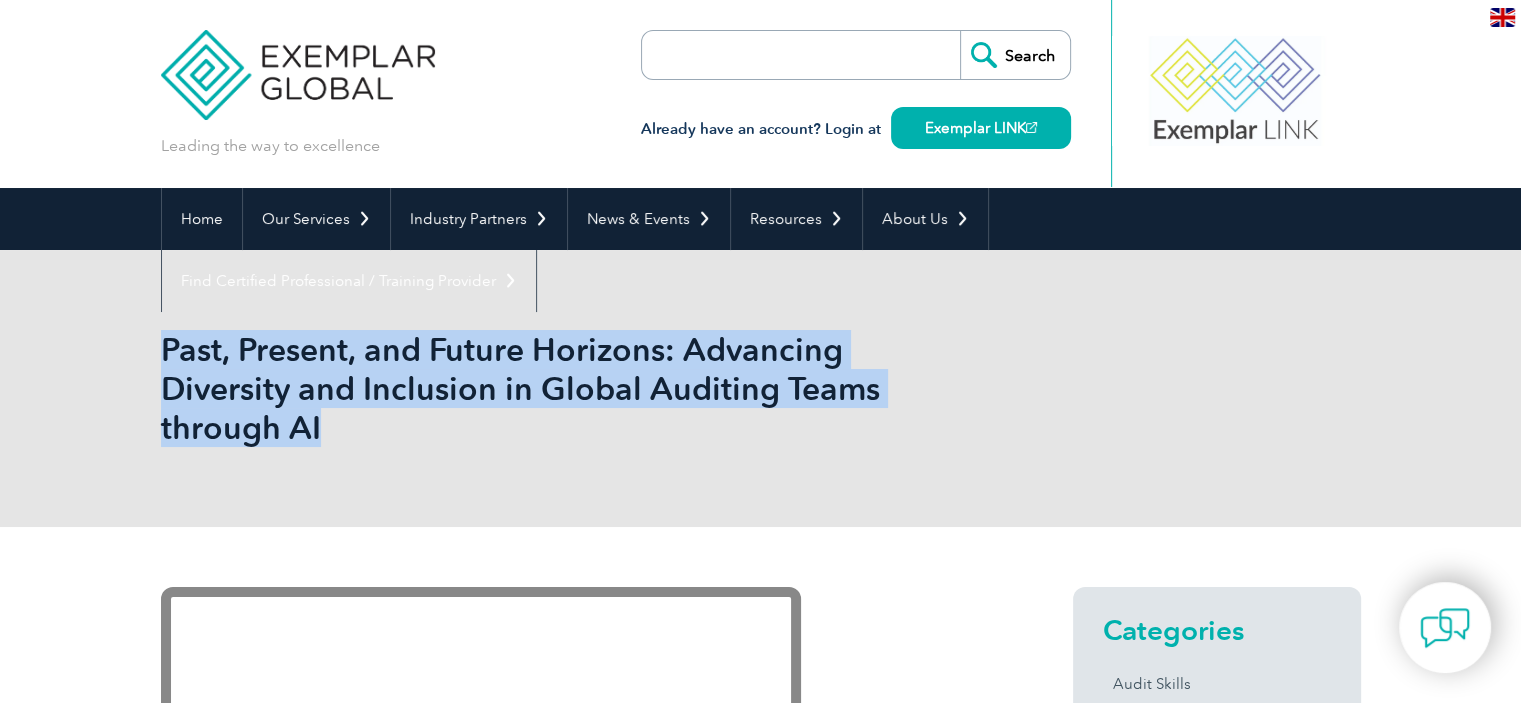 drag, startPoint x: 340, startPoint y: 439, endPoint x: 192, endPoint y: 351, distance: 172.18594 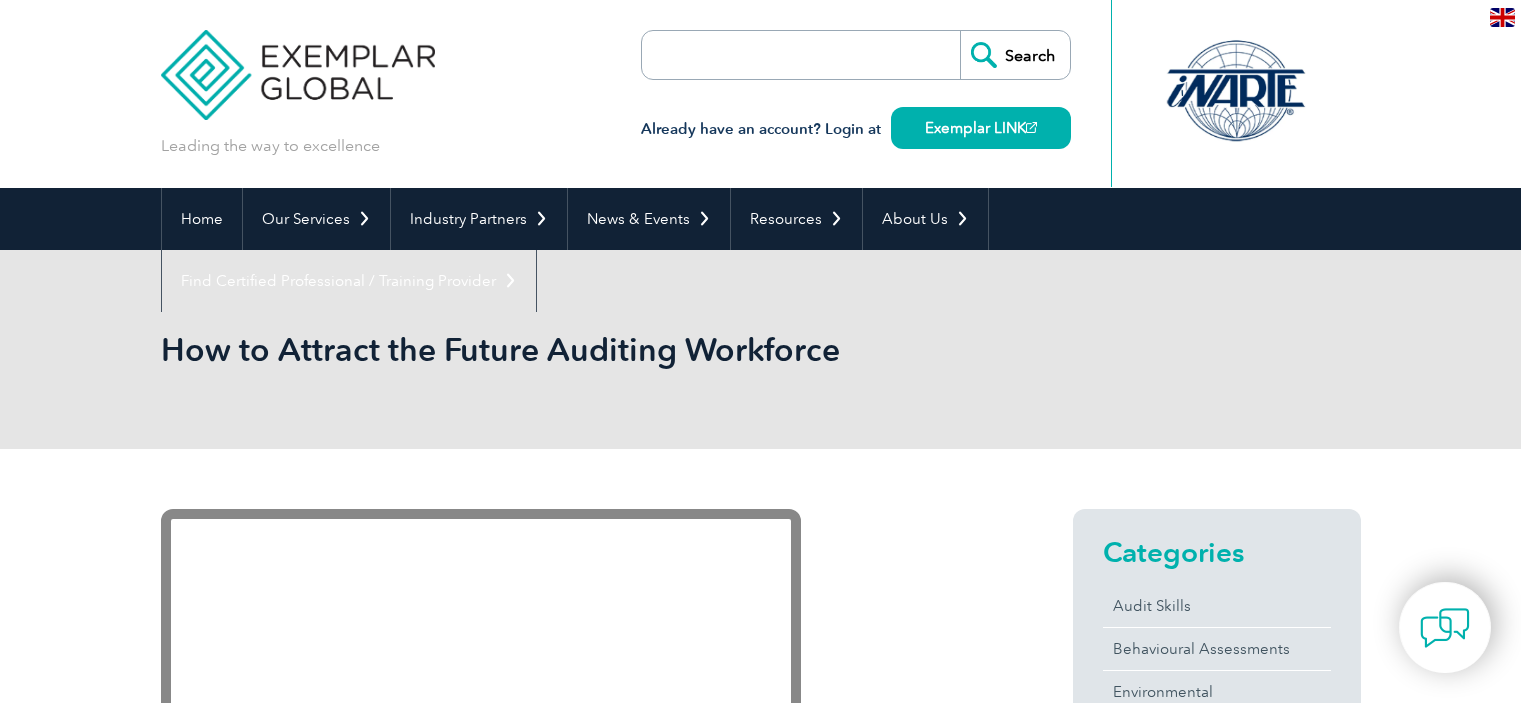 scroll, scrollTop: 0, scrollLeft: 0, axis: both 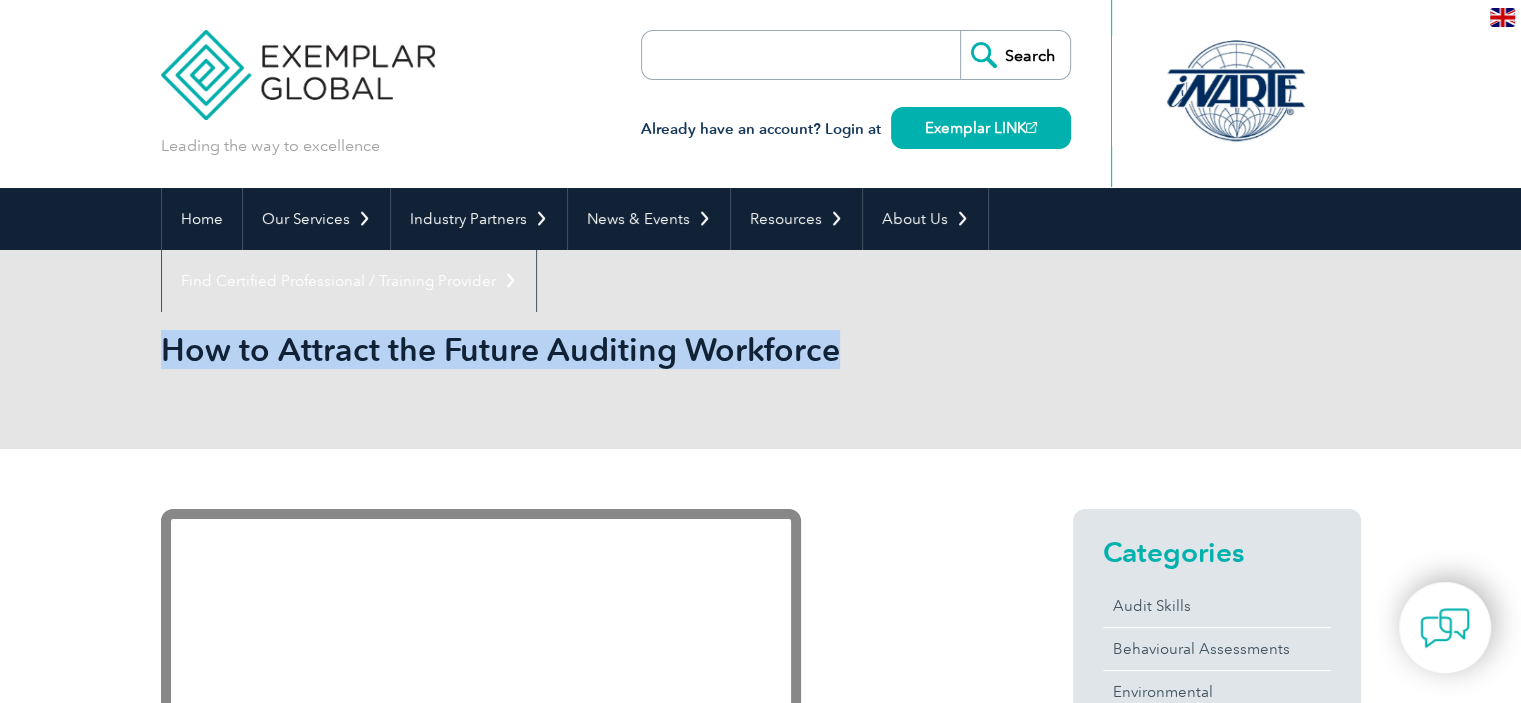 drag, startPoint x: 840, startPoint y: 356, endPoint x: 168, endPoint y: 350, distance: 672.0268 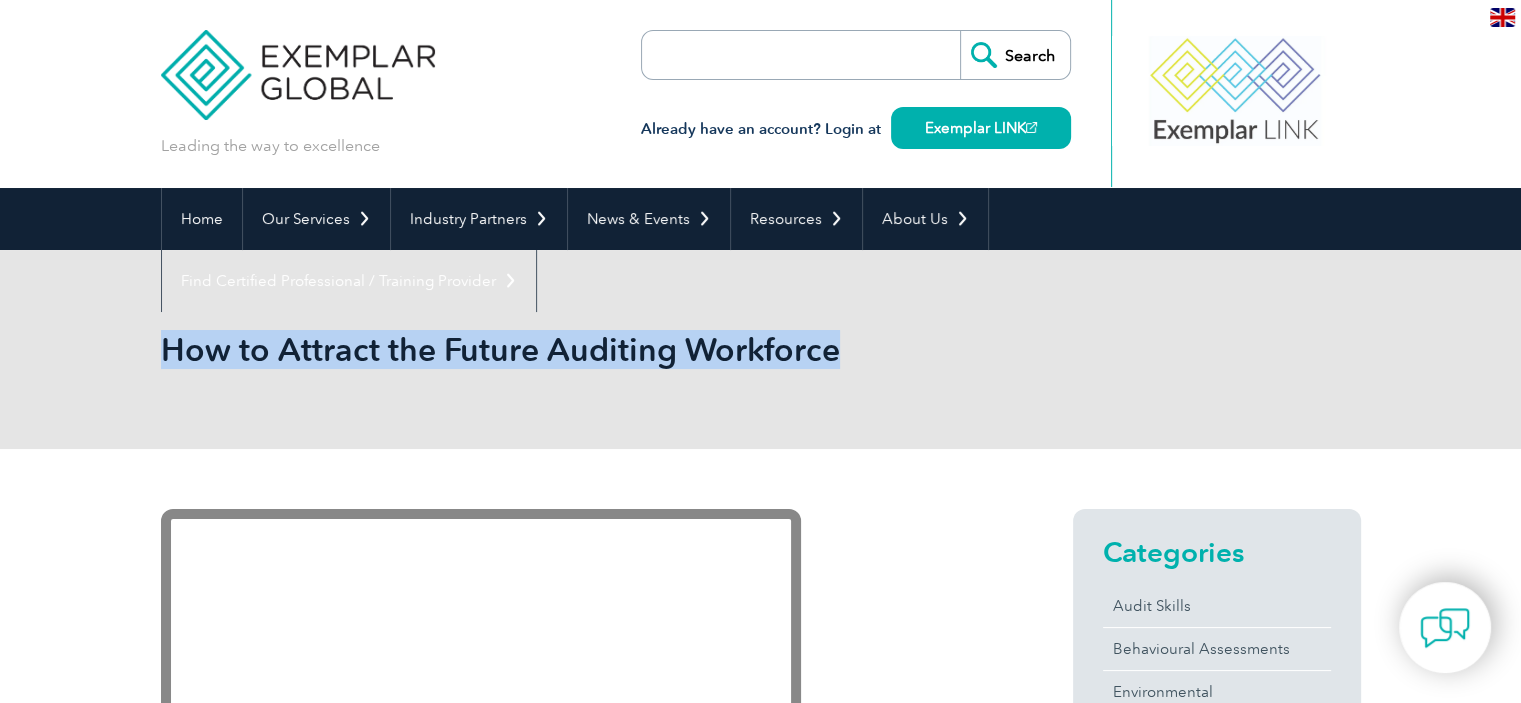 copy on "How to Attract the Future Auditing Workforce" 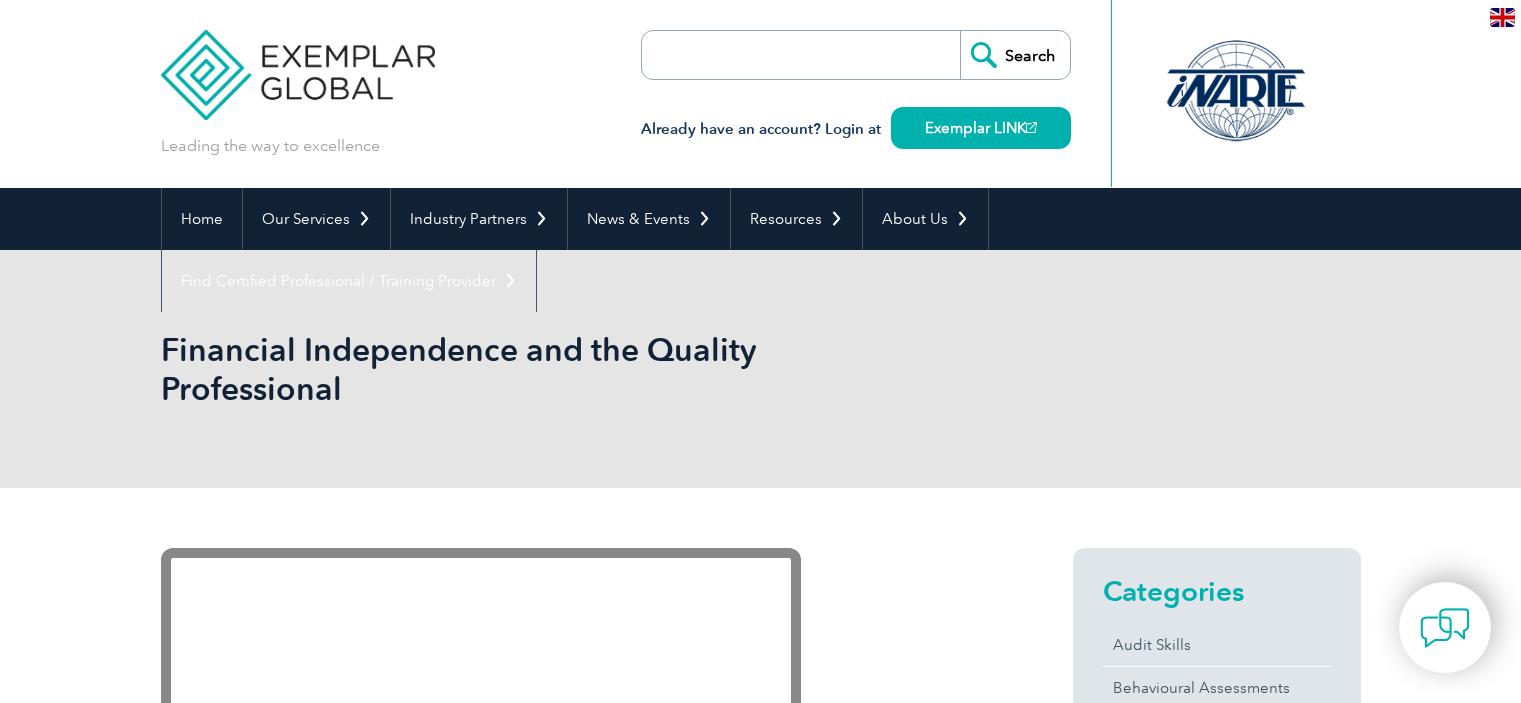 scroll, scrollTop: 0, scrollLeft: 0, axis: both 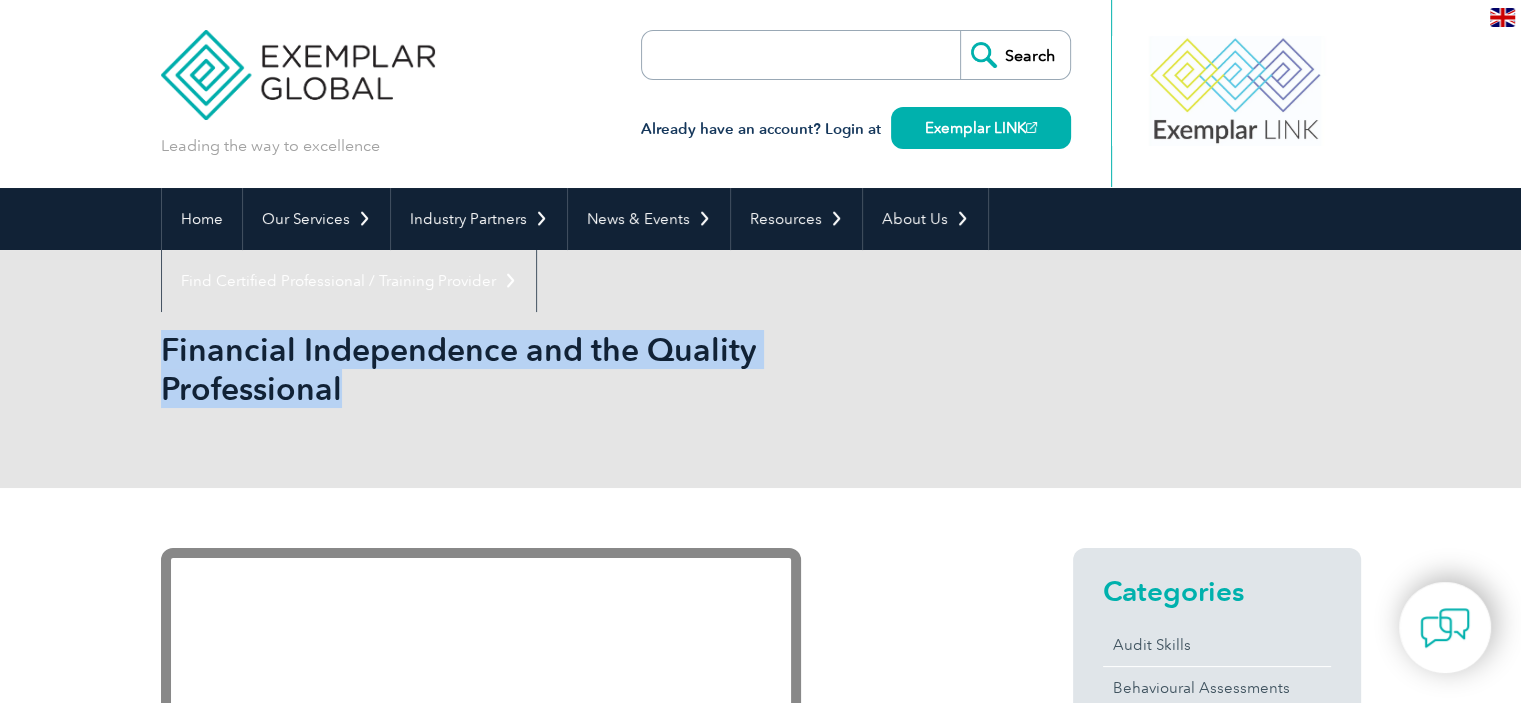 drag, startPoint x: 349, startPoint y: 383, endPoint x: 168, endPoint y: 354, distance: 183.30849 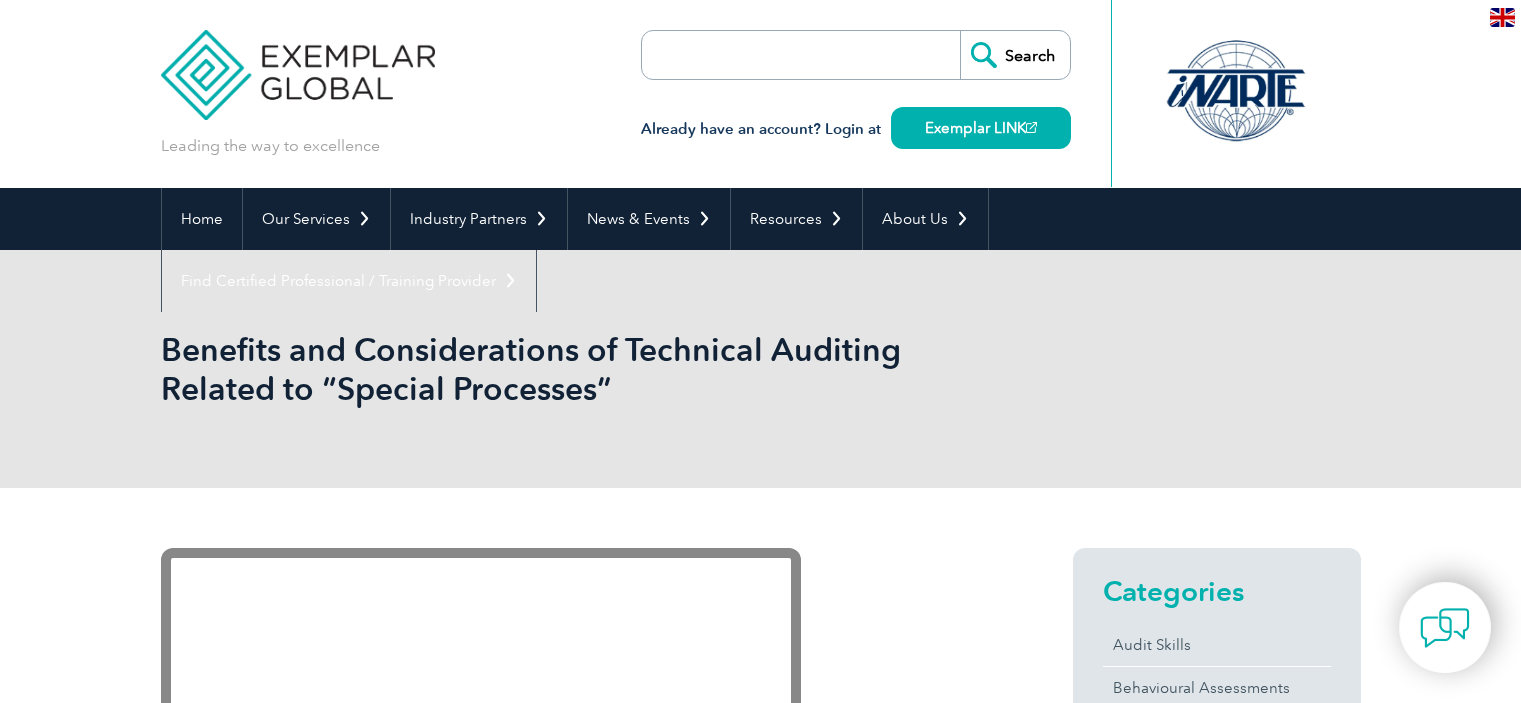 scroll, scrollTop: 0, scrollLeft: 0, axis: both 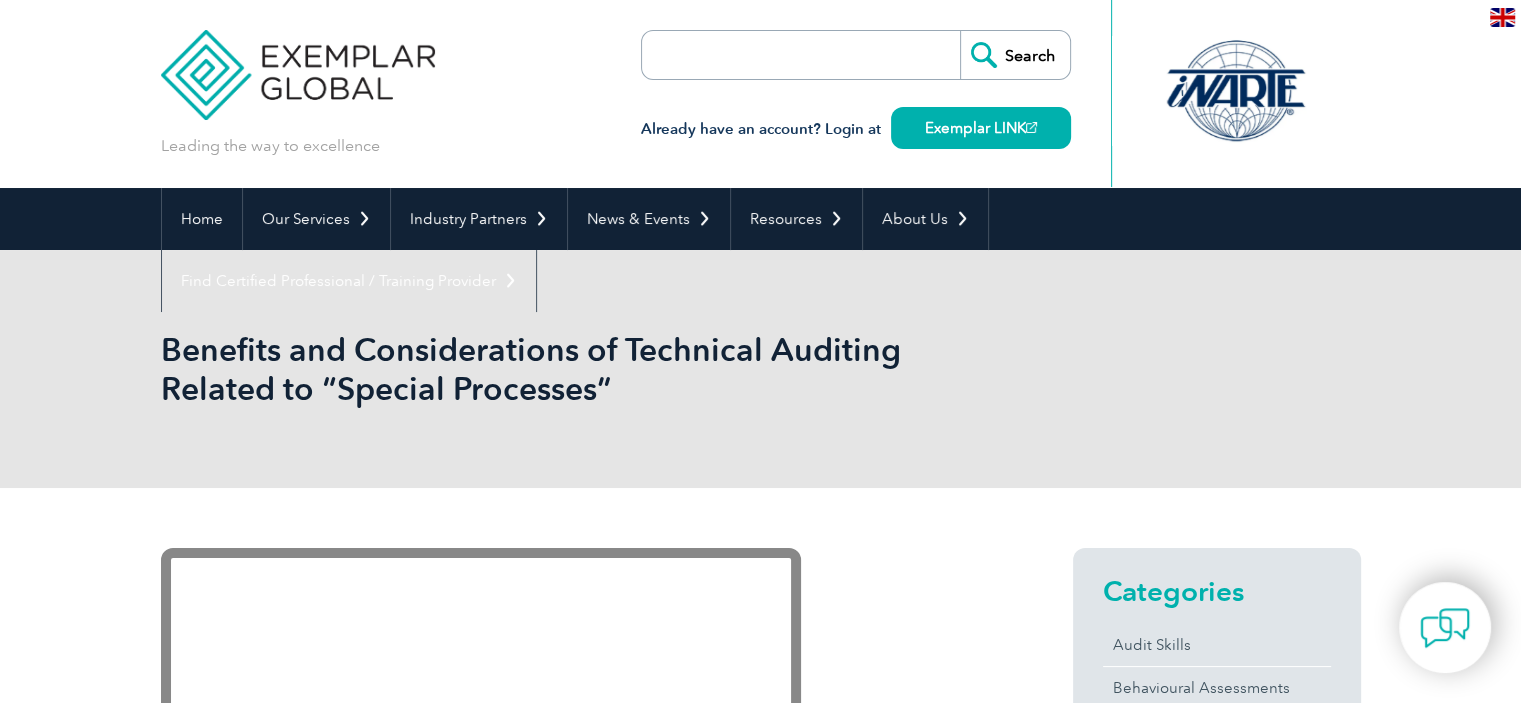 drag, startPoint x: 621, startPoint y: 391, endPoint x: 213, endPoint y: 363, distance: 408.95966 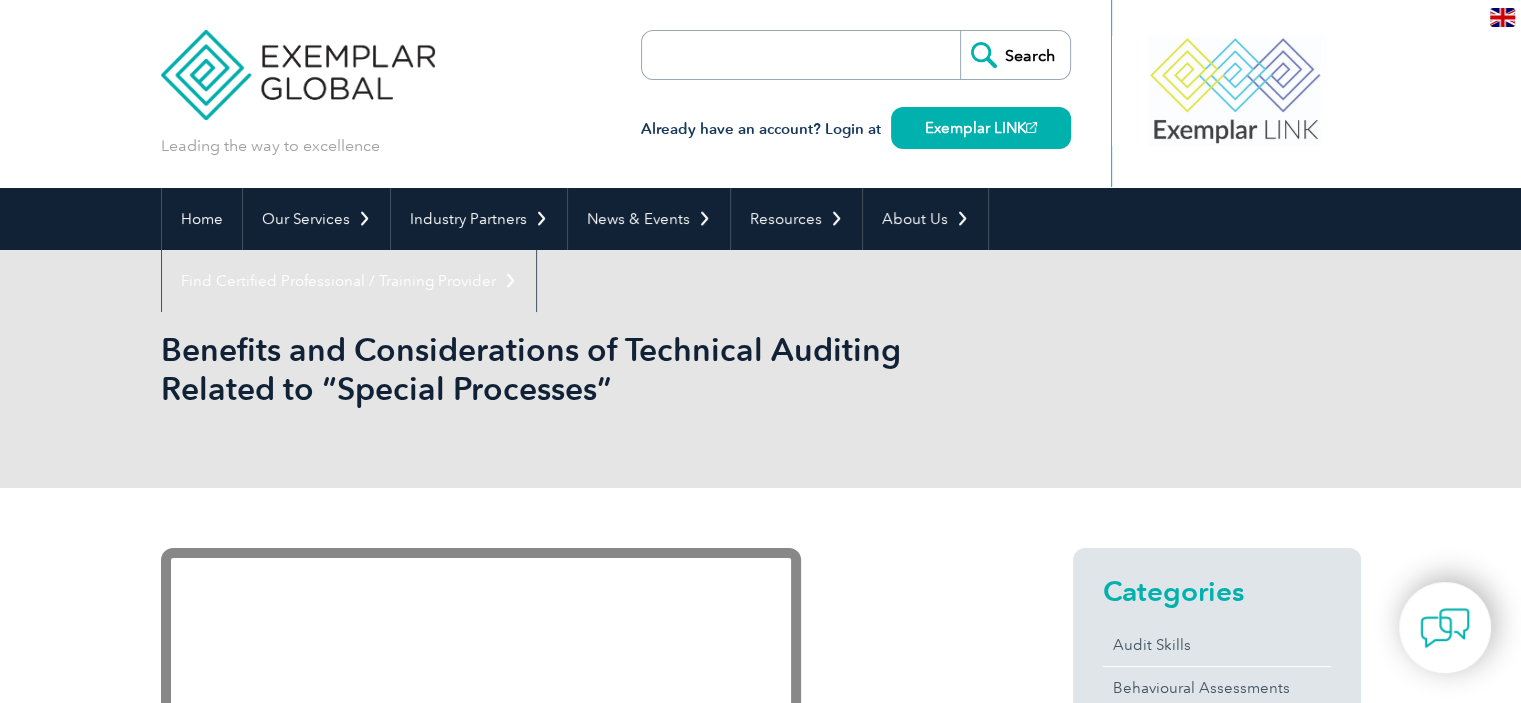 drag, startPoint x: 187, startPoint y: 355, endPoint x: 232, endPoint y: 354, distance: 45.01111 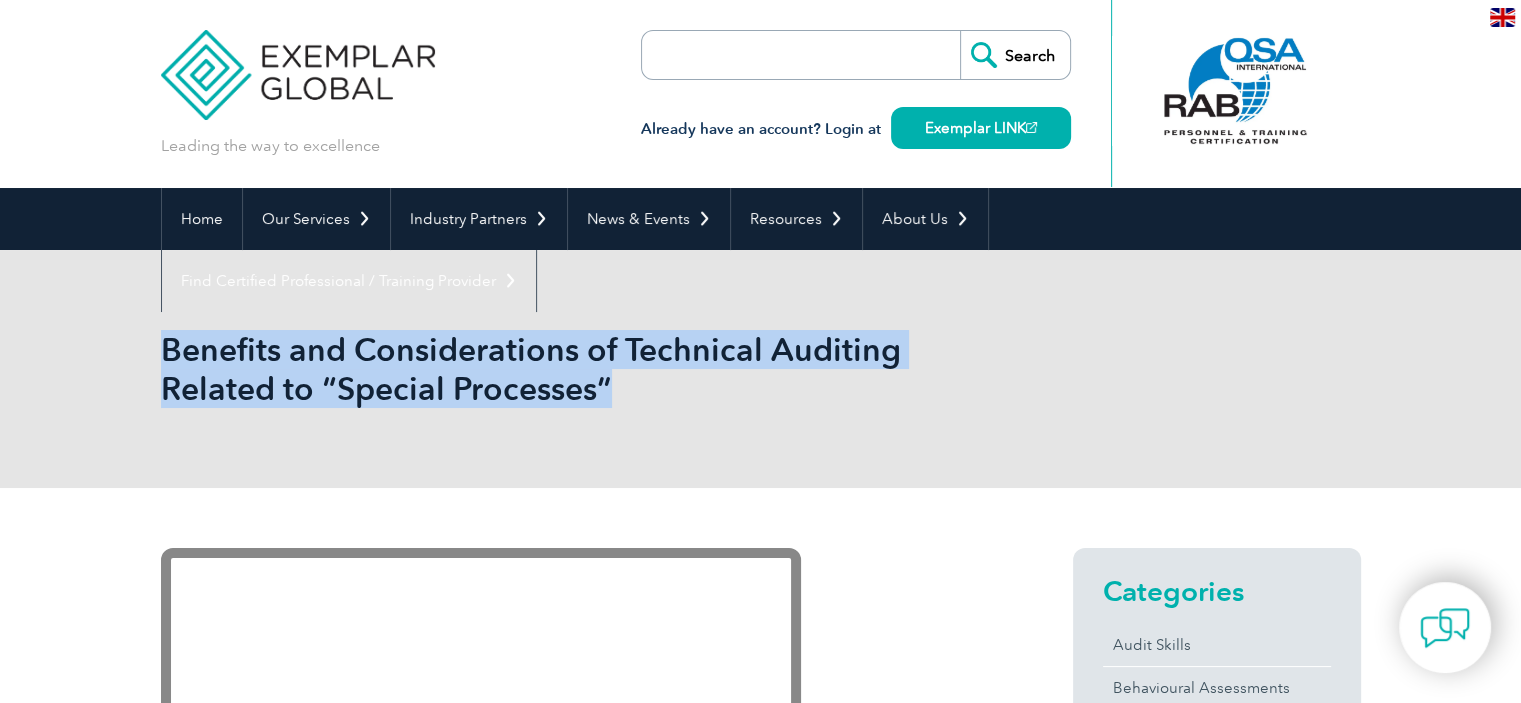 drag, startPoint x: 612, startPoint y: 391, endPoint x: 170, endPoint y: 341, distance: 444.81906 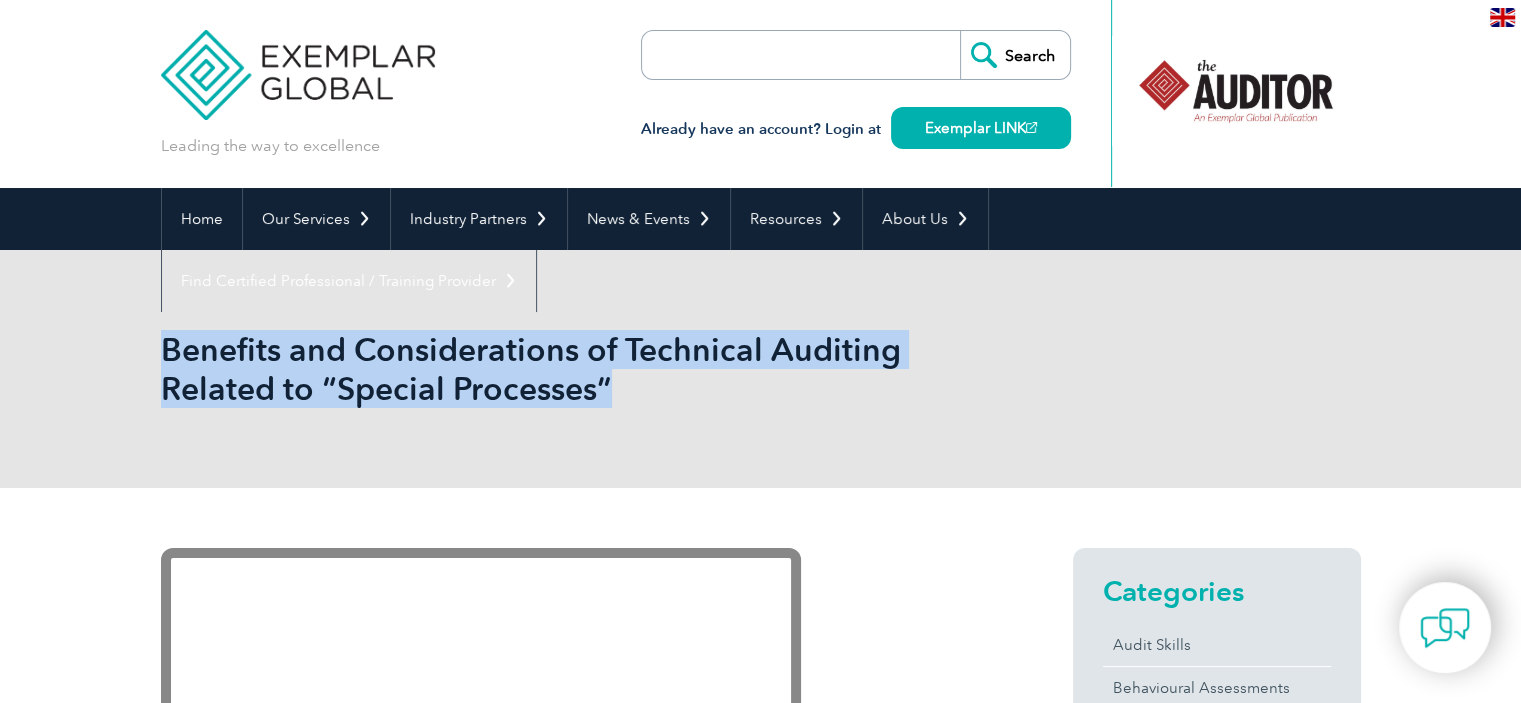 copy on "Benefits and Considerations of Technical Auditing Related to “Special Processes”" 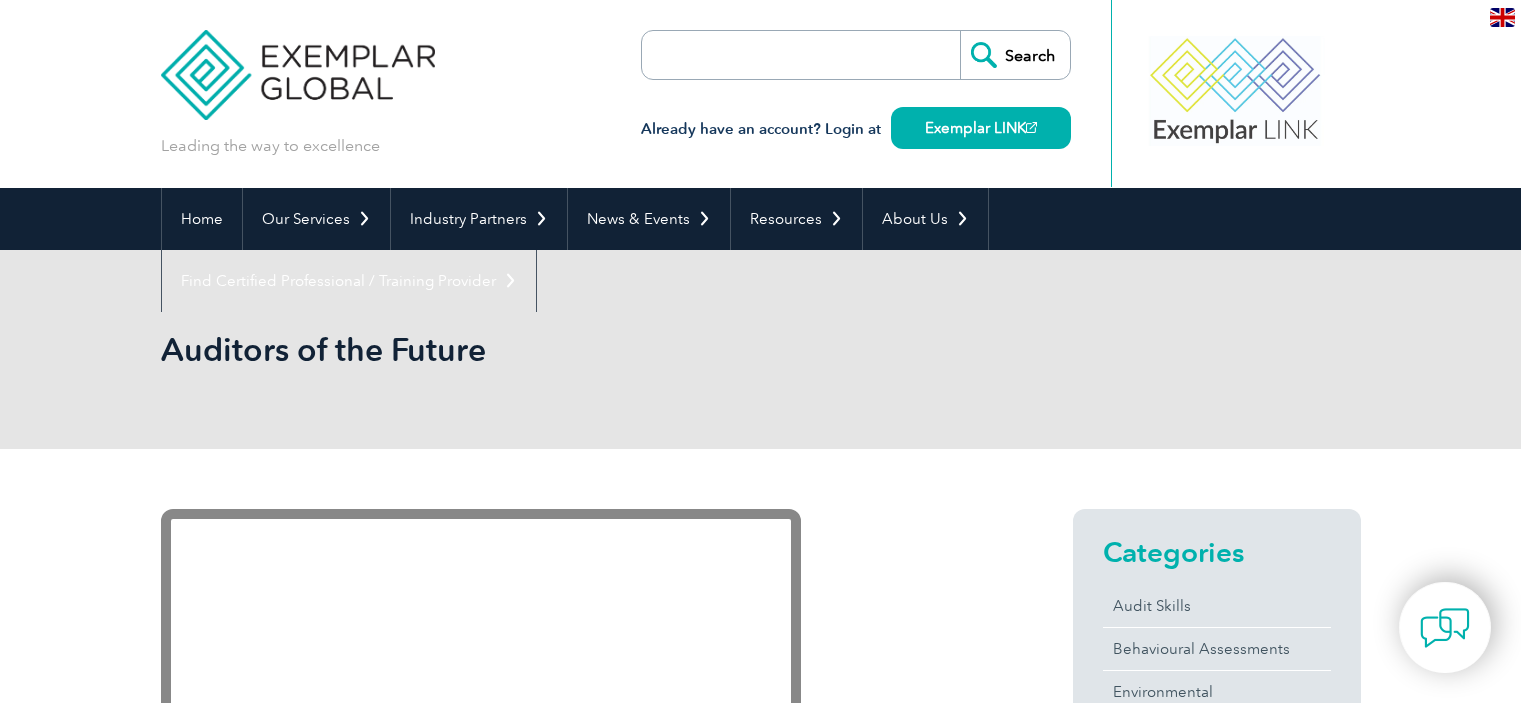 scroll, scrollTop: 0, scrollLeft: 0, axis: both 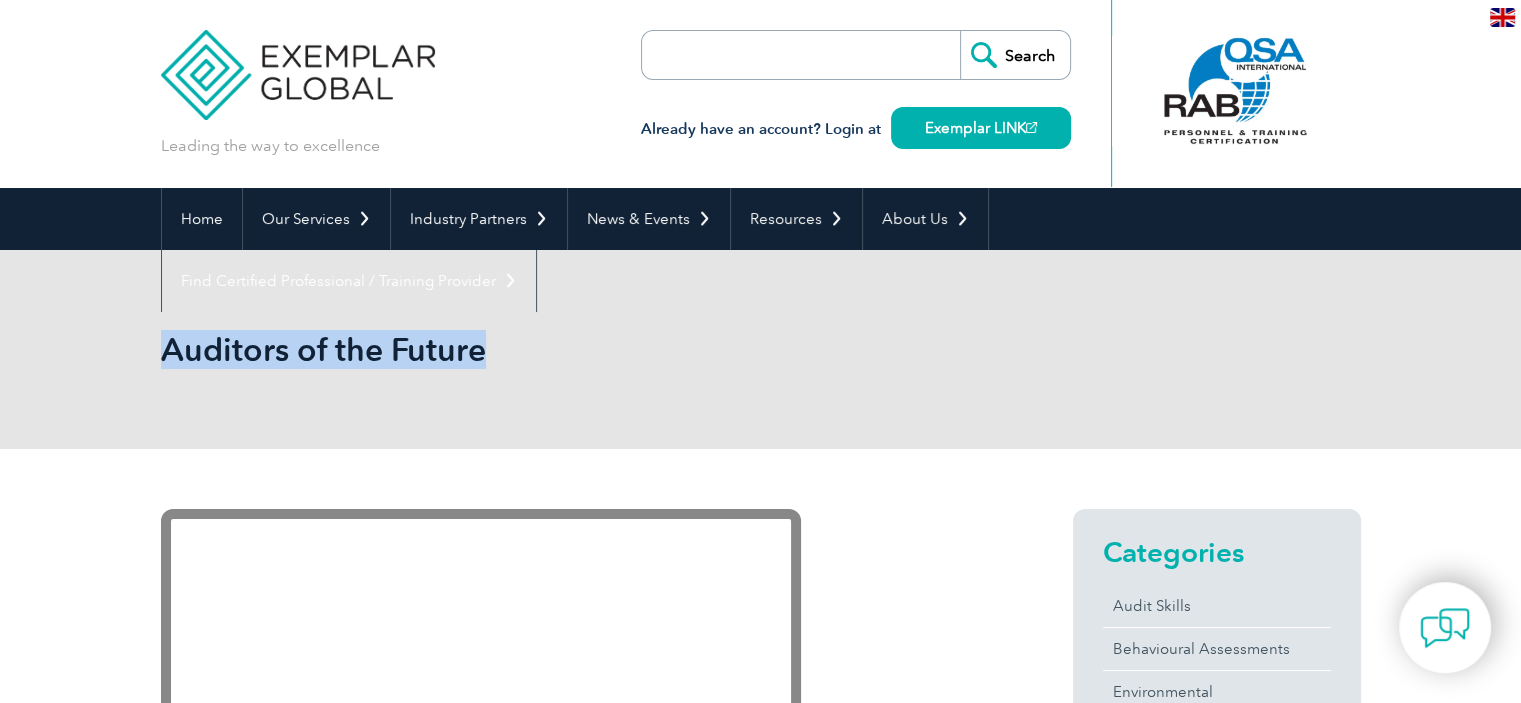 drag, startPoint x: 488, startPoint y: 351, endPoint x: 162, endPoint y: 355, distance: 326.02454 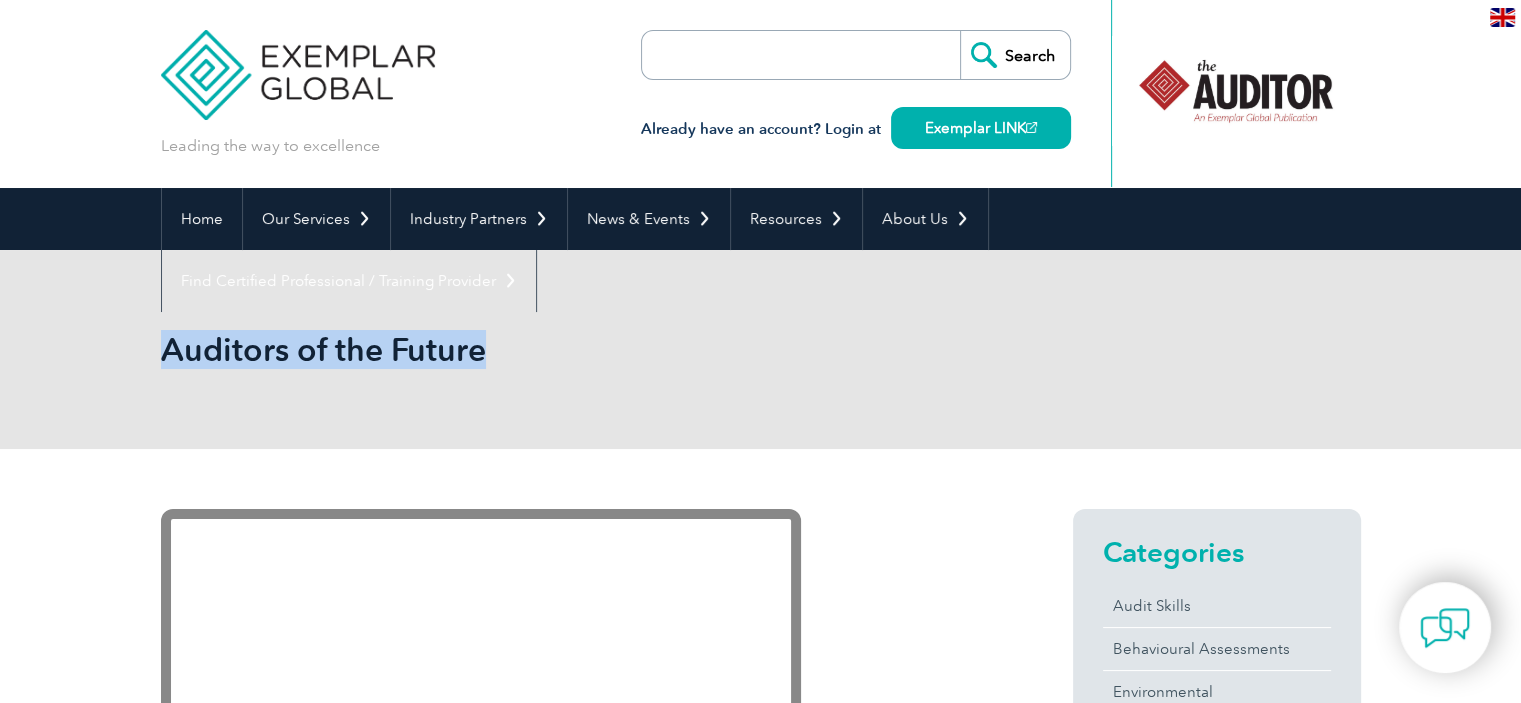 copy on "Auditors of the Future" 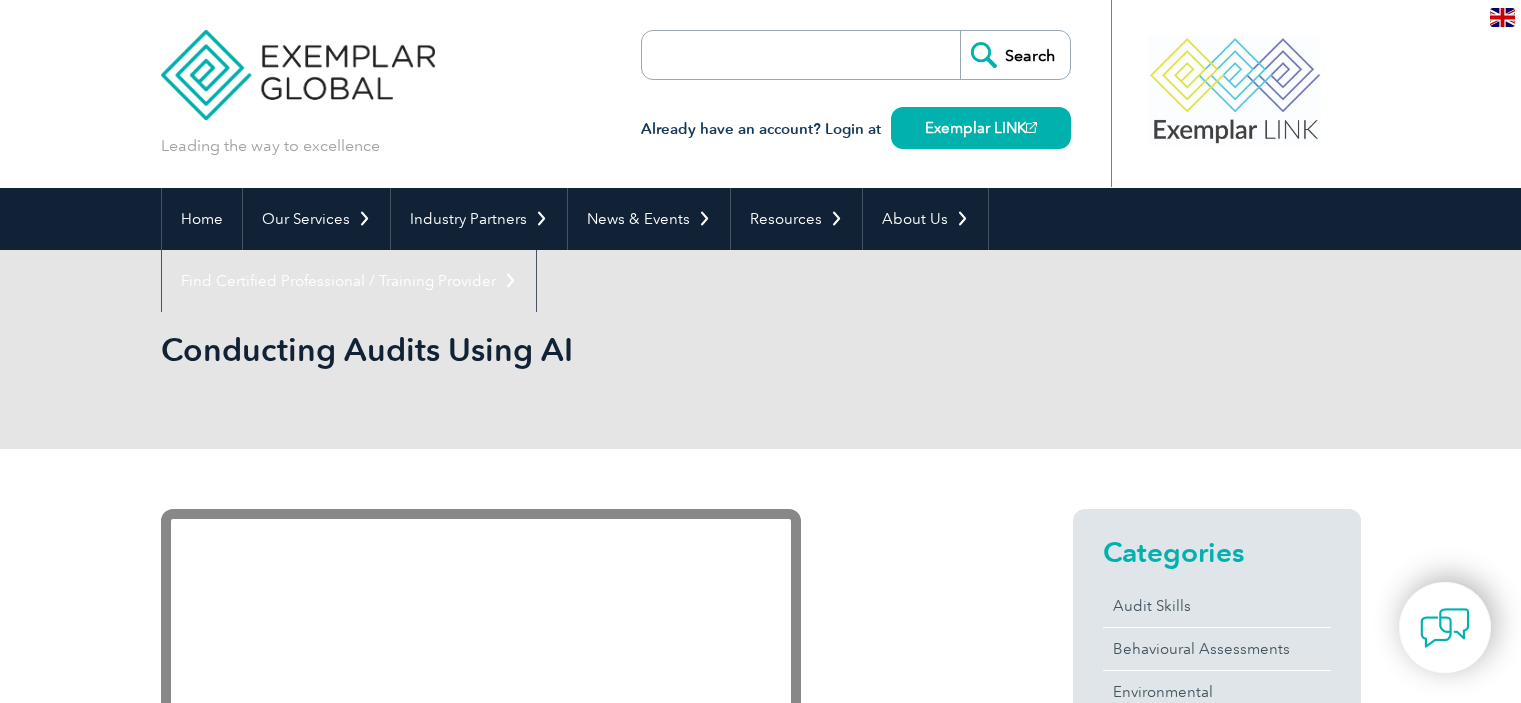 scroll, scrollTop: 0, scrollLeft: 0, axis: both 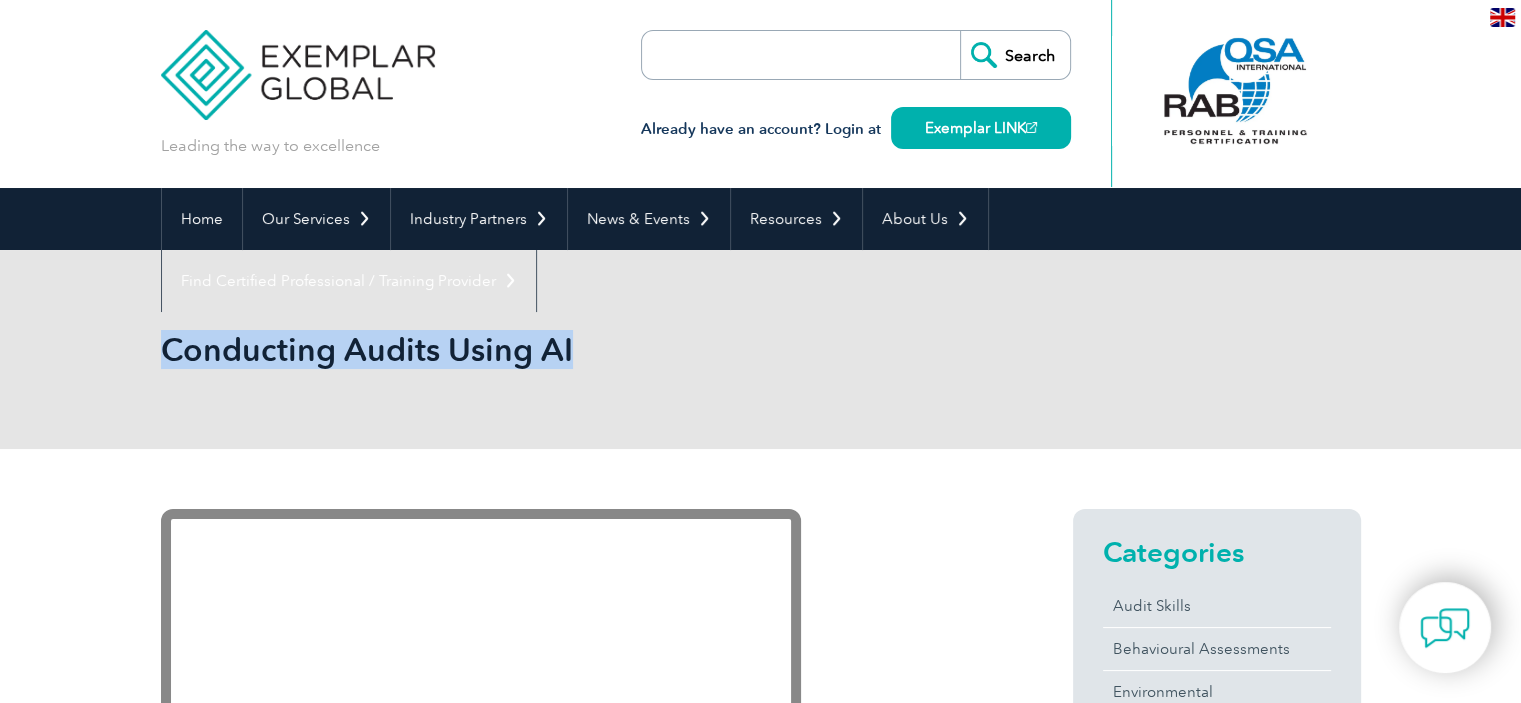 drag, startPoint x: 593, startPoint y: 359, endPoint x: 164, endPoint y: 371, distance: 429.1678 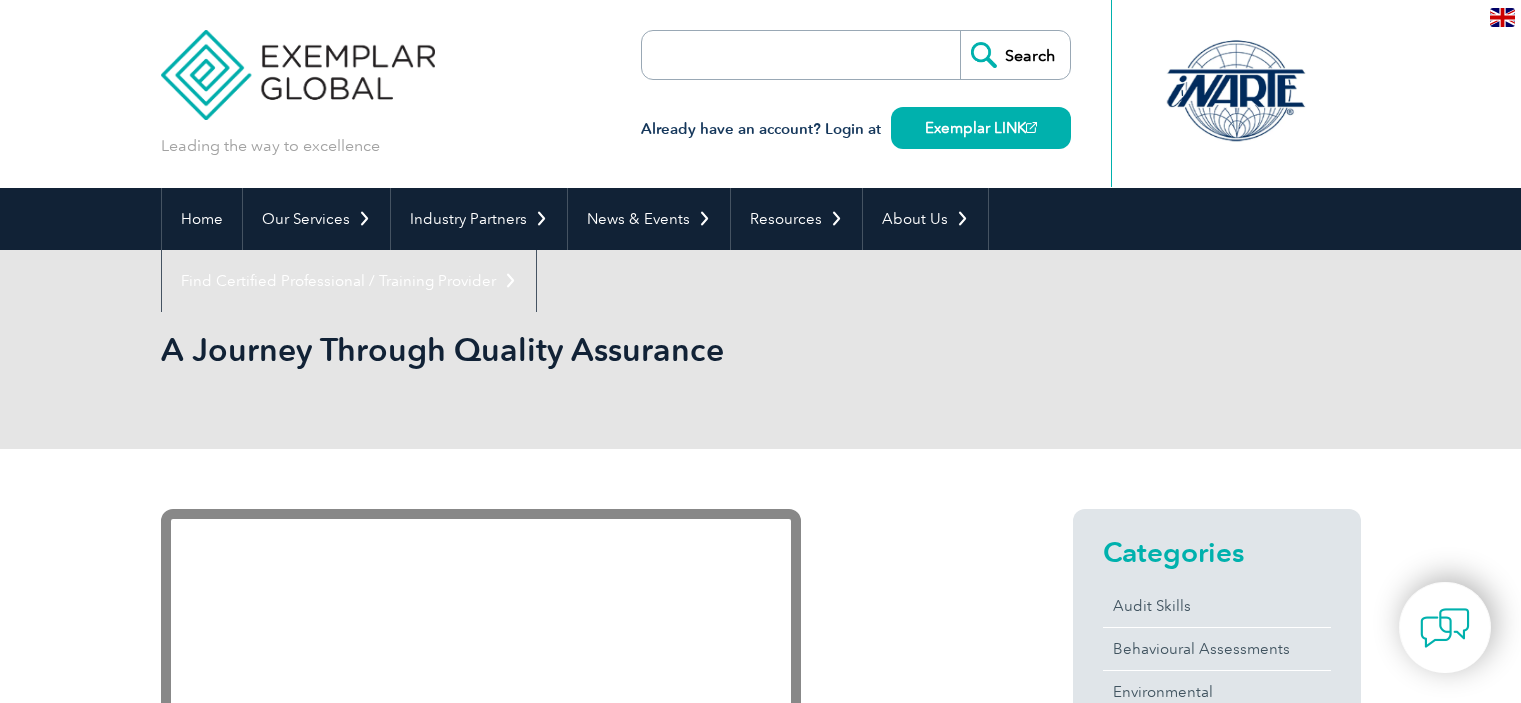 scroll, scrollTop: 0, scrollLeft: 0, axis: both 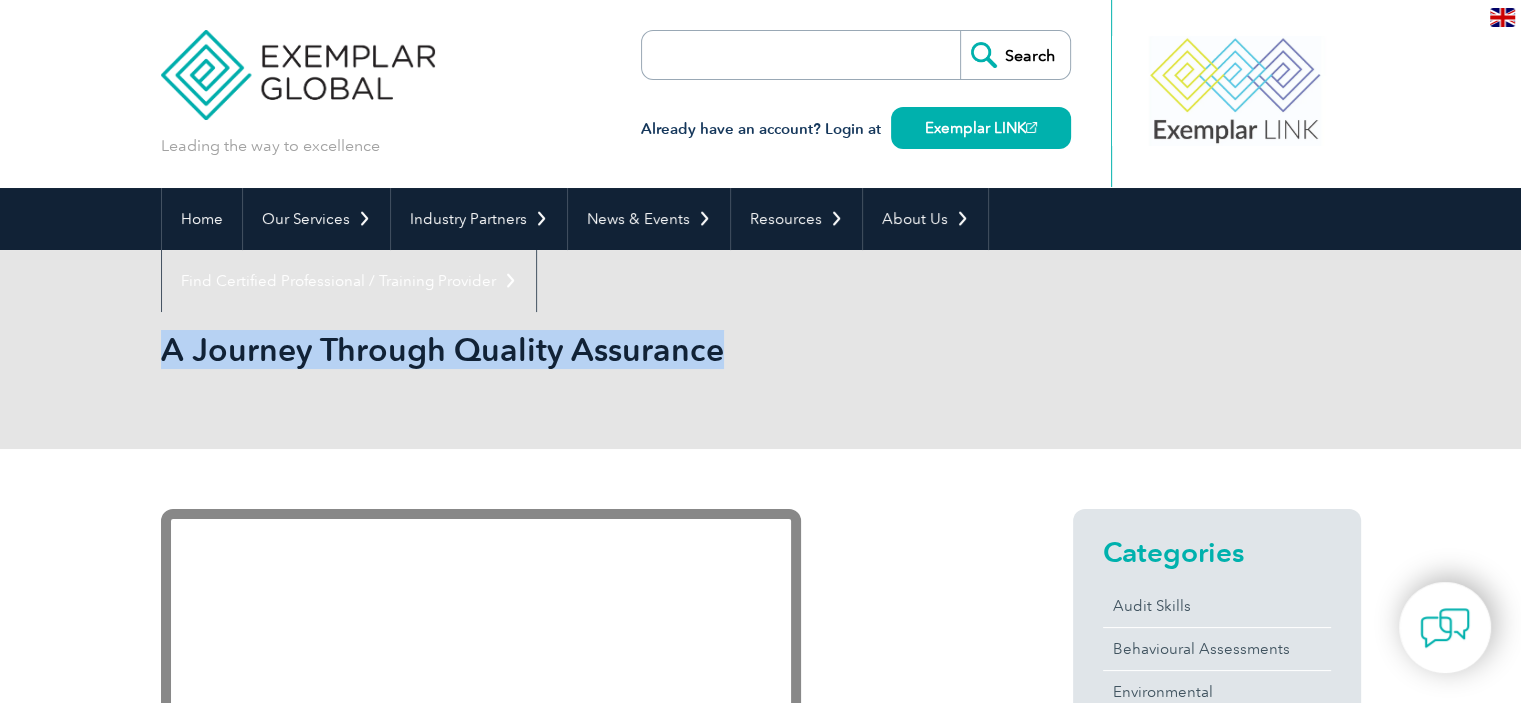 drag, startPoint x: 731, startPoint y: 348, endPoint x: 162, endPoint y: 356, distance: 569.0562 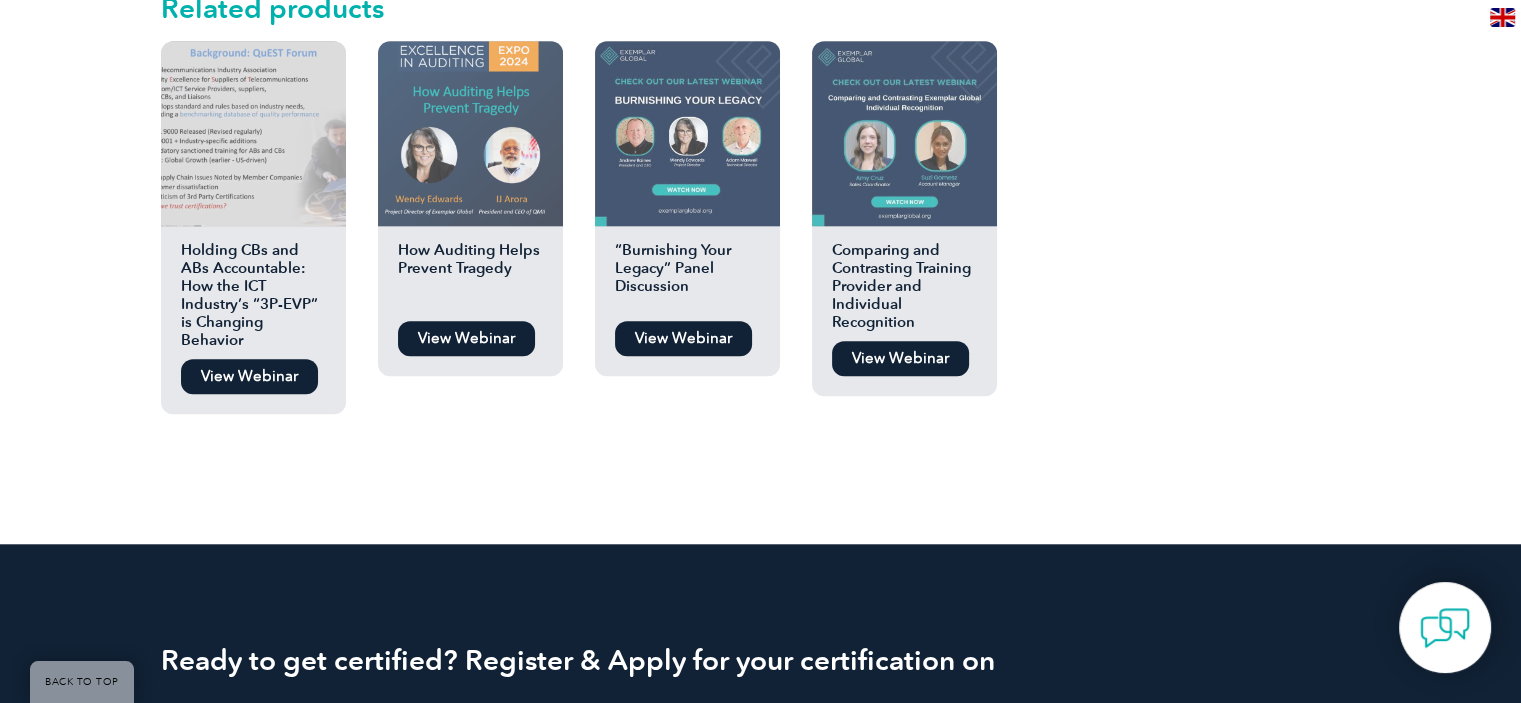 scroll, scrollTop: 1735, scrollLeft: 0, axis: vertical 